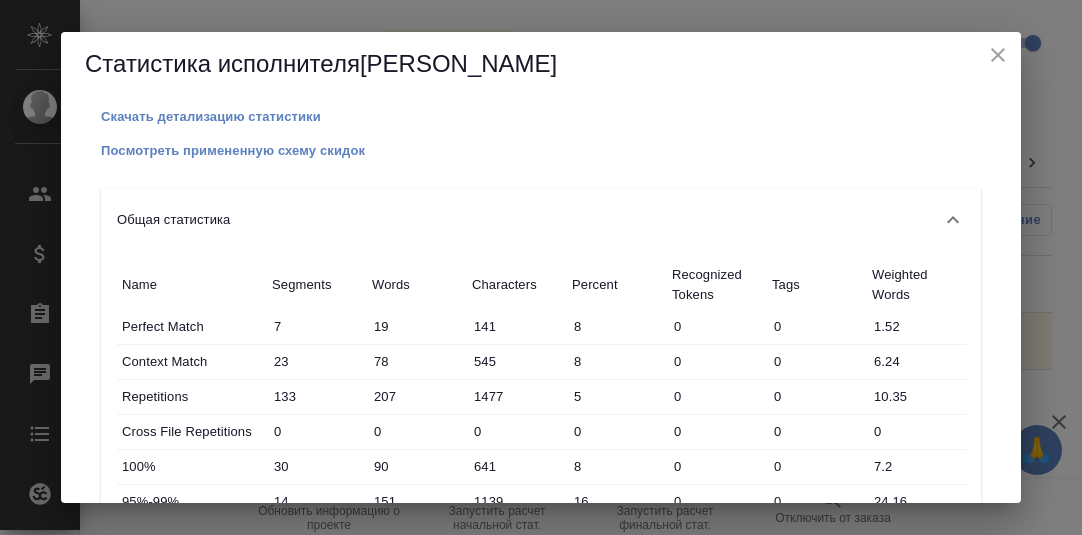 scroll, scrollTop: 0, scrollLeft: 0, axis: both 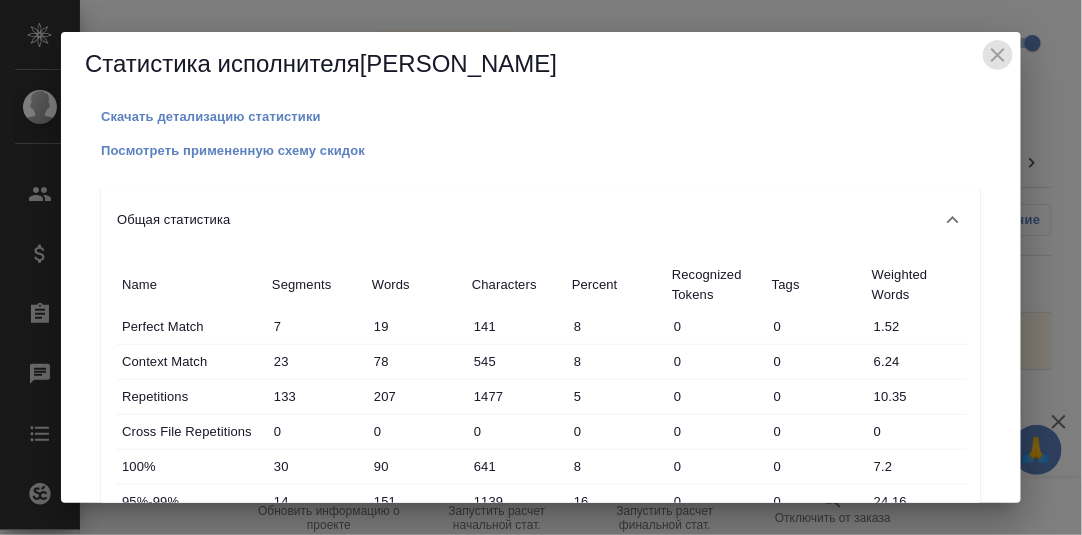 click 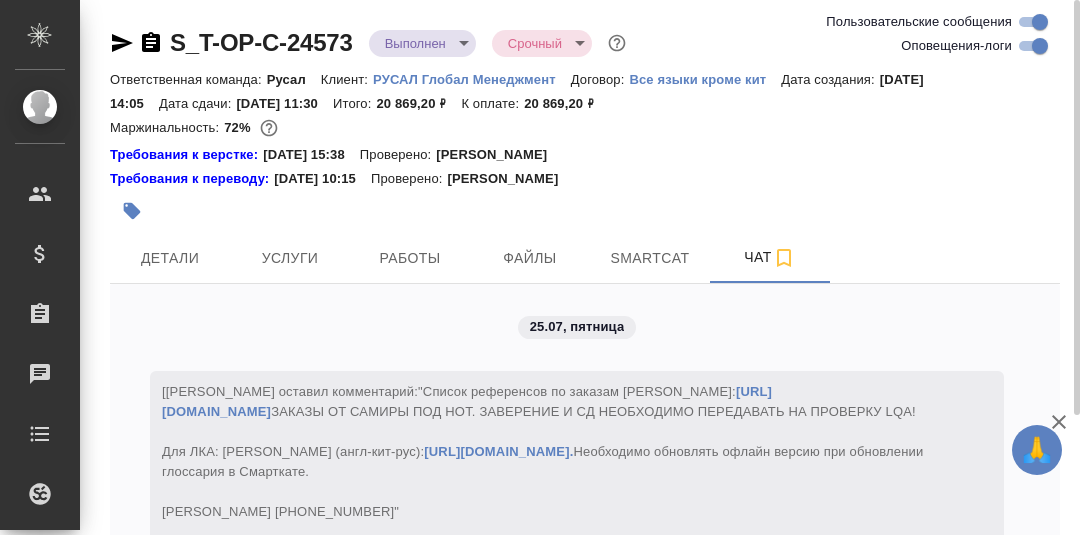 scroll, scrollTop: 0, scrollLeft: 0, axis: both 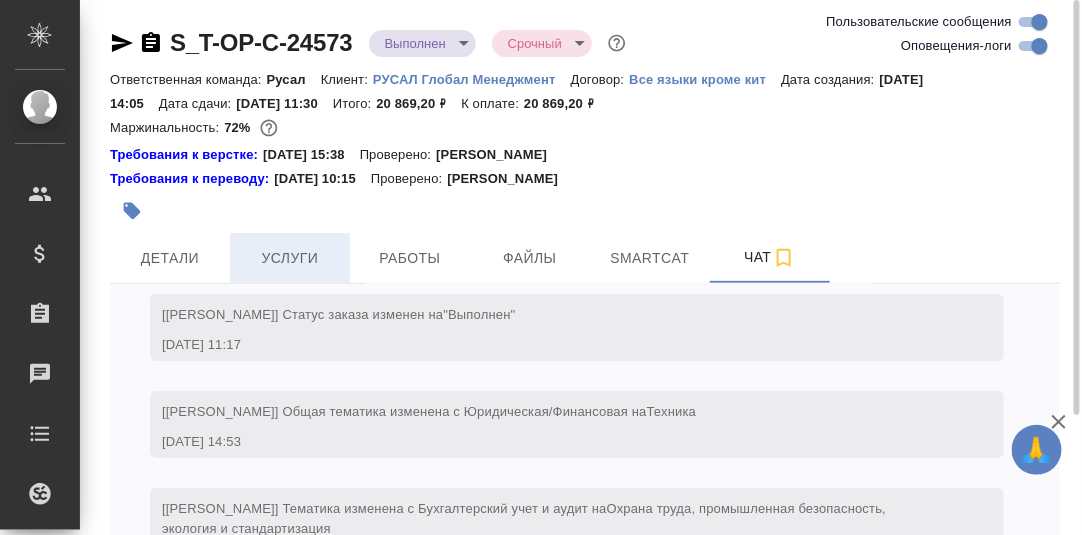click on "Услуги" at bounding box center [290, 258] 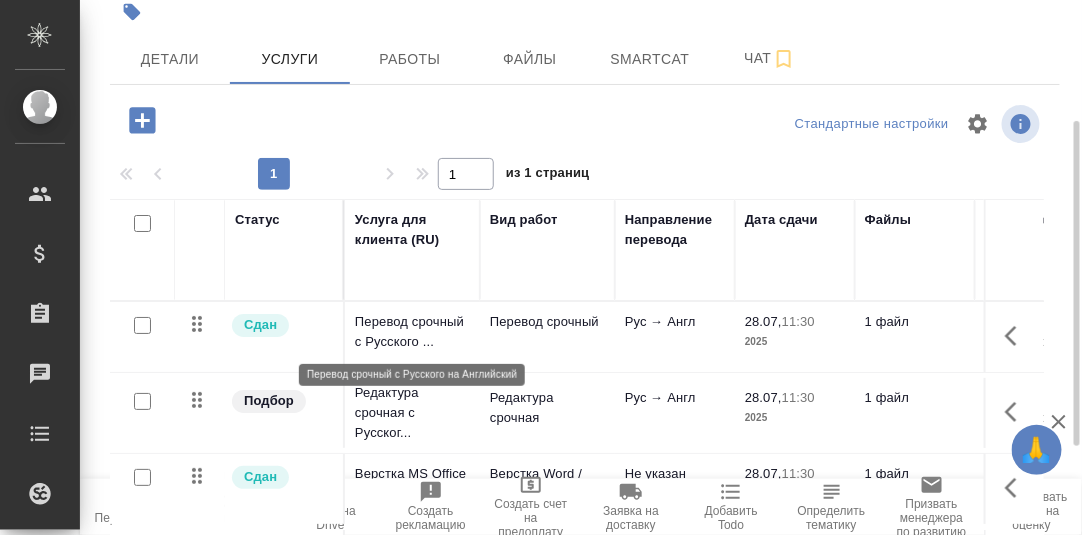 scroll, scrollTop: 344, scrollLeft: 0, axis: vertical 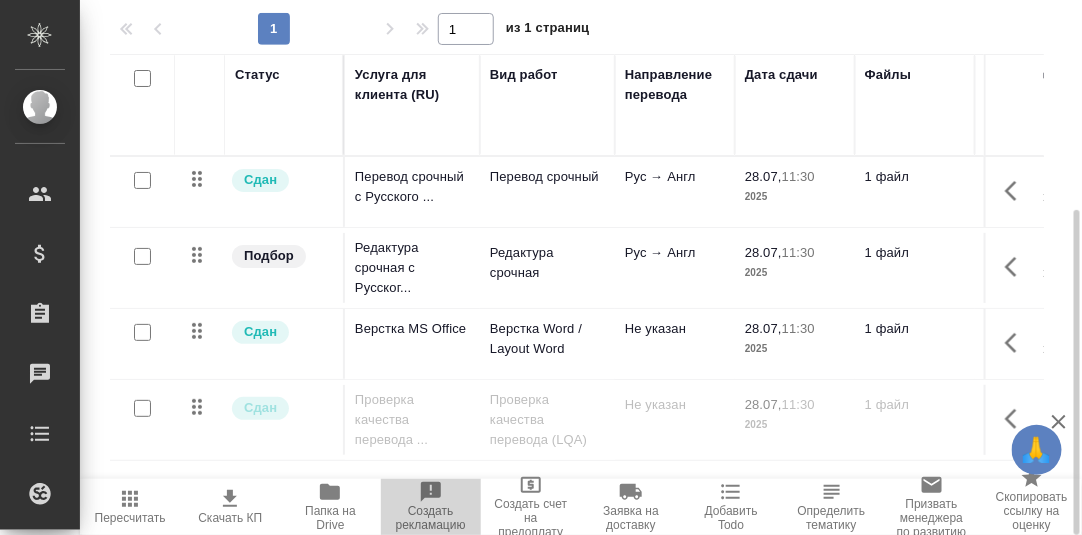 click 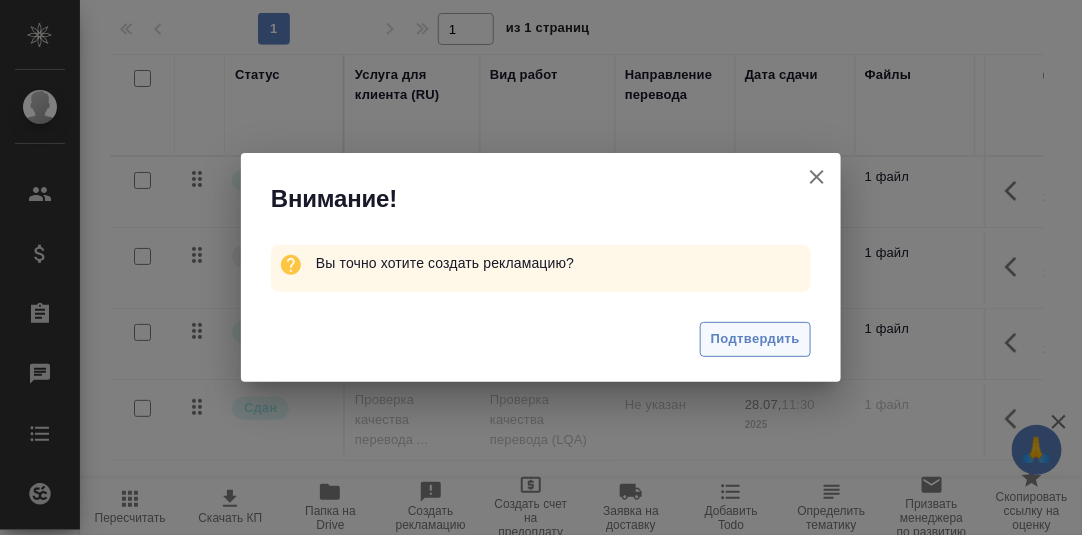 click on "Подтвердить" at bounding box center [755, 339] 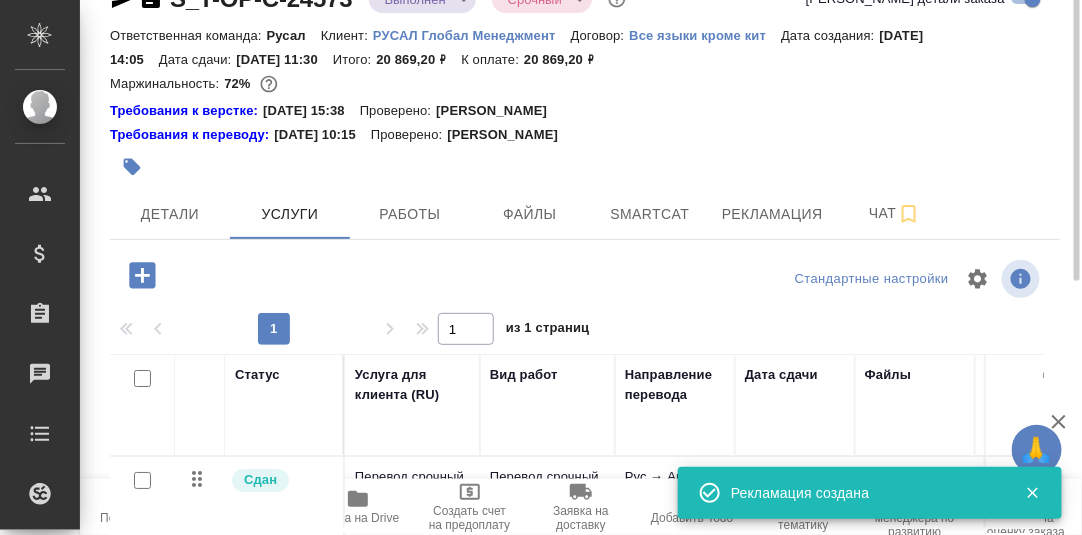 scroll, scrollTop: 0, scrollLeft: 0, axis: both 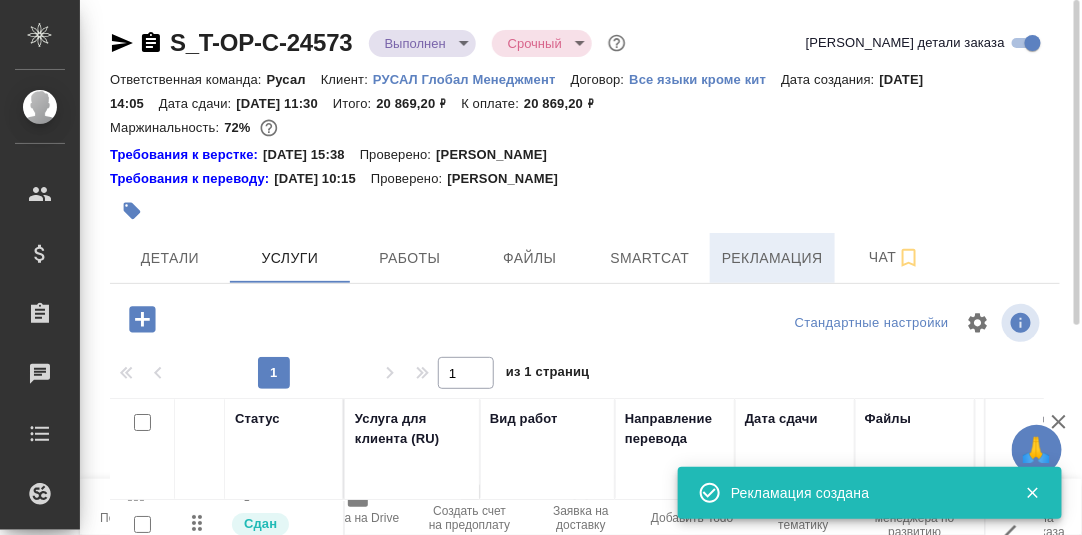 click on "Рекламация" at bounding box center (772, 258) 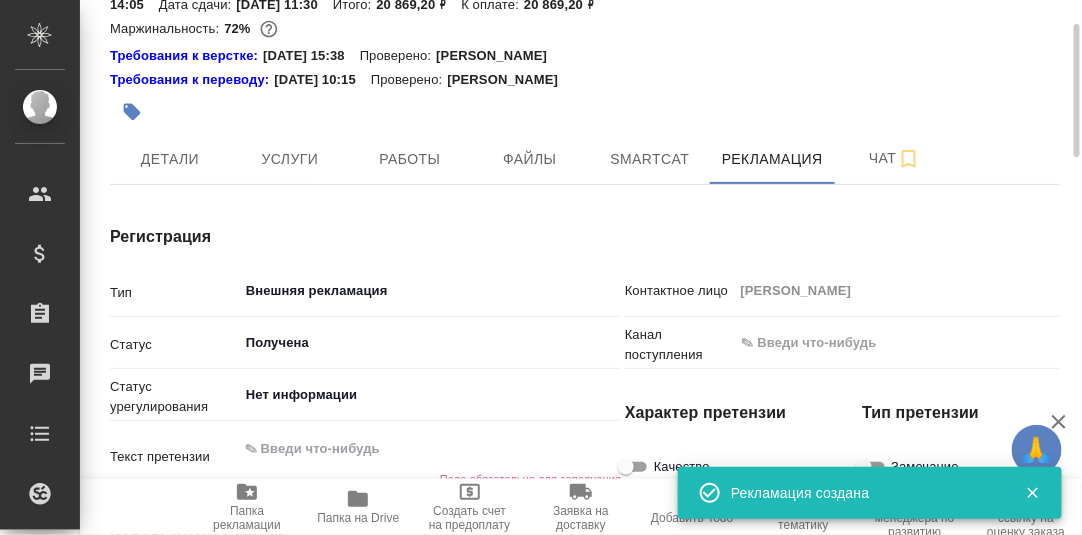 scroll, scrollTop: 199, scrollLeft: 0, axis: vertical 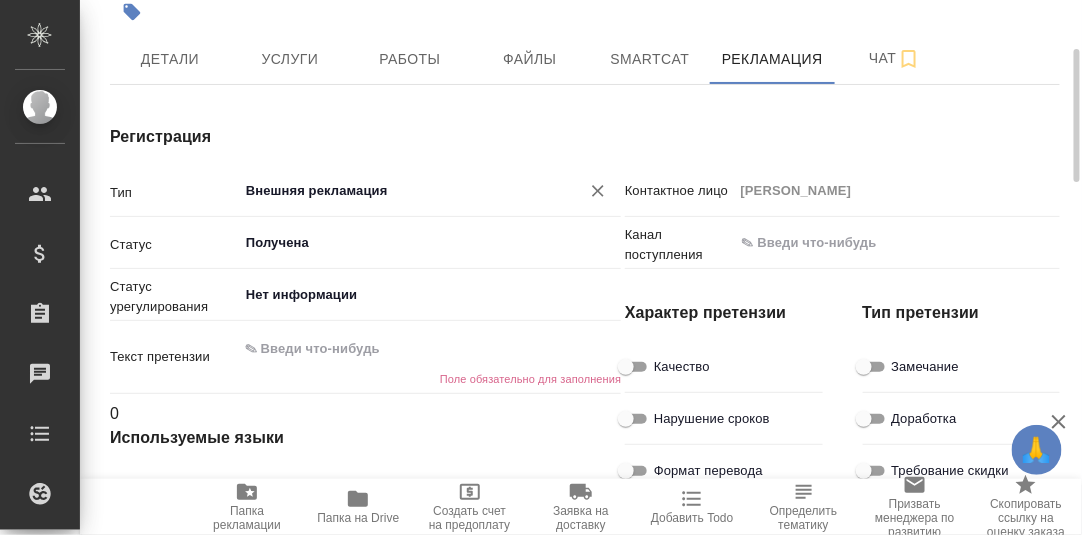 type on "x" 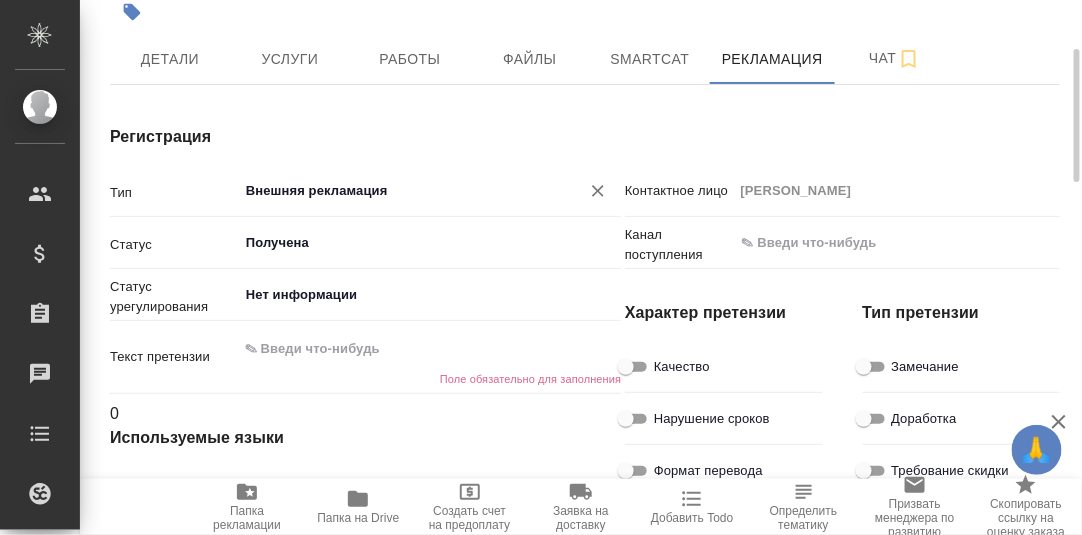 type on "x" 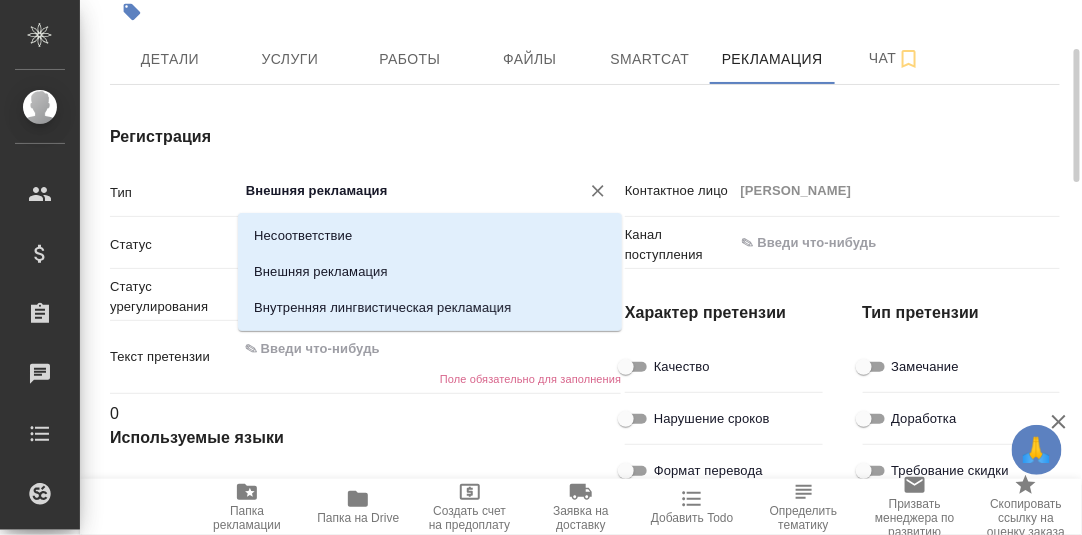 click on "Внешняя рекламация" at bounding box center [396, 191] 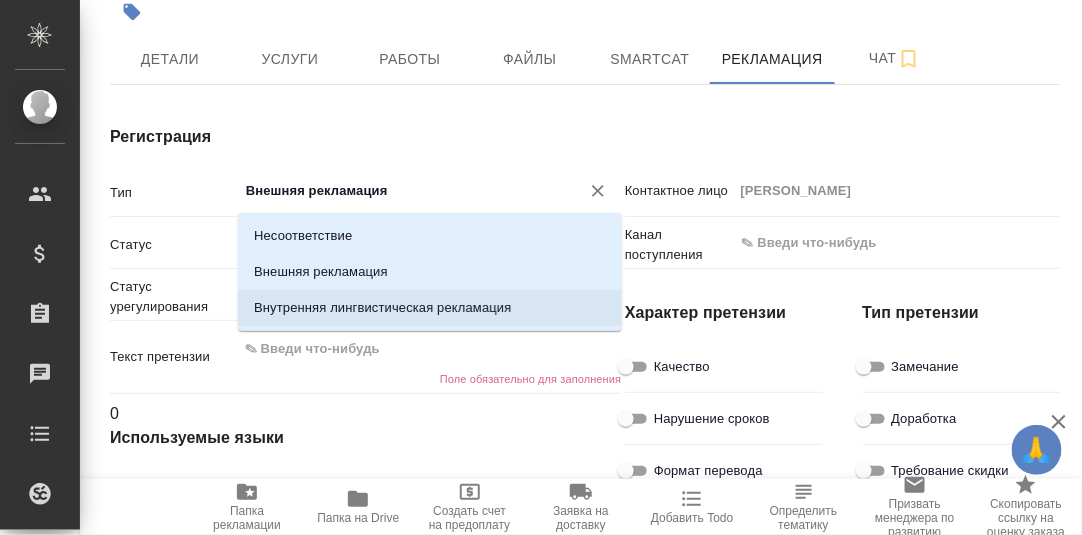 click on "Внутренняя лингвистическая рекламация" at bounding box center [382, 308] 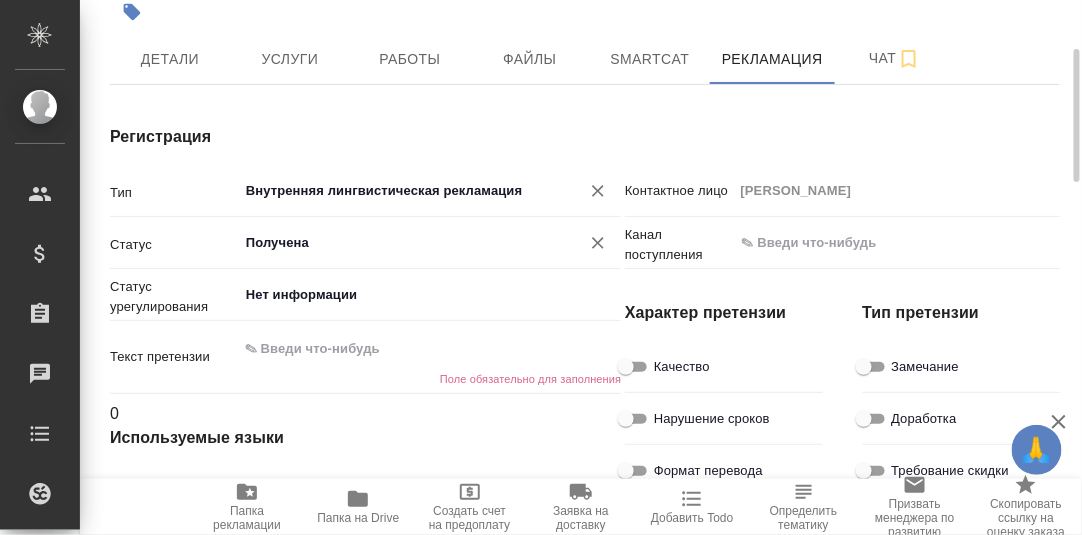 click on "Получена" at bounding box center [396, 191] 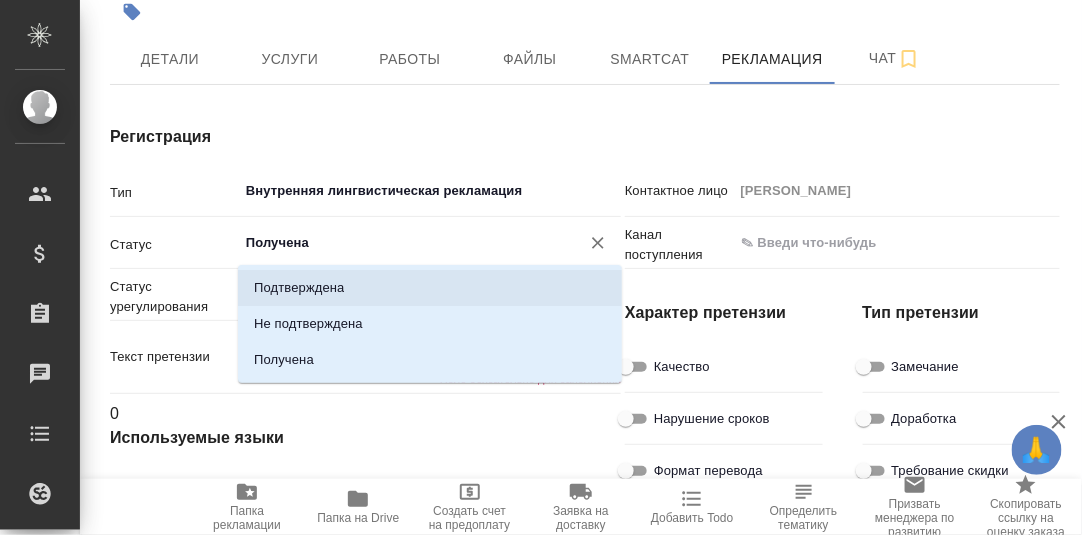 click on "Подтверждена" at bounding box center [299, 288] 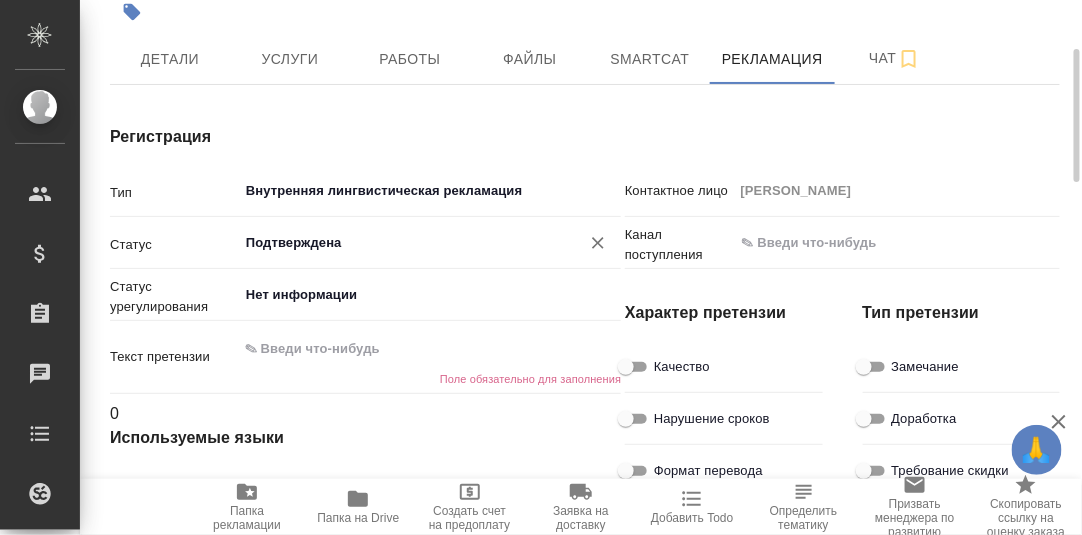scroll, scrollTop: 299, scrollLeft: 0, axis: vertical 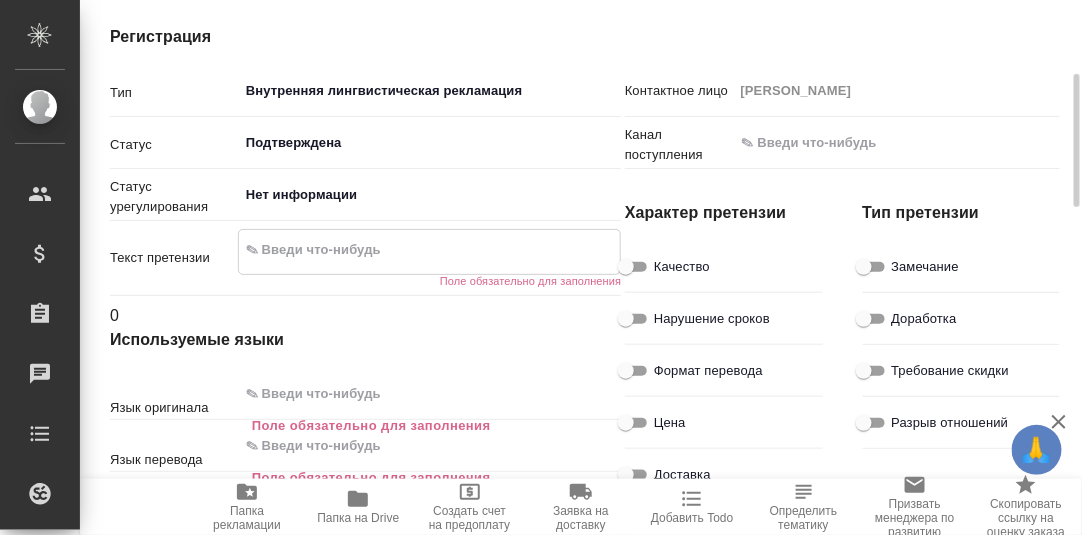 click at bounding box center [430, 250] 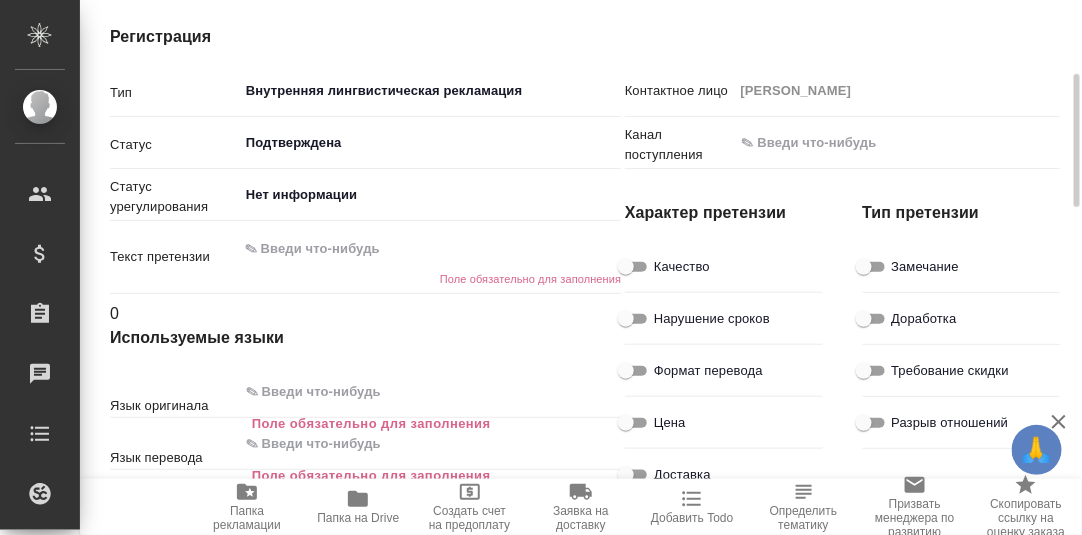 type on "x" 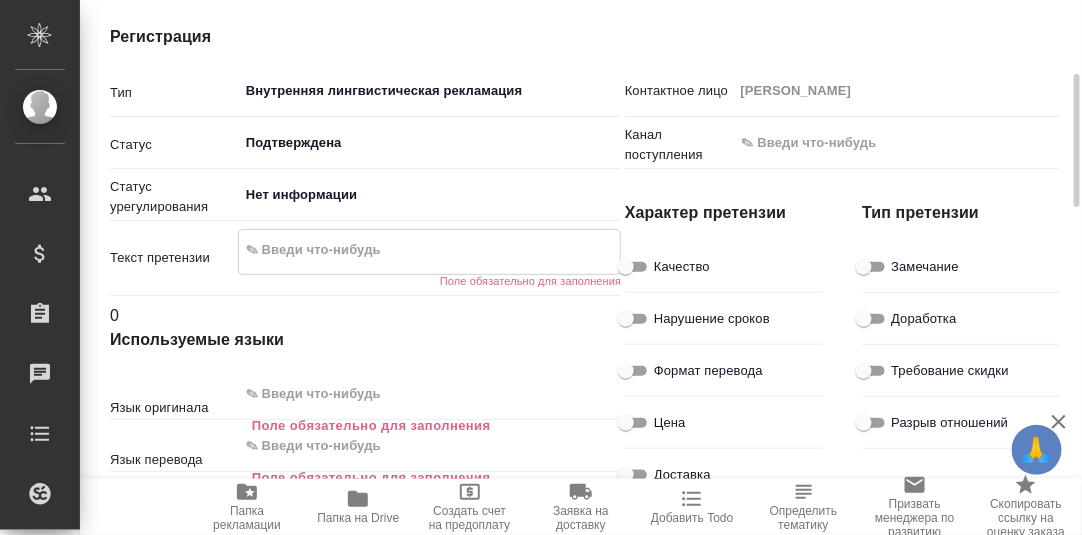 paste on "Качество перевода неприемлемое - совершенно не характерное для данного переводчика, который обычно качественно выполнял работу и достаточно красиво переводил на английский язык. Очень похоже на наспех отредактированный машинный перевод: несоблюдение единообразия, нарушение глоссария, странные инверсии, дословности и смысловые ошибки." 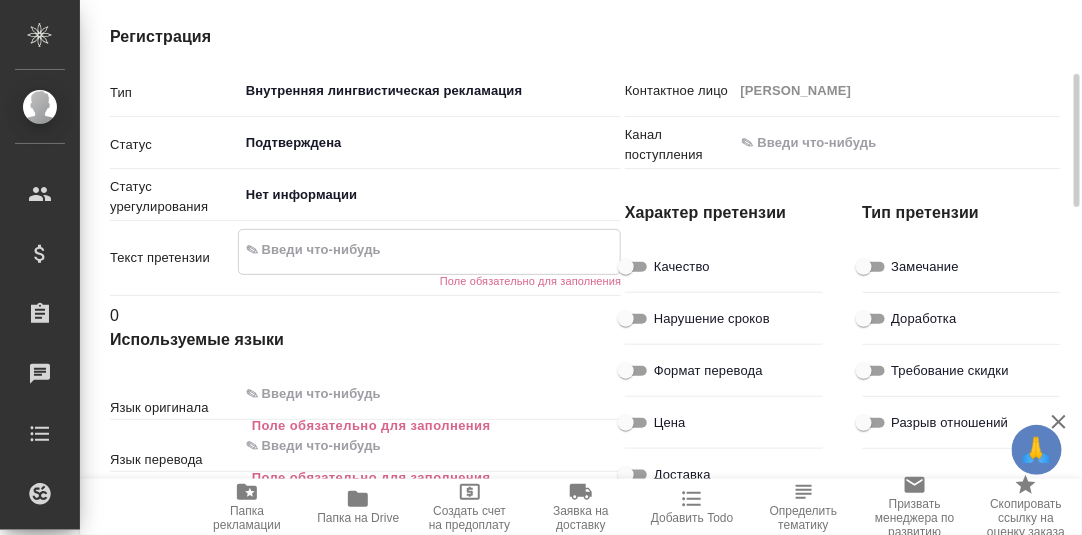 type on "Качество перевода неприемлемое - совершенно не характерное для данного переводчика, который обычно качественно выполнял работу и достаточно красиво переводил на английский язык. Очень похоже на наспех отредактированный машинный перевод: несоблюдение единообразия, нарушение глоссария, странные инверсии, дословности и смысловые ошибки." 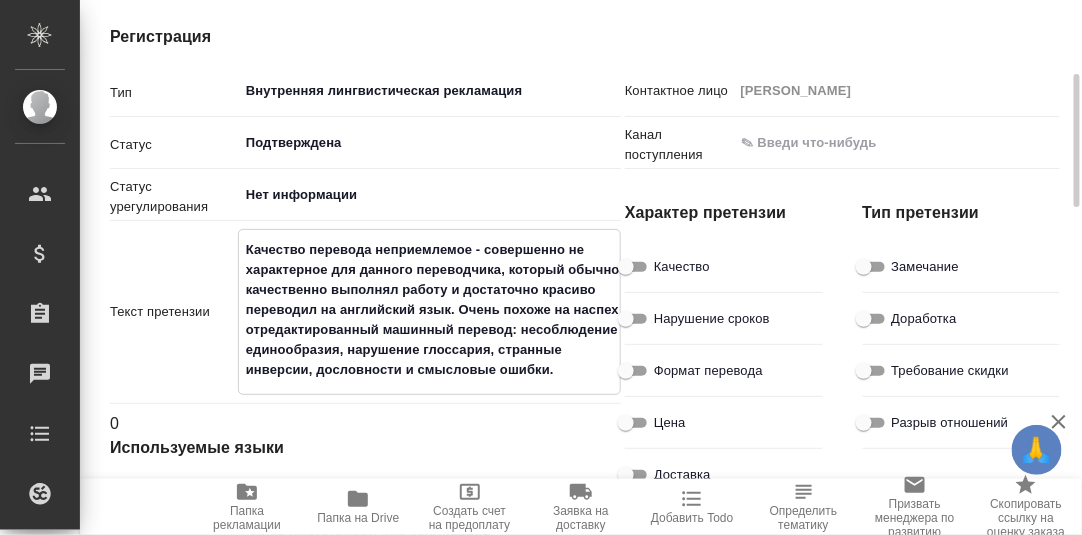 type on "Качество перевода неприемлемое - совершенно не характерное для данного переводчика, который обычно качественно выполнял работу и достаточно красиво переводил на английский язык. Очень похоже на наспех отредактированный машинный перевод: несоблюдение единообразия, нарушение глоссария, странные инверсии, дословности и смысловые ошибки." 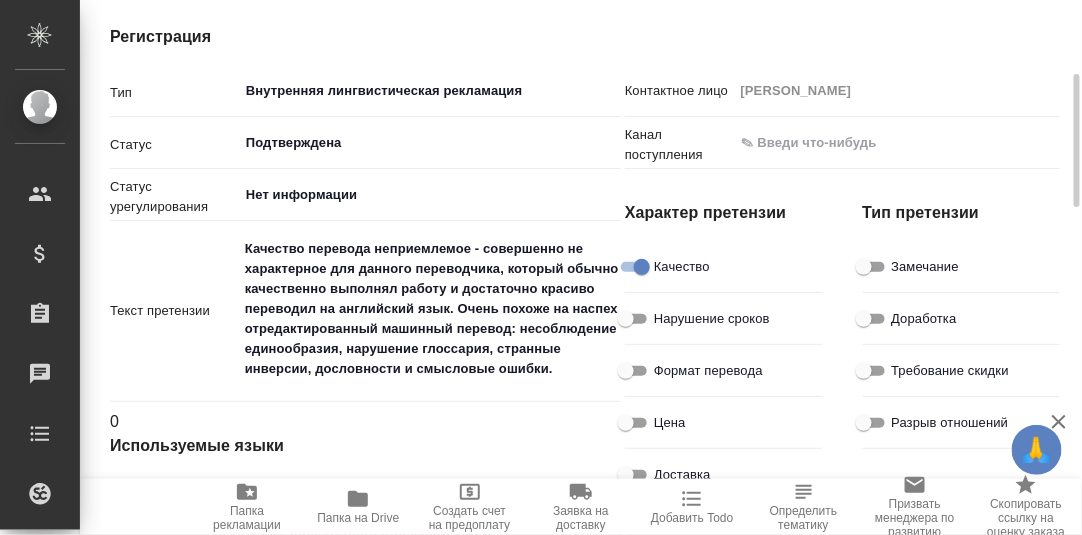 drag, startPoint x: 886, startPoint y: 261, endPoint x: 882, endPoint y: 271, distance: 10.770329 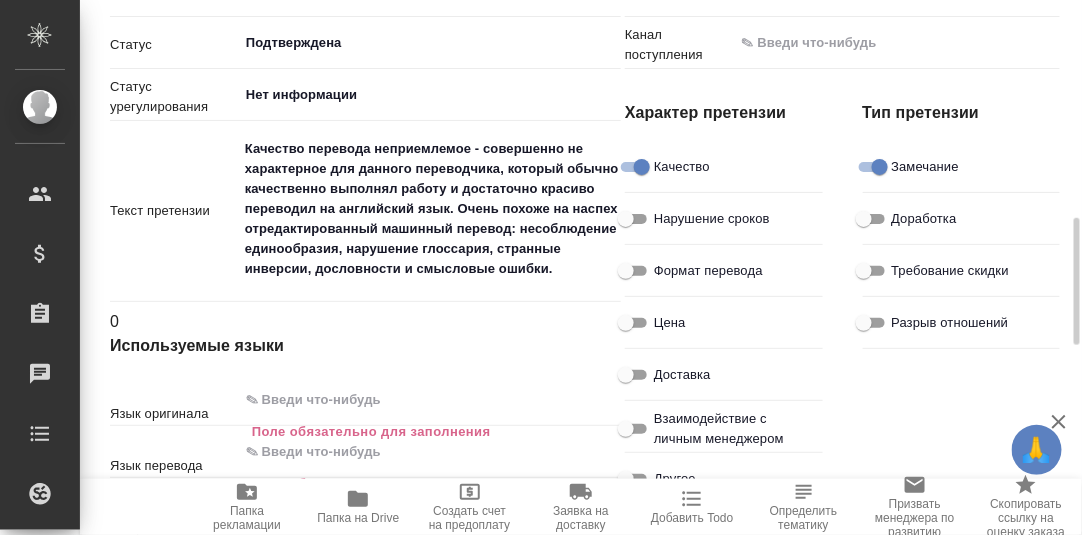scroll, scrollTop: 499, scrollLeft: 0, axis: vertical 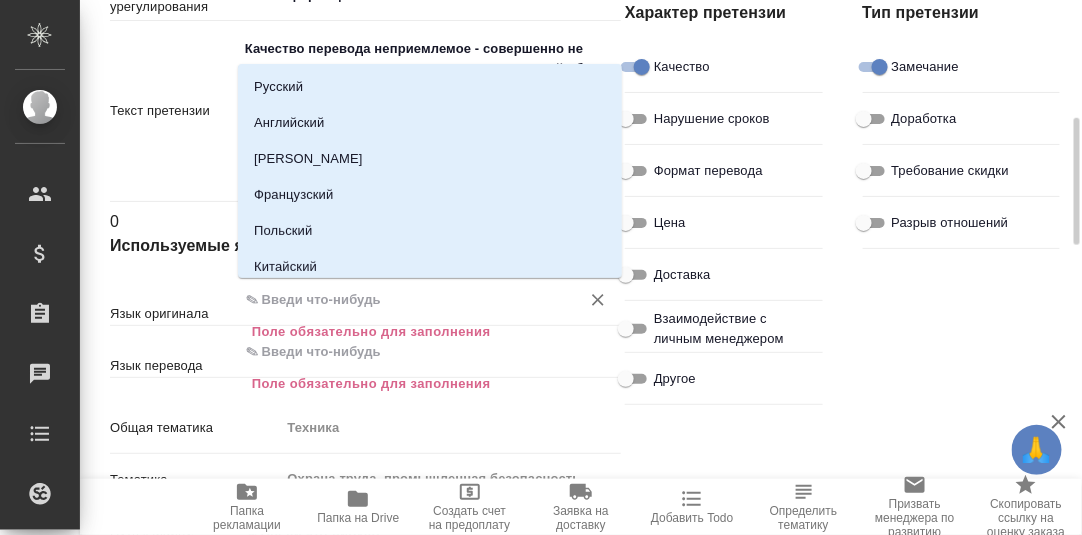 click at bounding box center [396, 300] 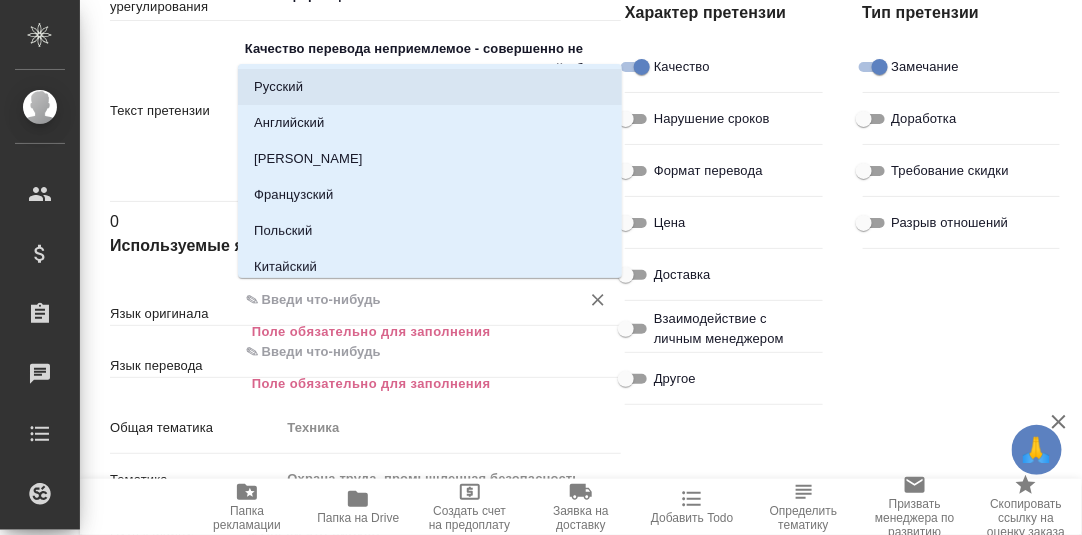 click on "Русский" at bounding box center [430, 87] 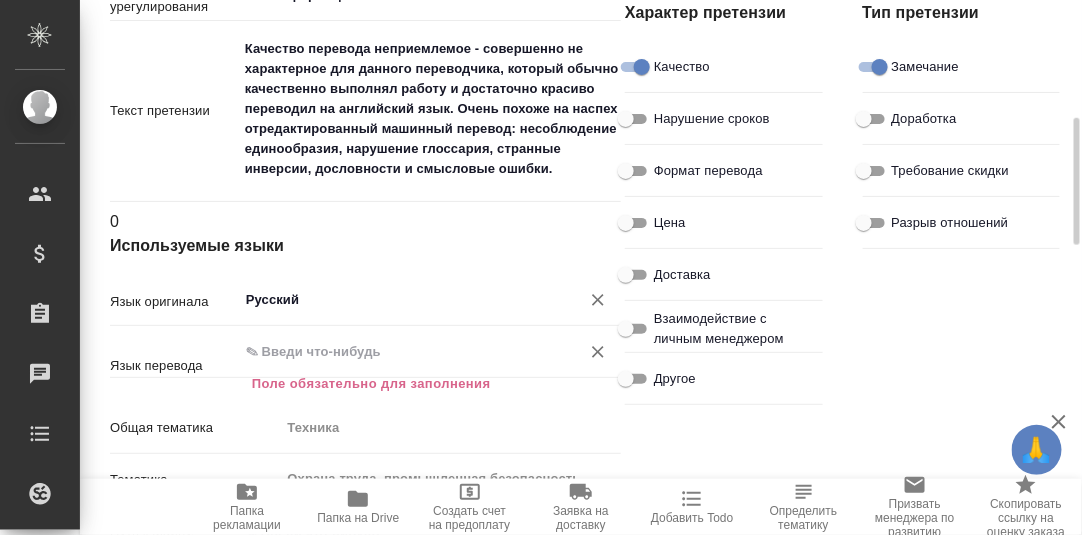 click at bounding box center [396, 352] 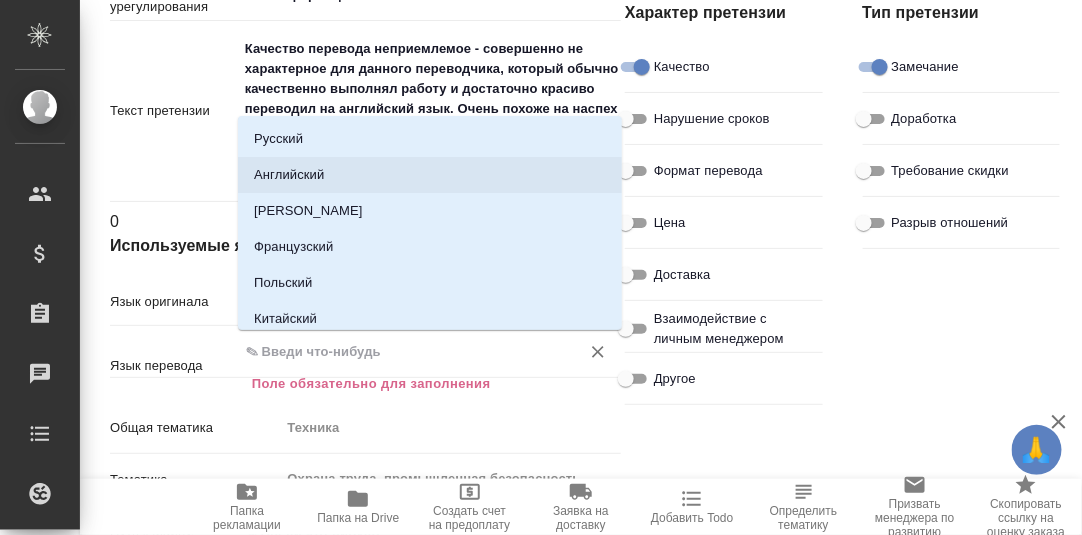 click on "Английский" at bounding box center [430, 175] 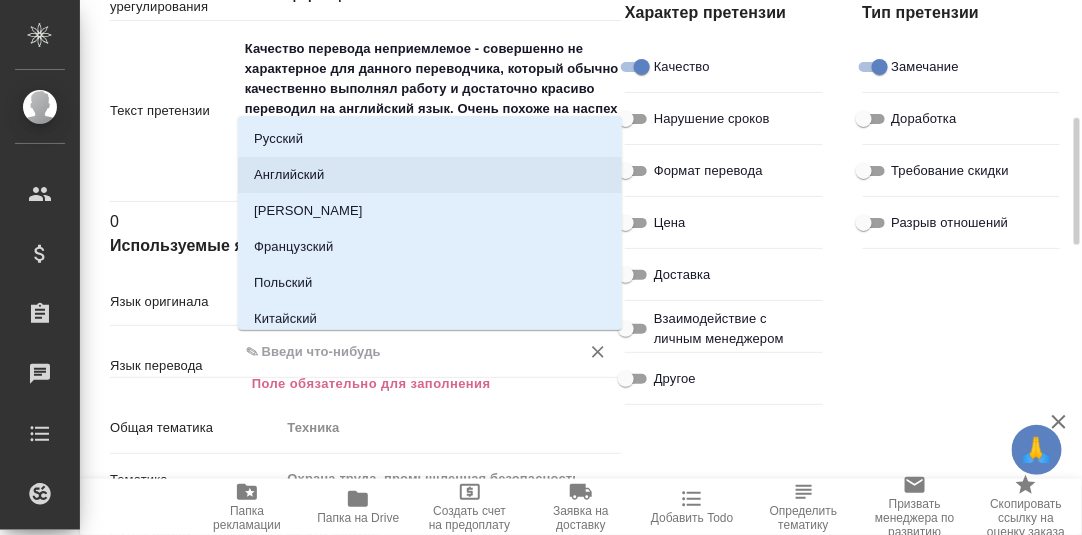 type on "x" 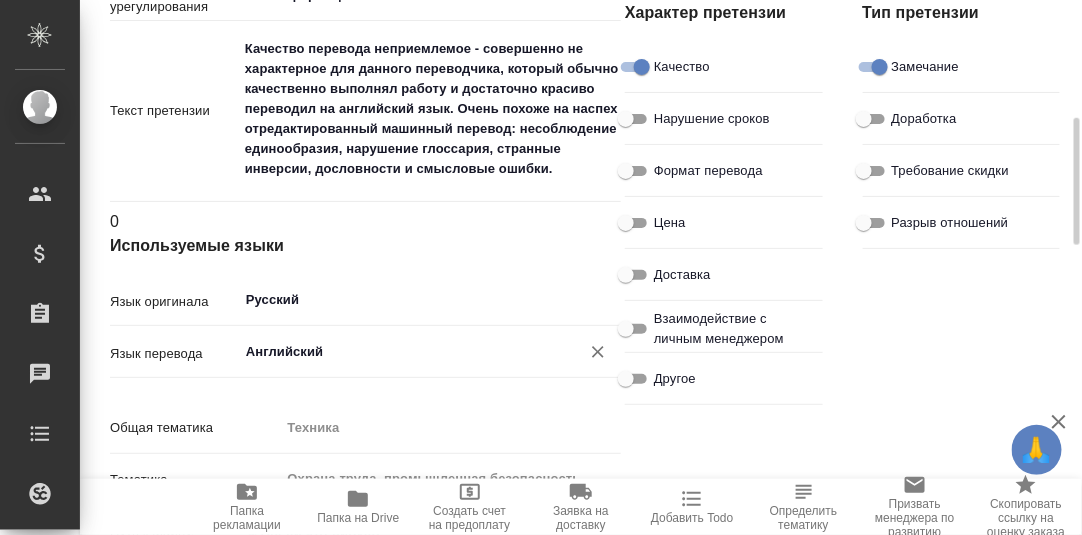 scroll, scrollTop: 699, scrollLeft: 0, axis: vertical 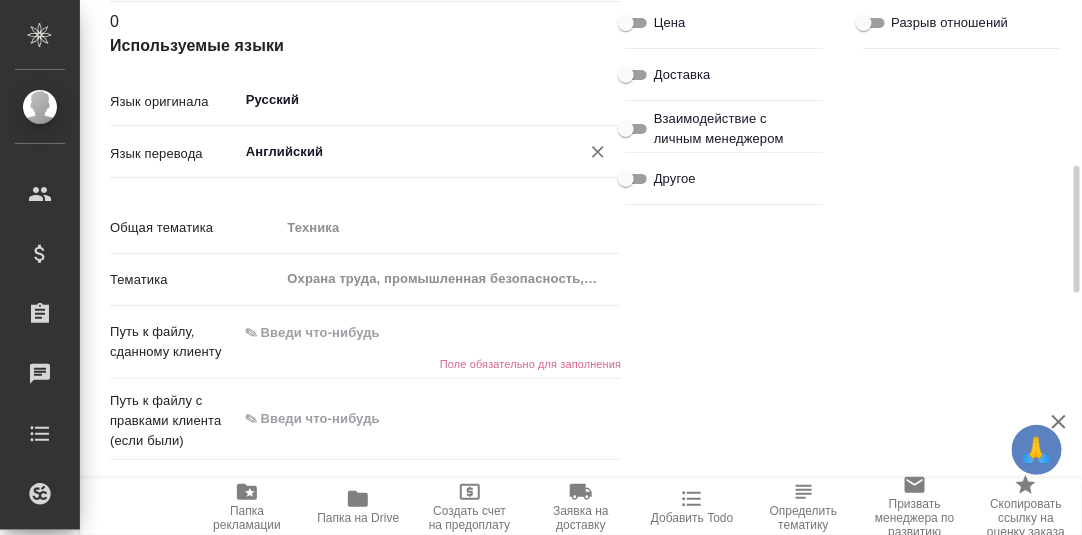 type on "x" 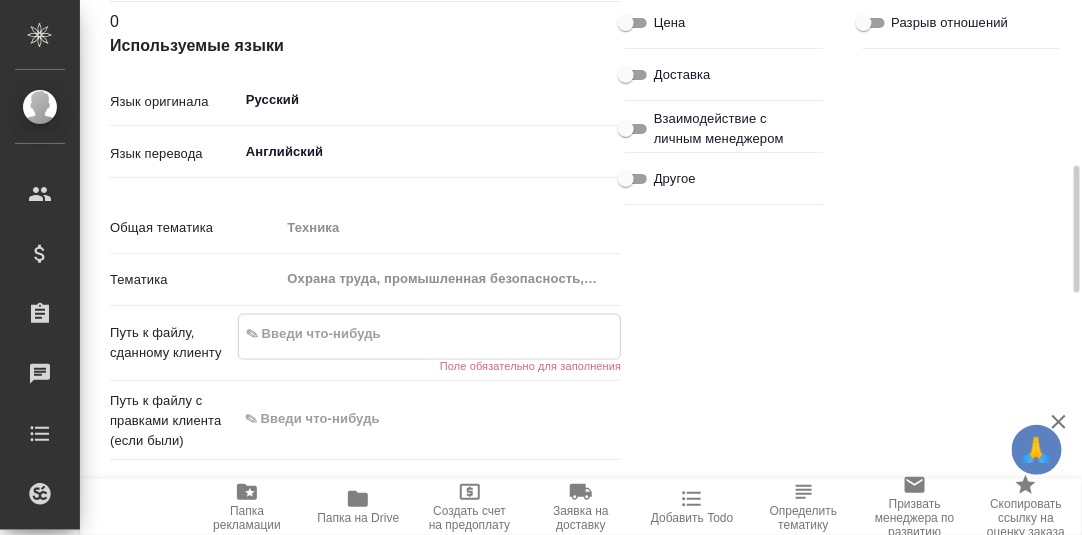 type on "x" 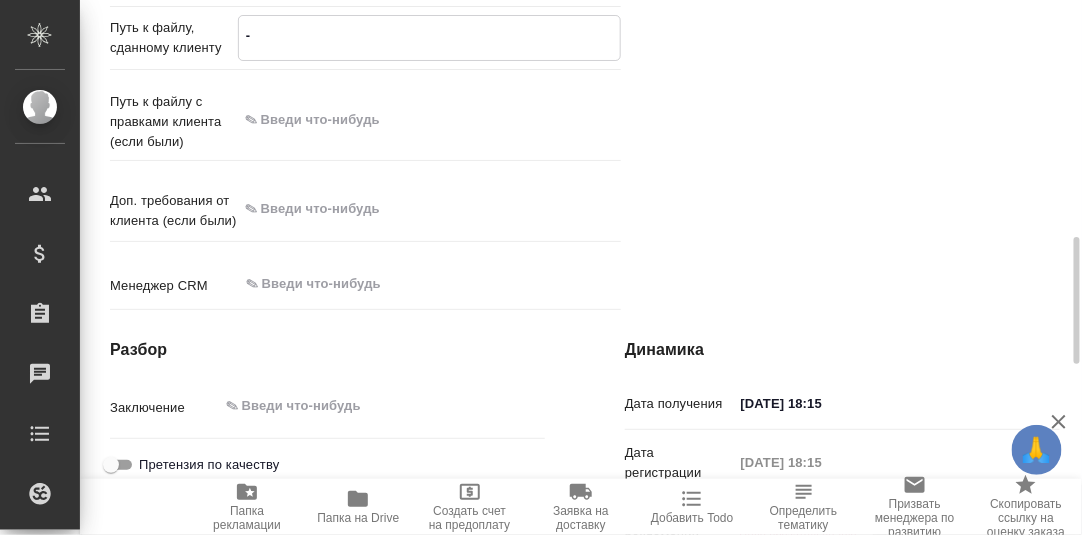 scroll, scrollTop: 1198, scrollLeft: 0, axis: vertical 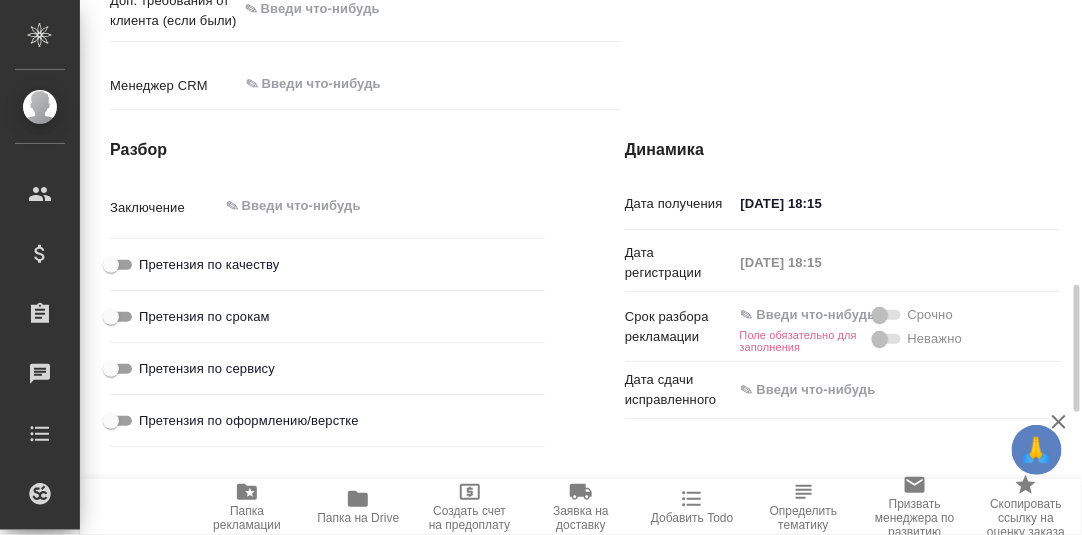 type on "-" 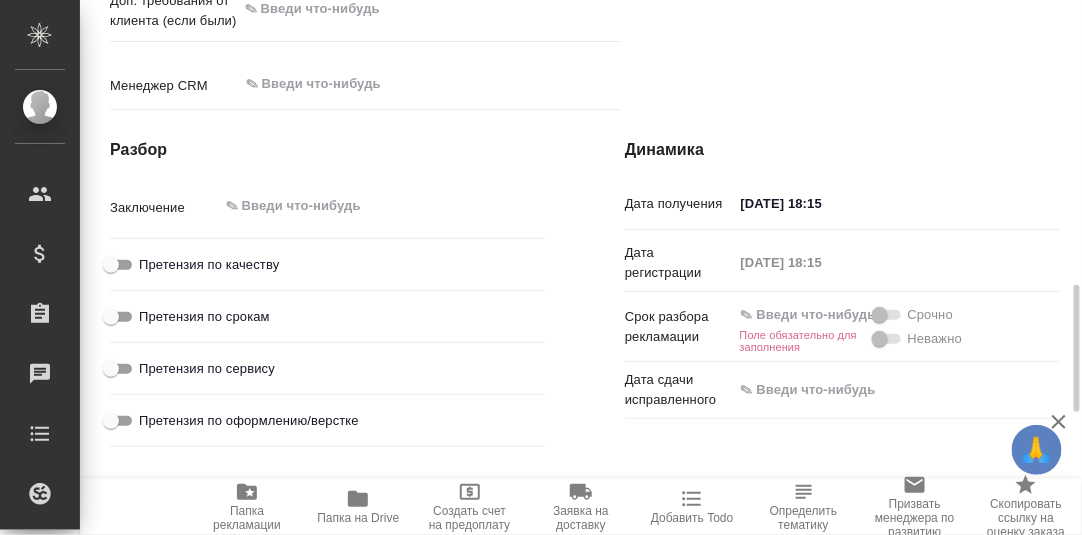 type on "x" 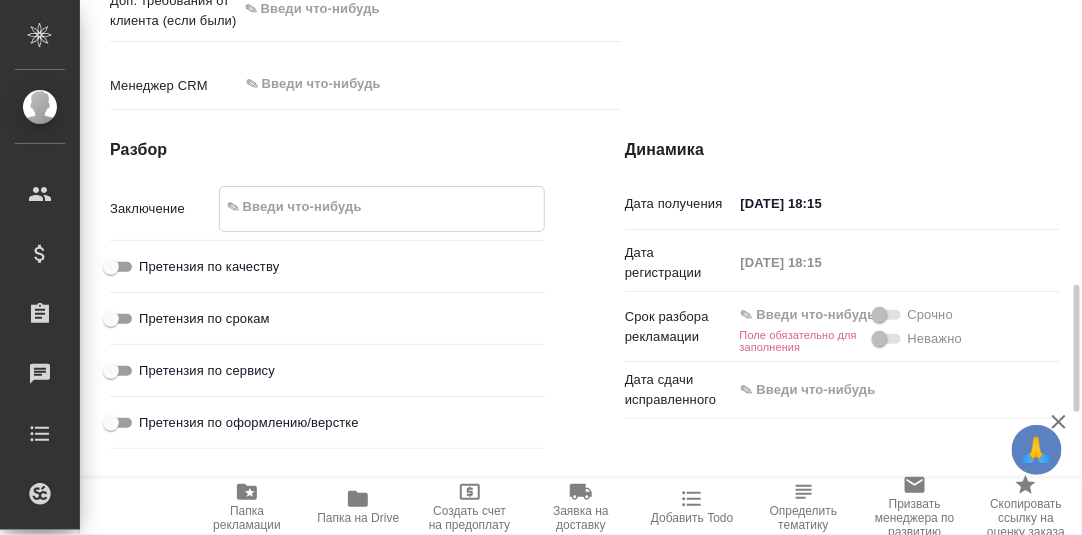 click at bounding box center (382, 207) 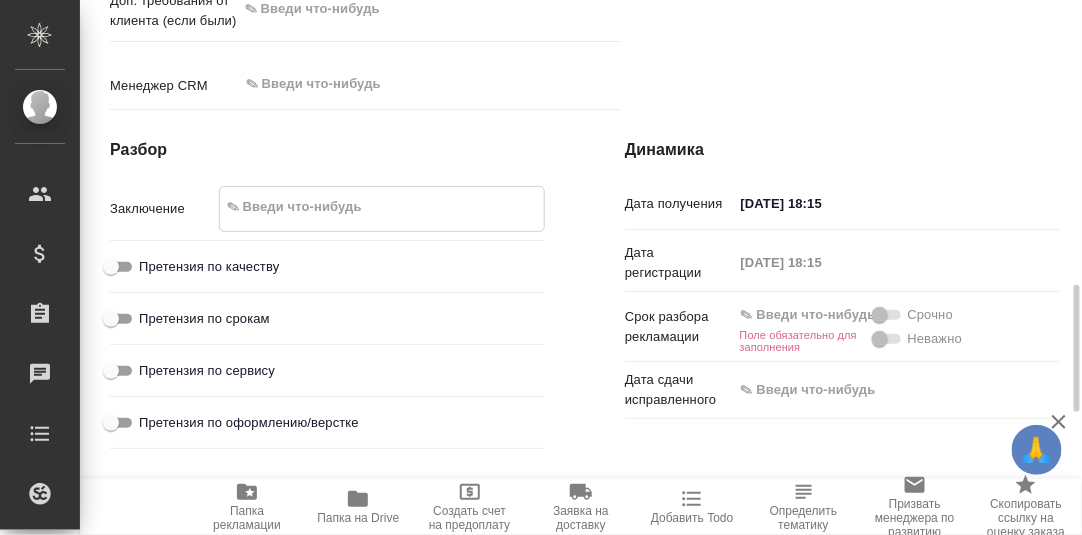 type on "x" 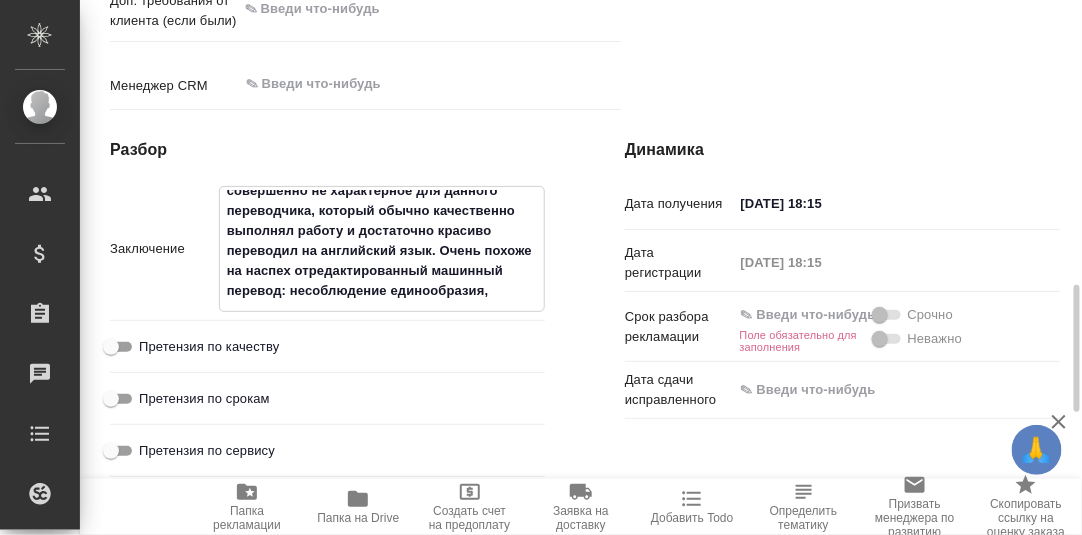 scroll, scrollTop: 0, scrollLeft: 0, axis: both 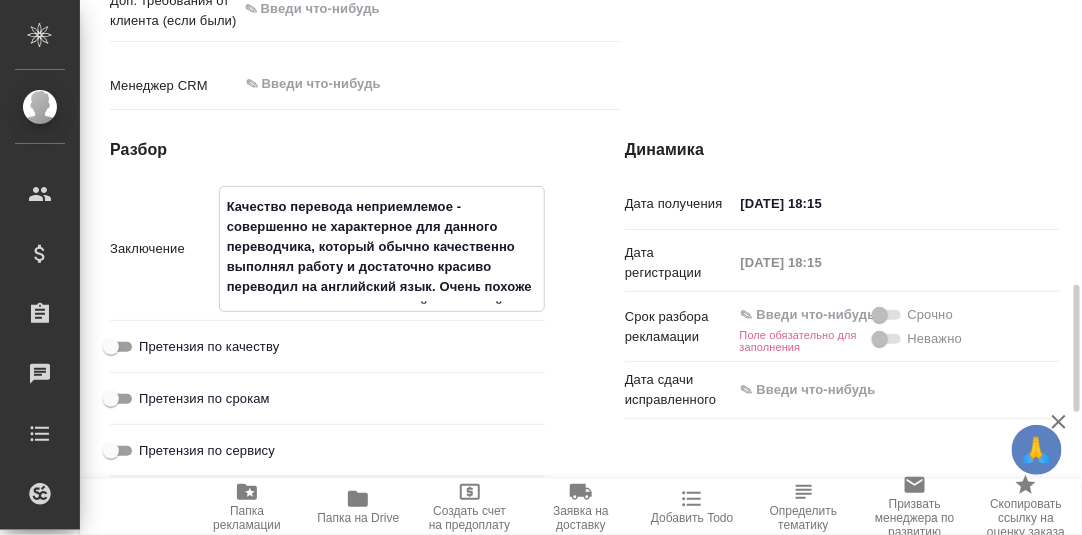drag, startPoint x: 377, startPoint y: 319, endPoint x: 174, endPoint y: 202, distance: 234.30322 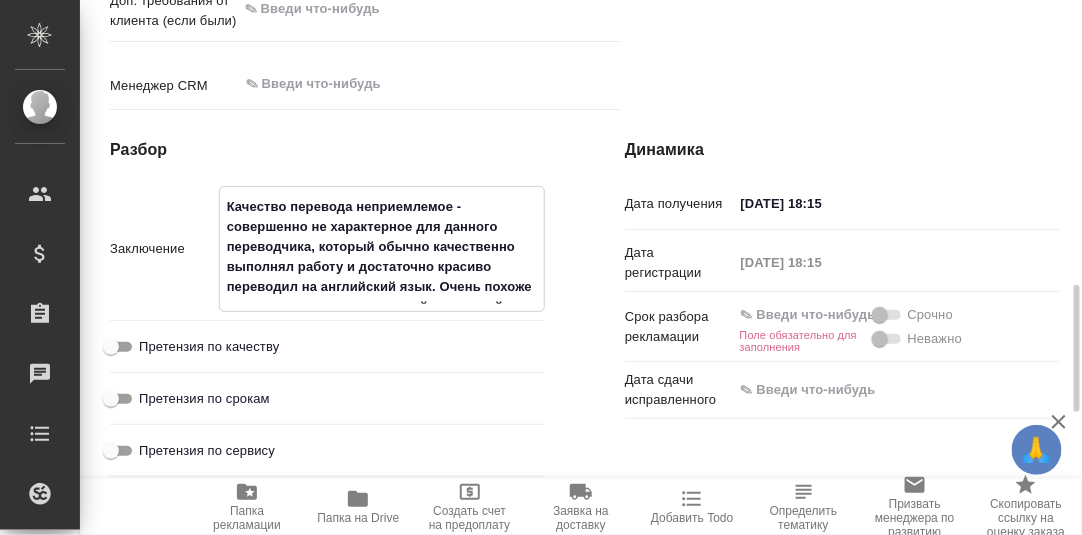 type on "x" 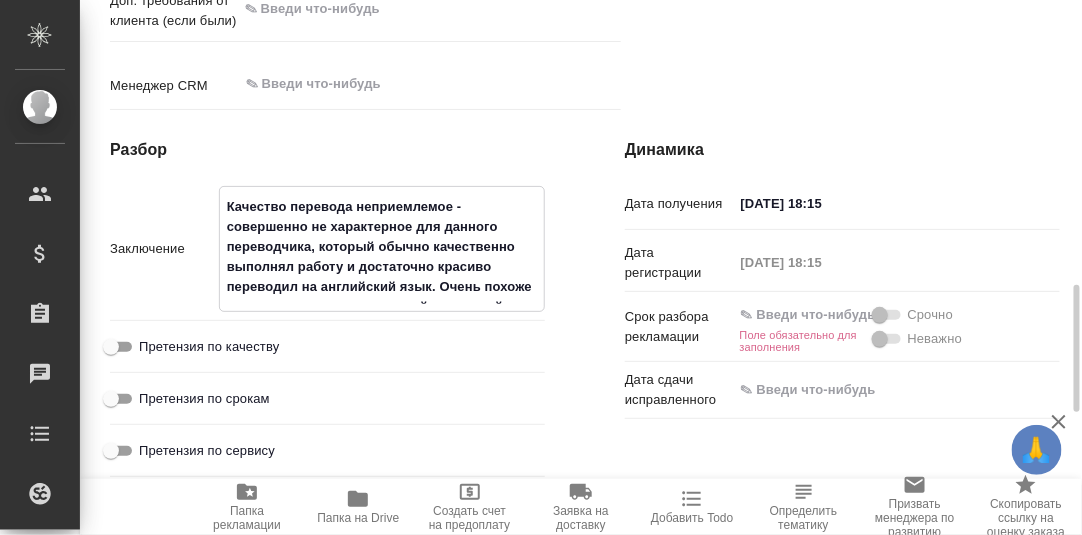 type on "x" 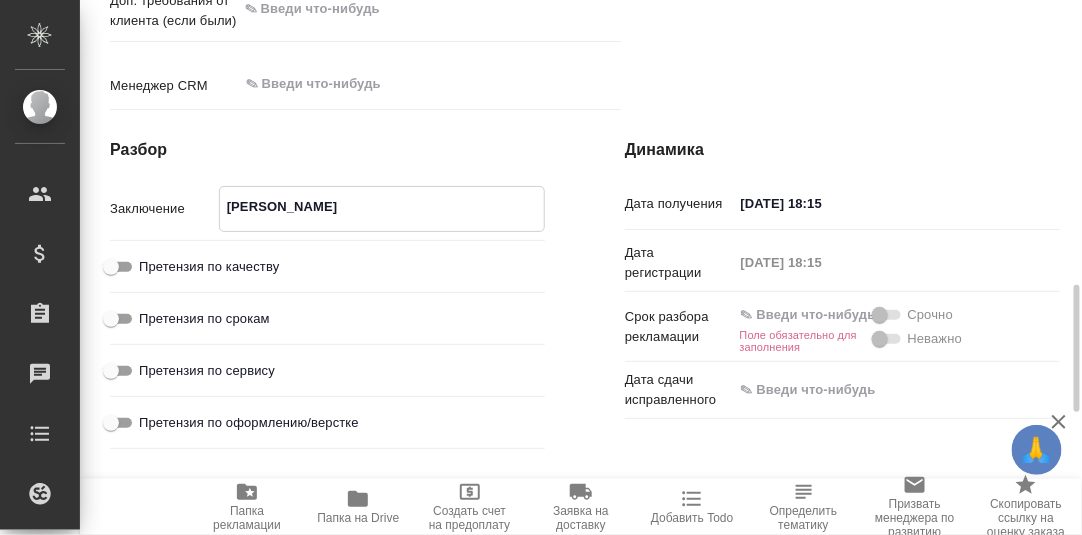 type on "x" 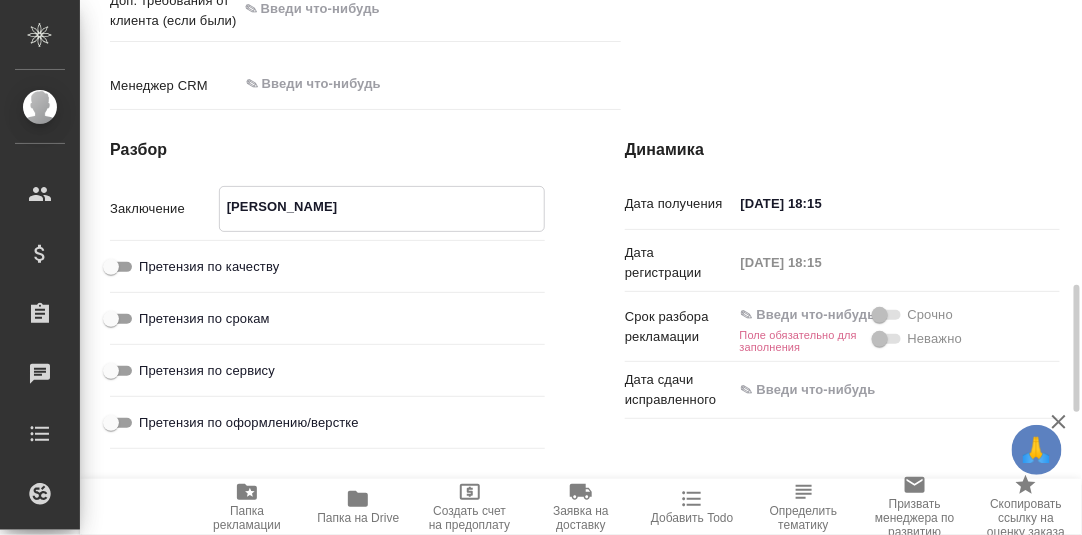 type on "x" 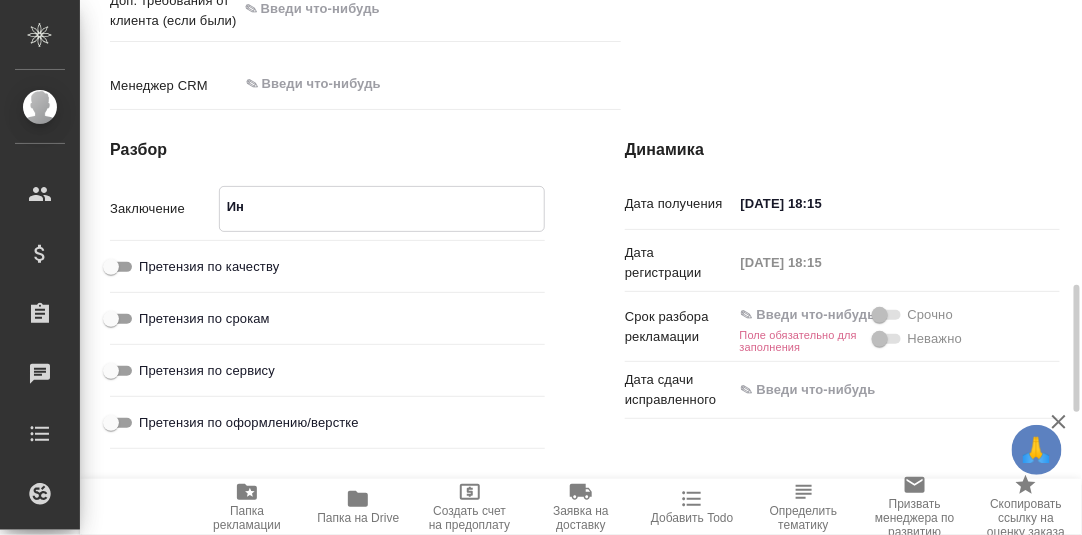 type on "x" 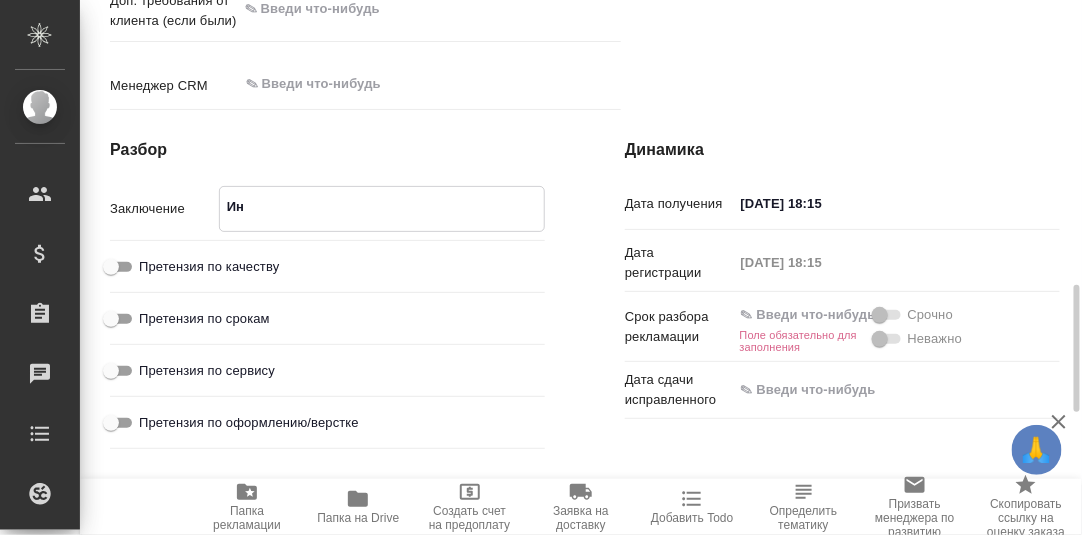 type on "x" 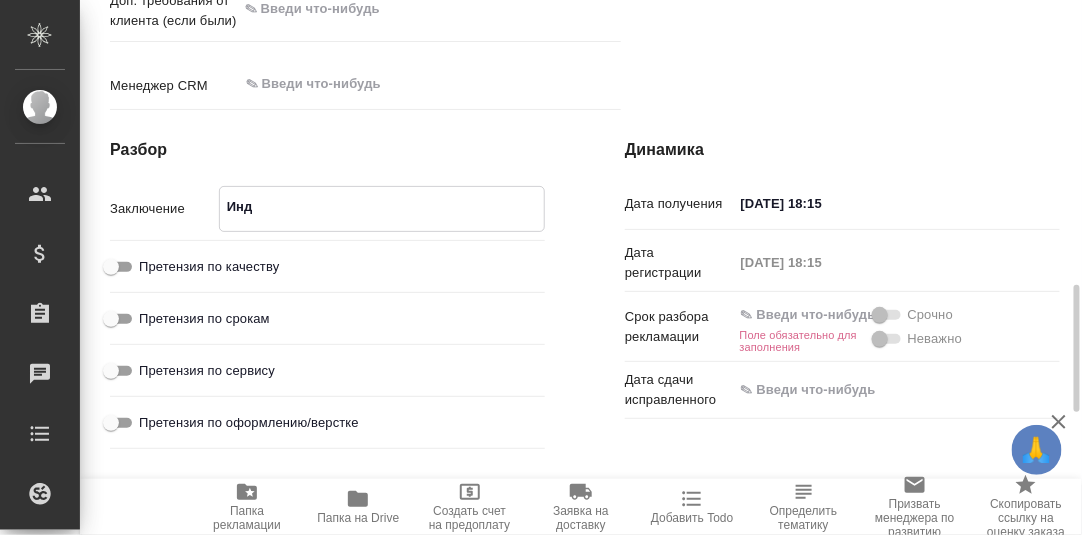 type on "x" 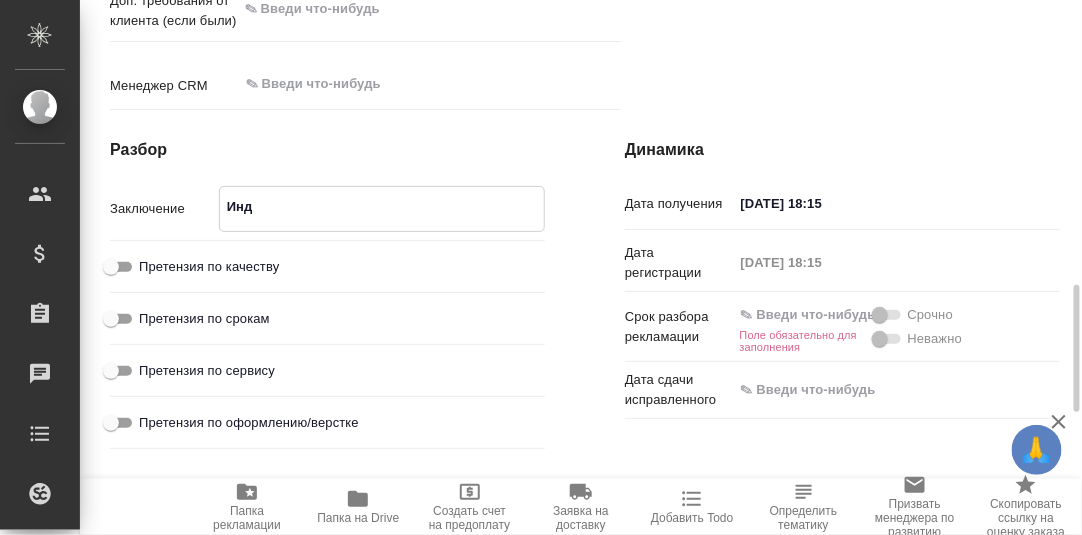 type on "x" 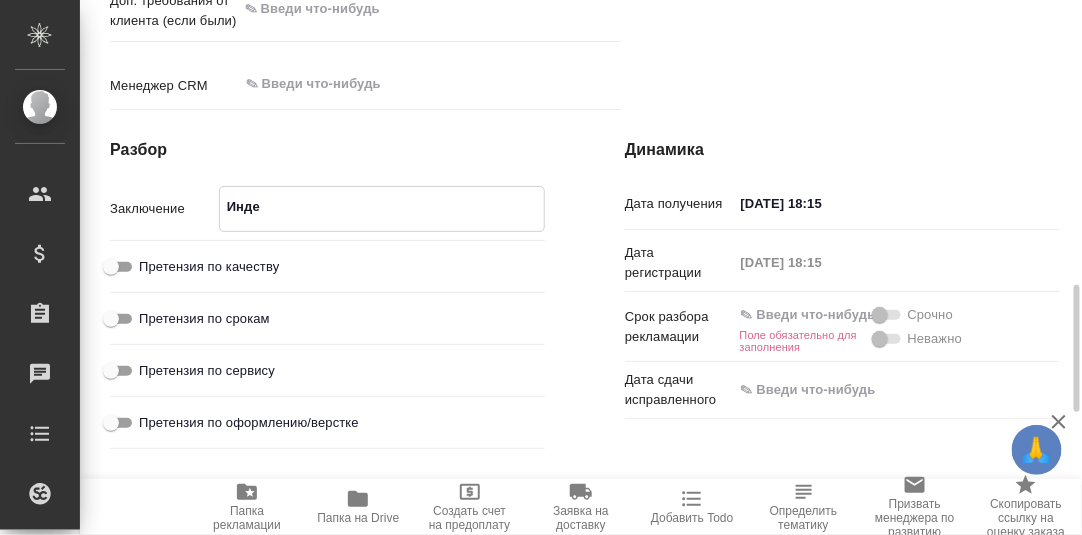 type on "x" 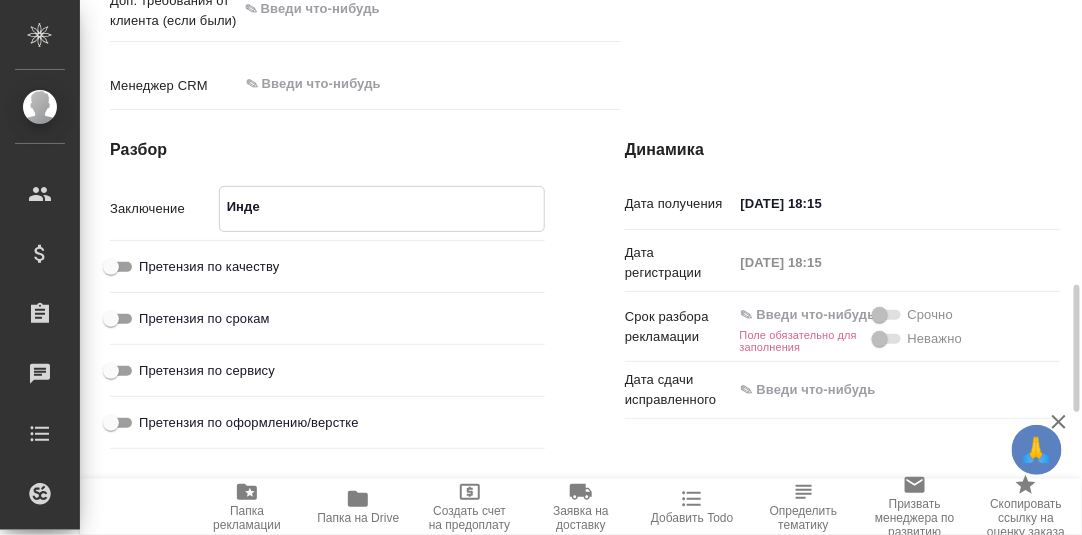 type on "x" 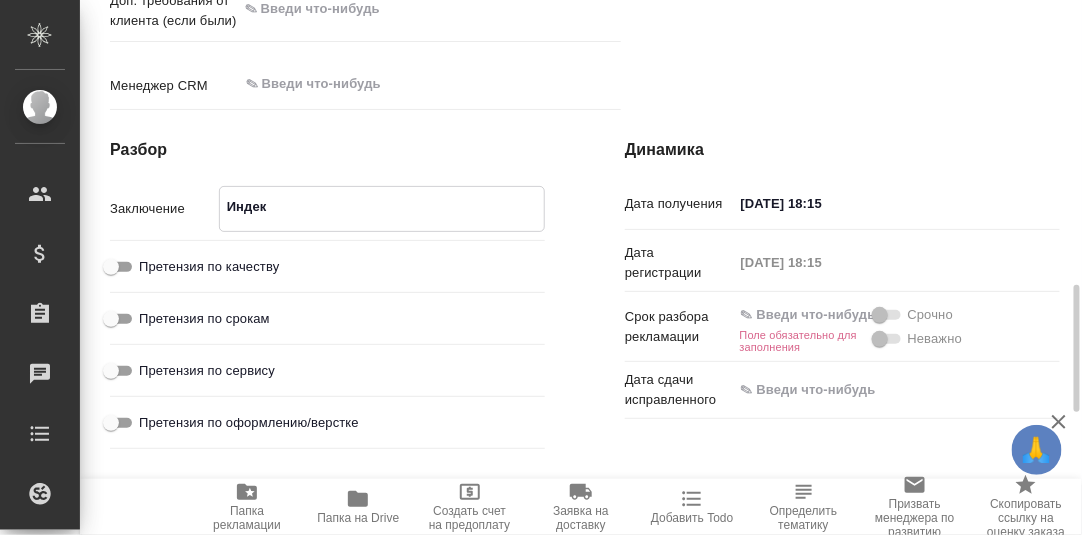 type on "x" 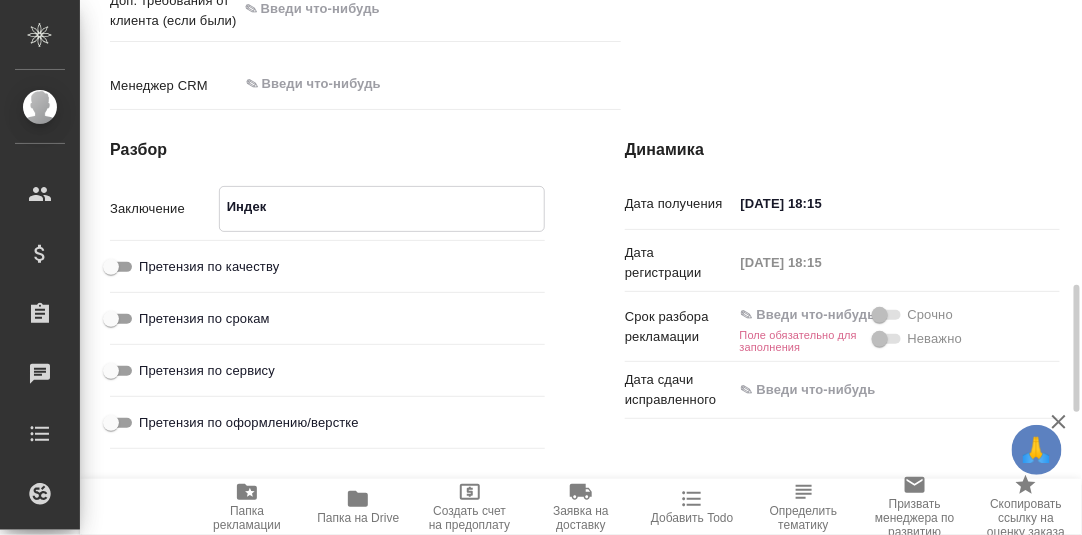 type on "x" 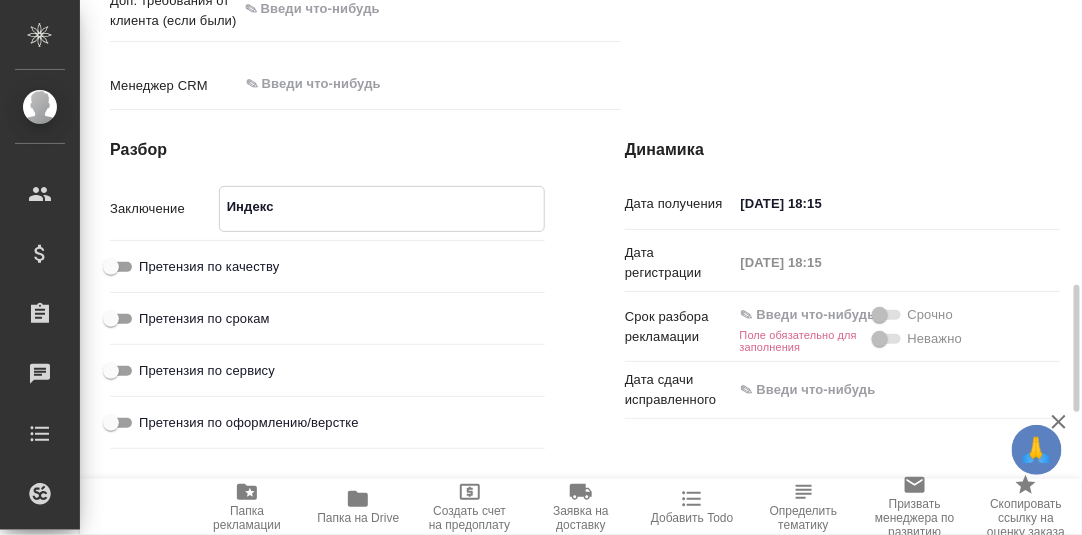 type on "x" 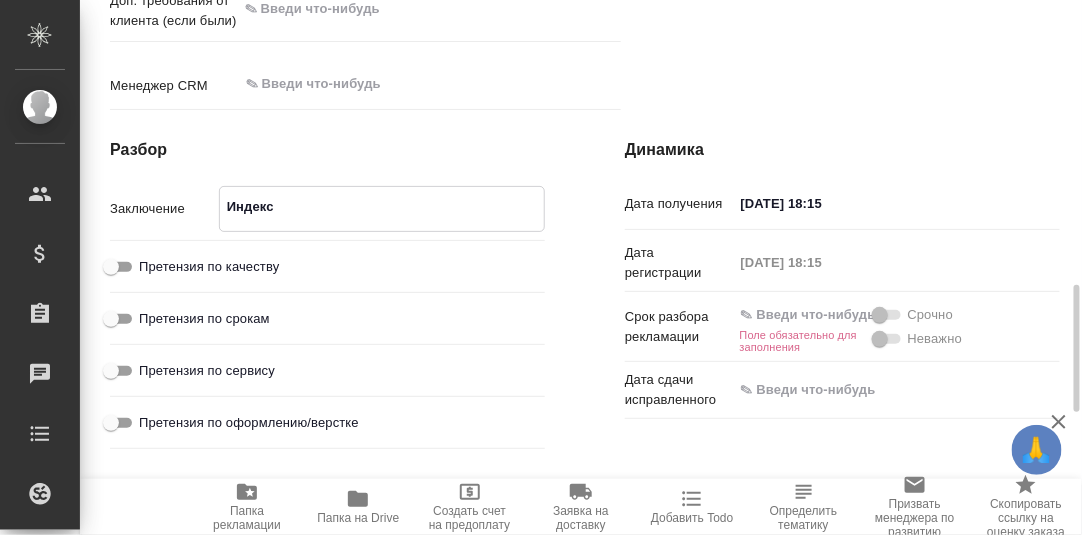 type on "x" 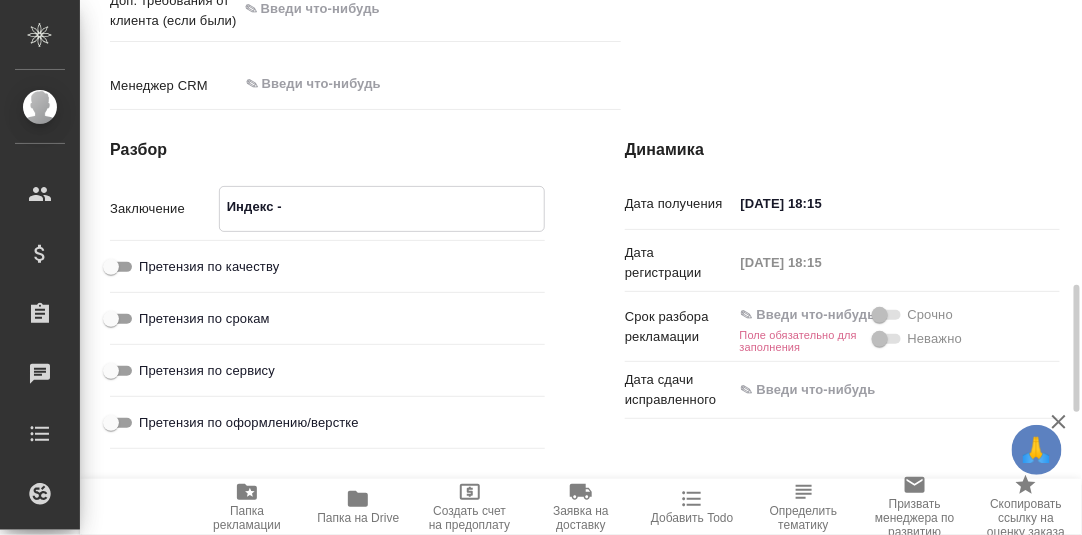 type on "x" 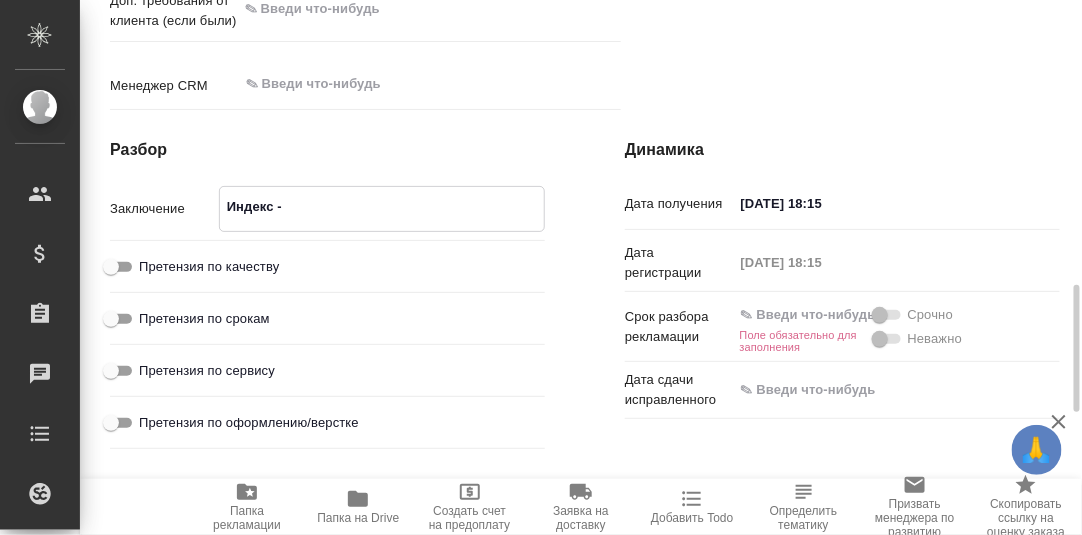 type on "x" 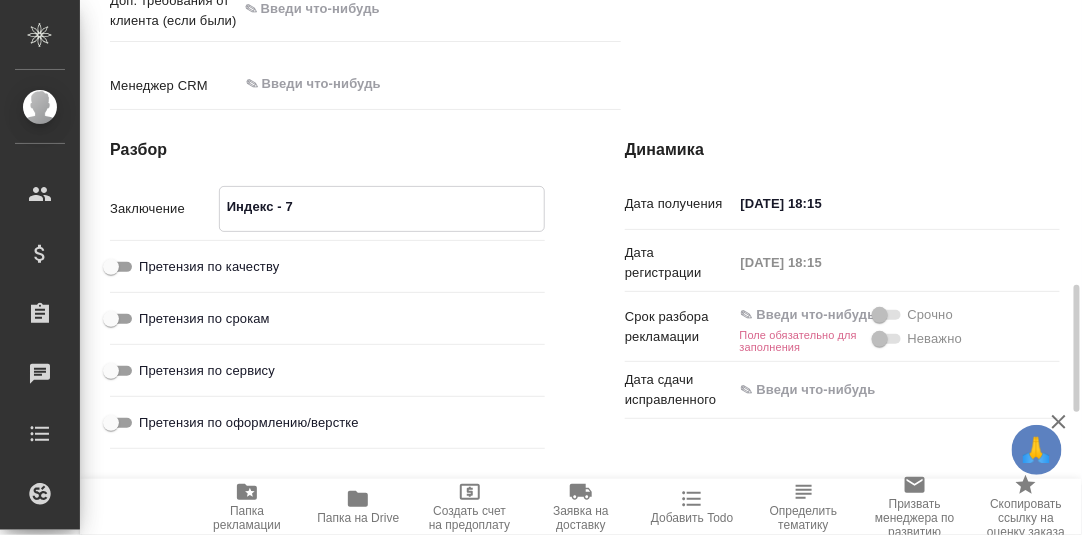 type on "x" 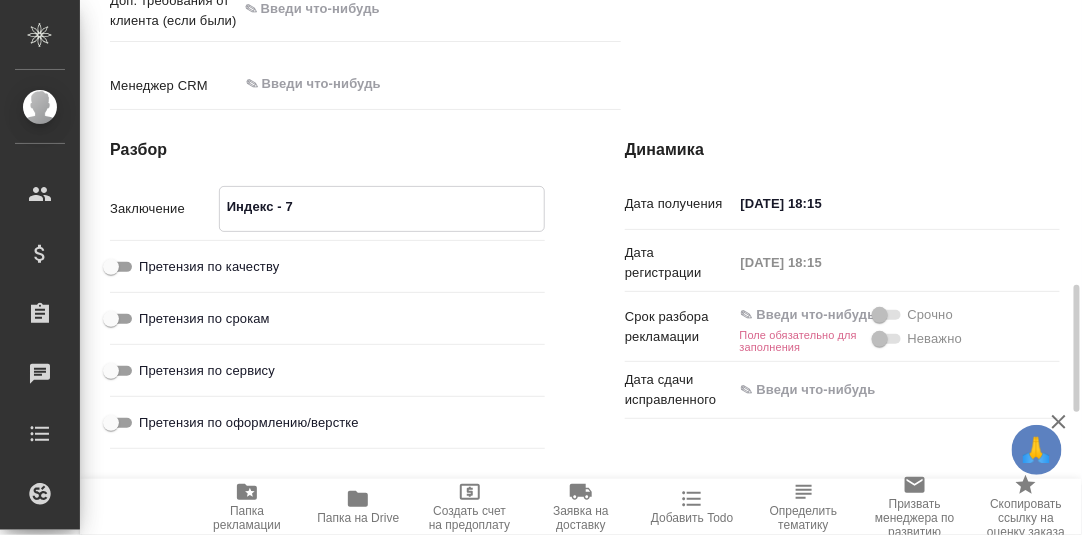 type on "x" 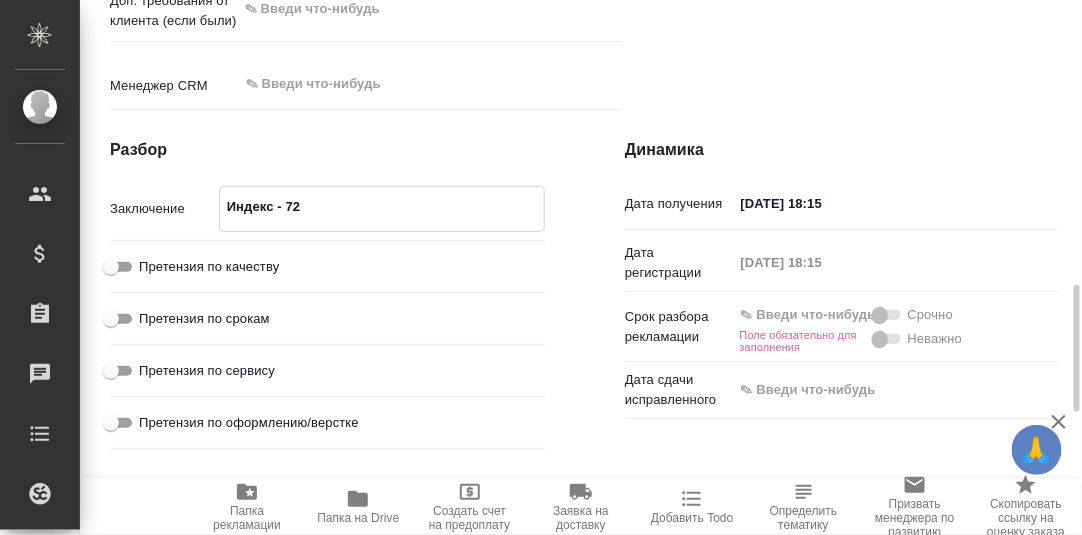 type on "x" 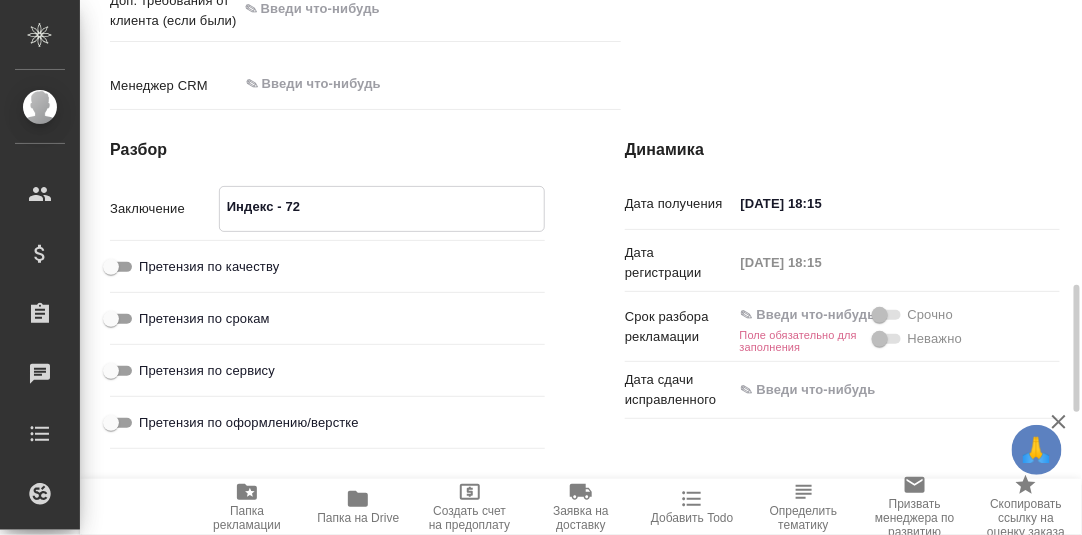 type on "x" 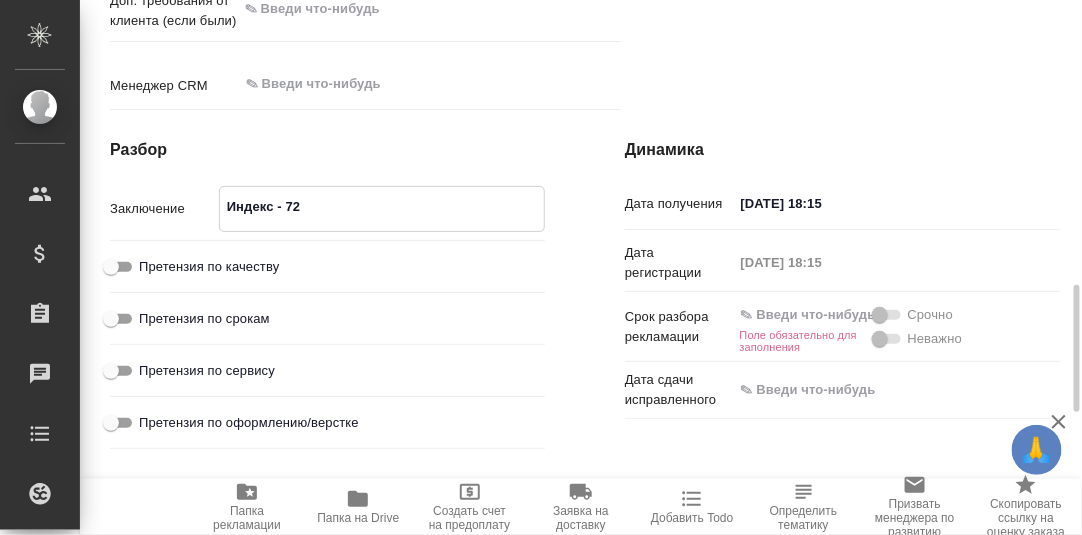 type on "x" 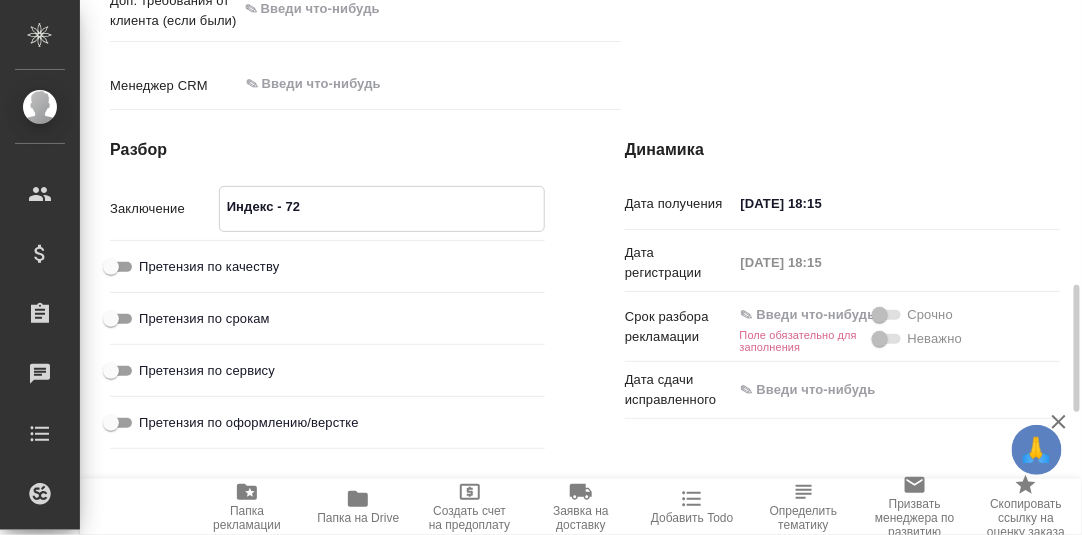 type on "x" 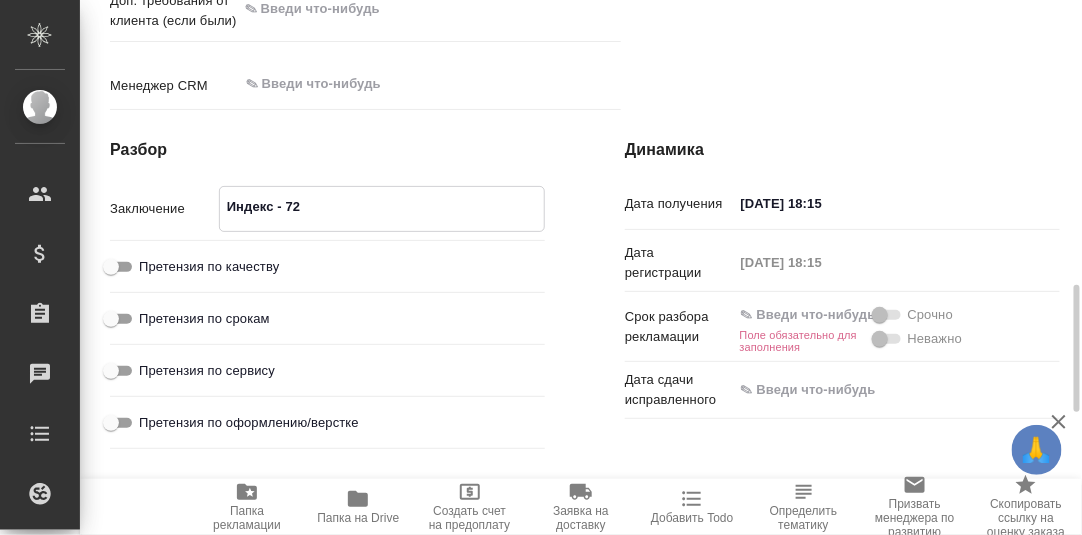 type on "x" 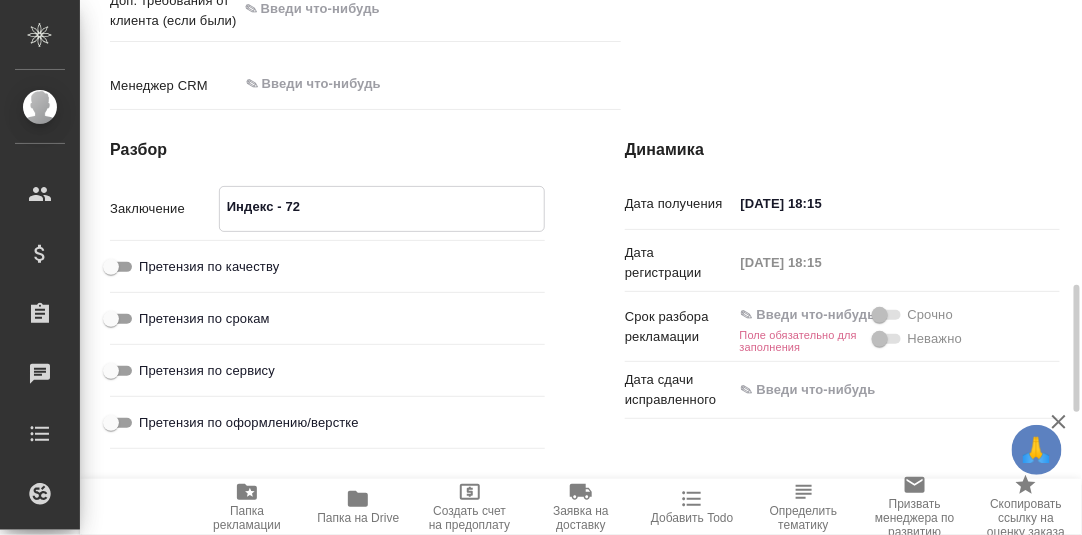 type on "x" 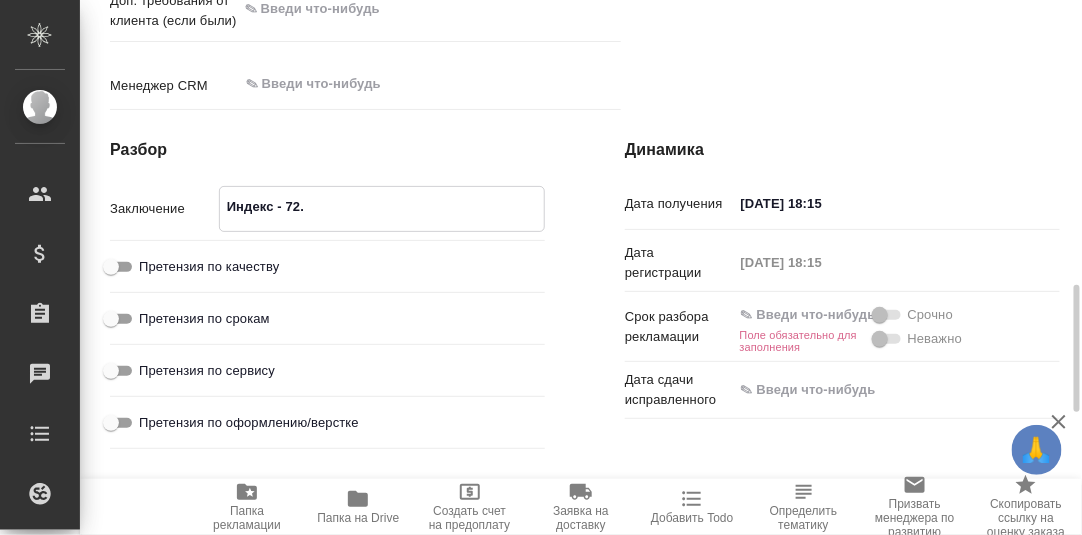 type on "Индекс - 72." 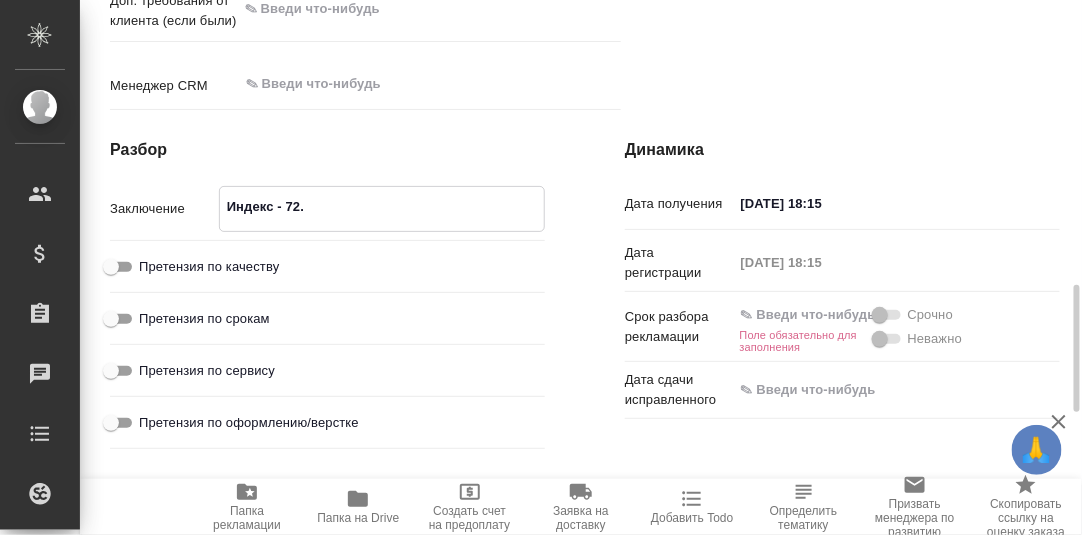 type on "x" 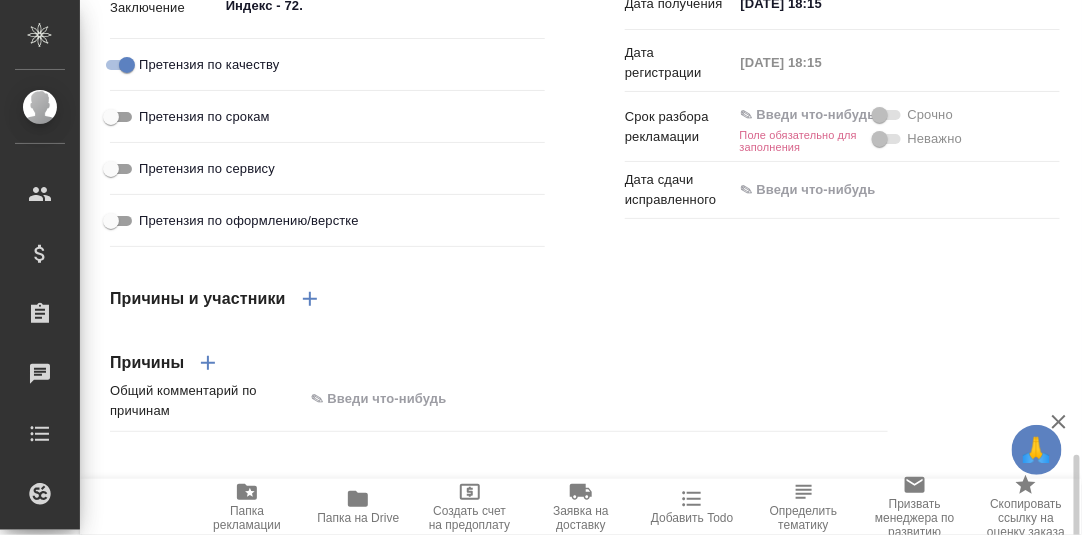 scroll, scrollTop: 1597, scrollLeft: 0, axis: vertical 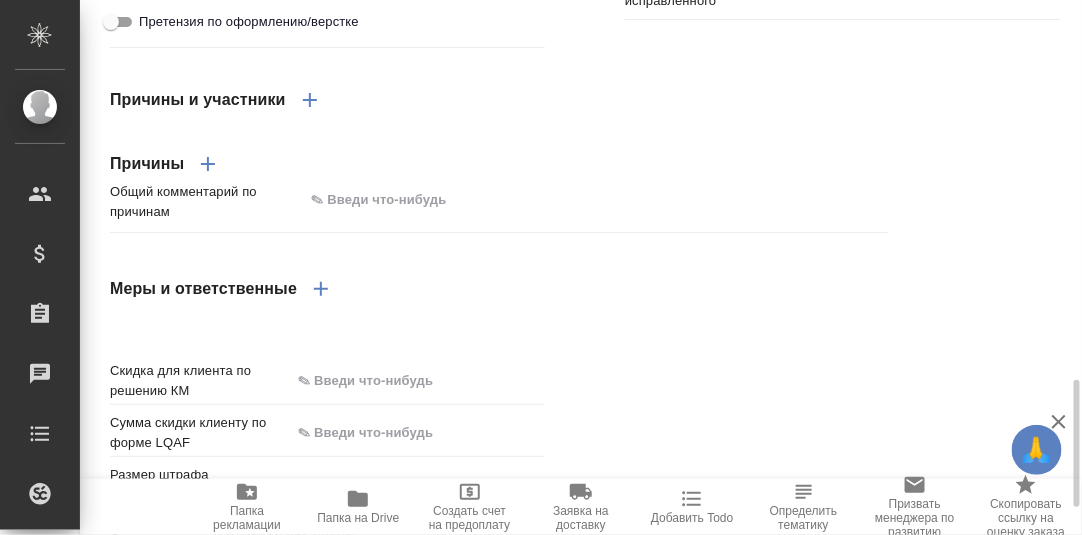 click 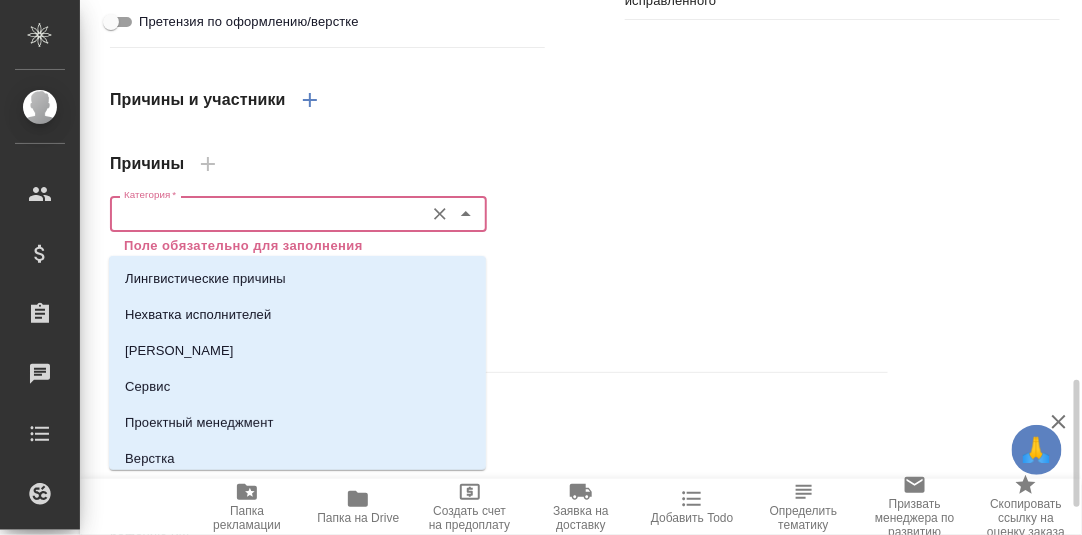 click on "Категория   *" at bounding box center (265, 214) 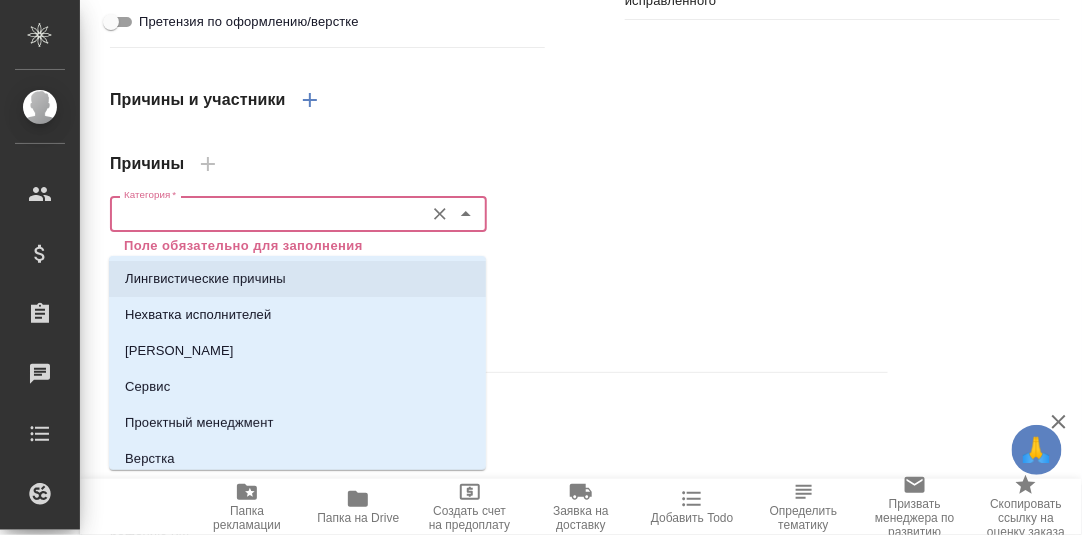 click on "Лингвистические причины" at bounding box center [205, 279] 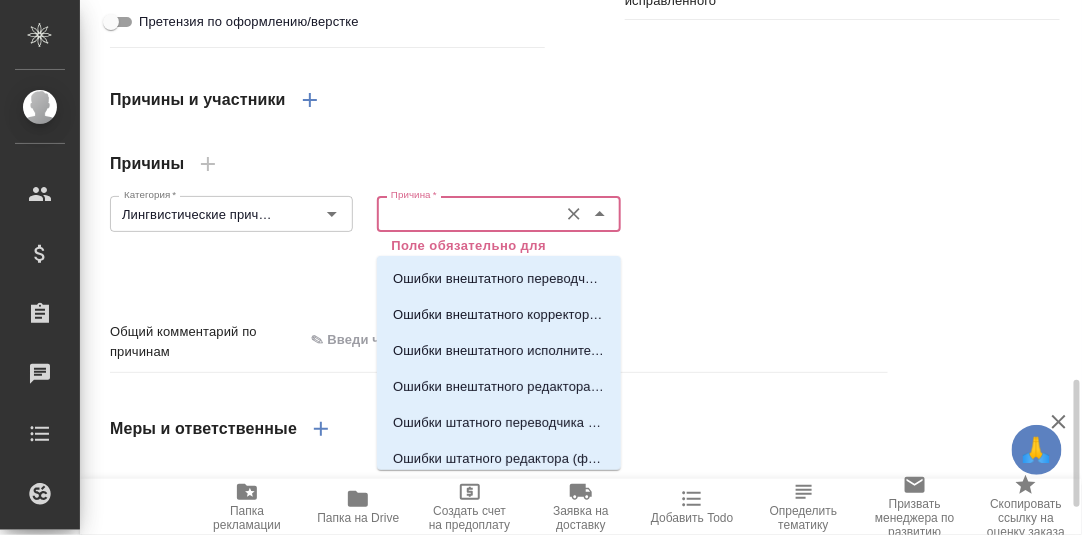 click on "Причина   *" at bounding box center (465, 214) 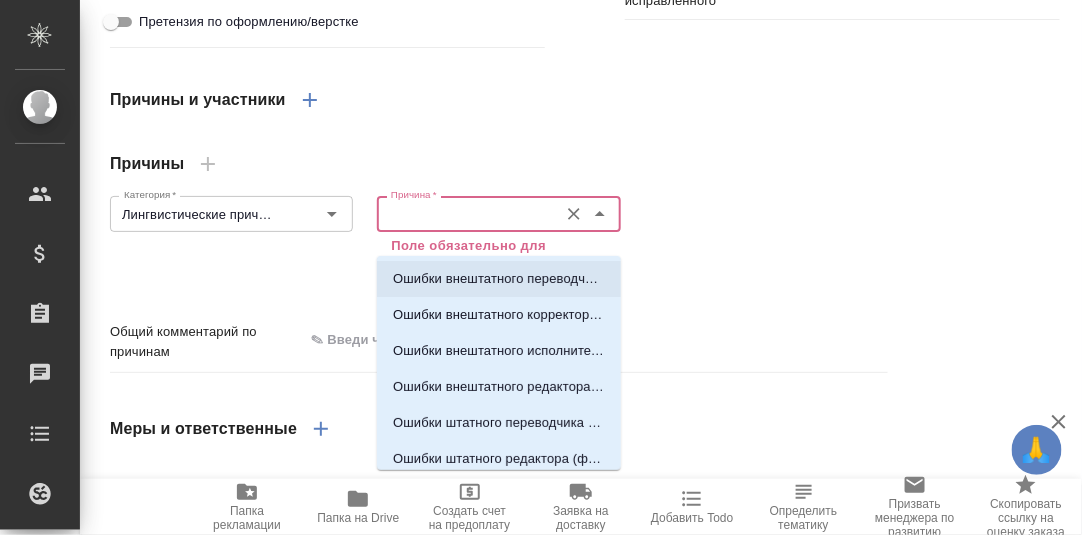 click on "Ошибки внештатного переводчика (фамилия)" at bounding box center (499, 279) 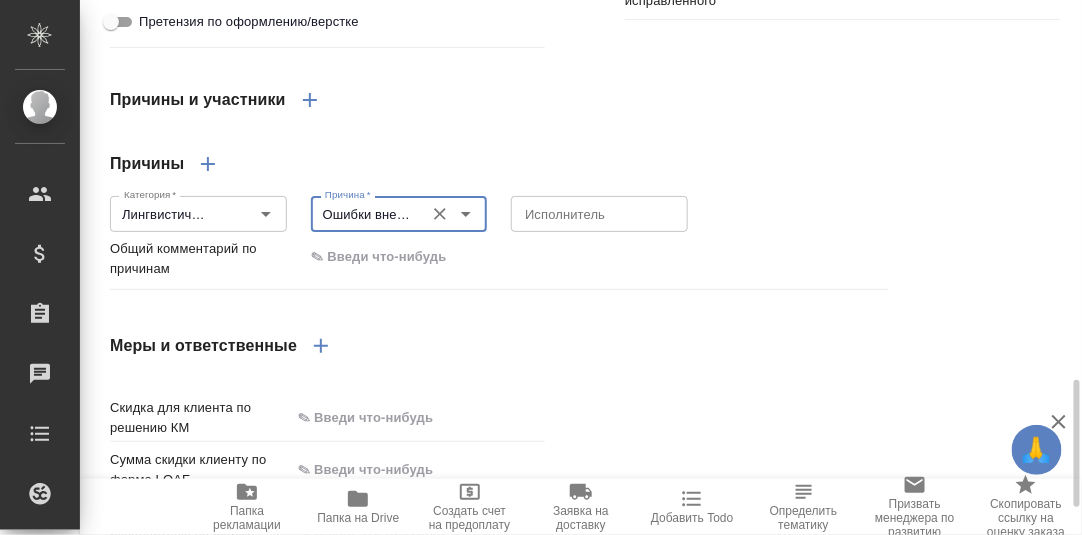 click at bounding box center [599, 214] 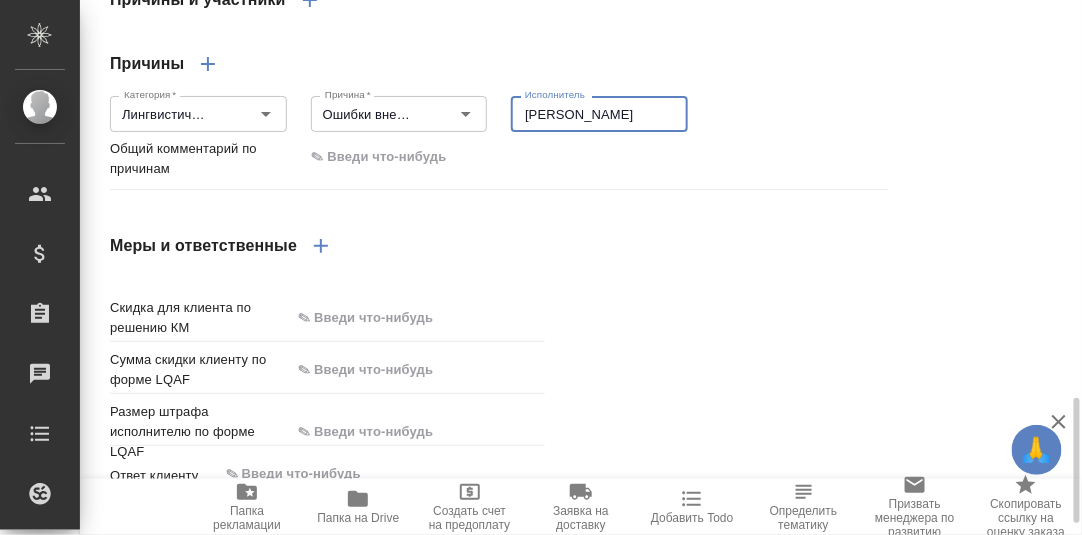 scroll, scrollTop: 1747, scrollLeft: 0, axis: vertical 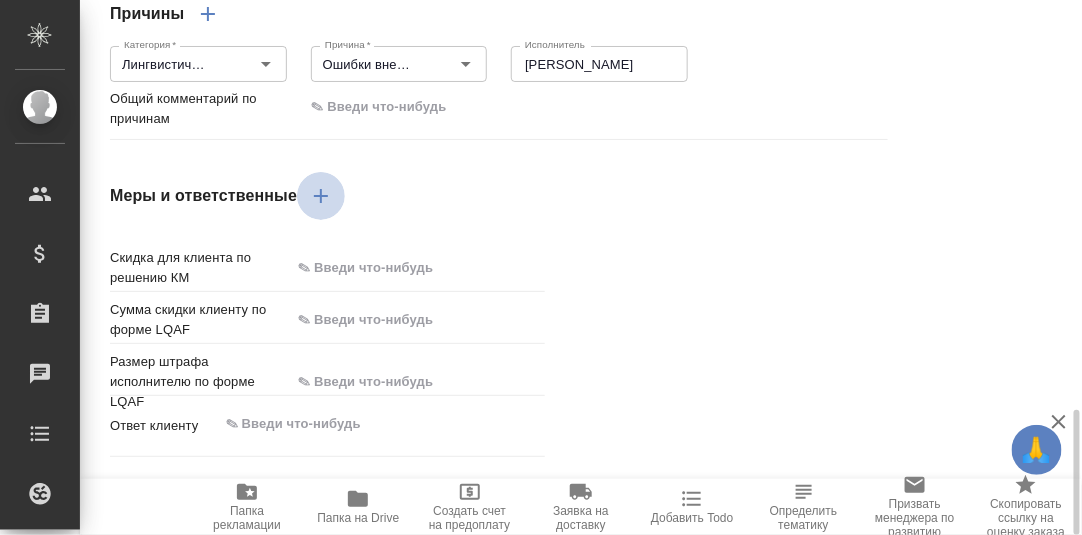 click 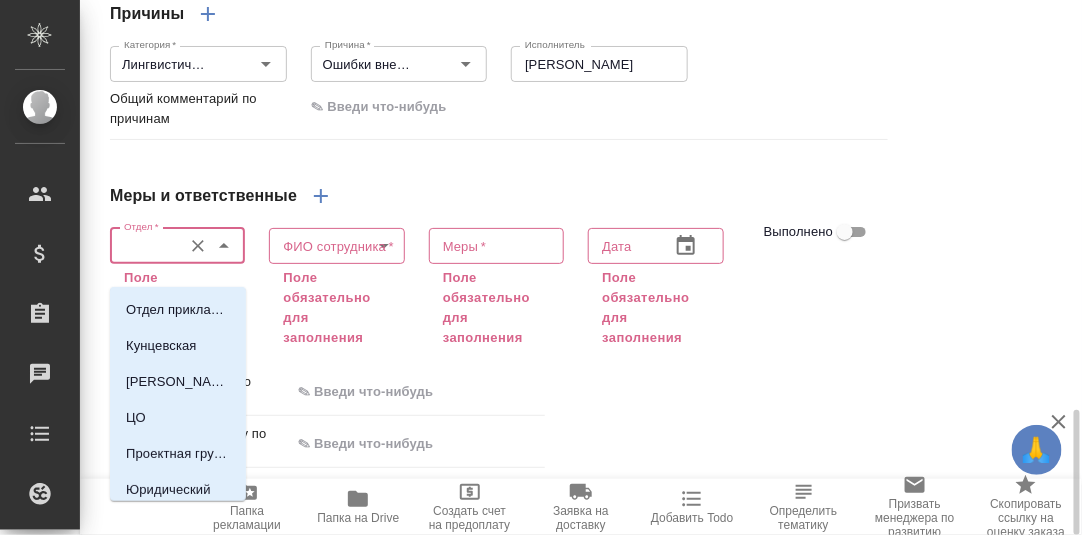 click on "Отдел   *" at bounding box center (144, 246) 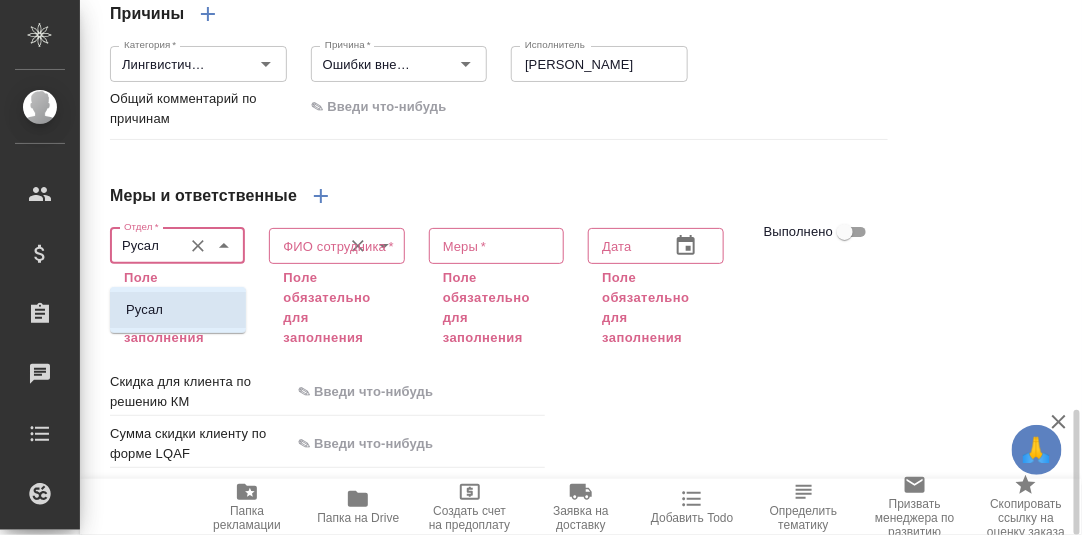 drag, startPoint x: 166, startPoint y: 309, endPoint x: 302, endPoint y: 276, distance: 139.94641 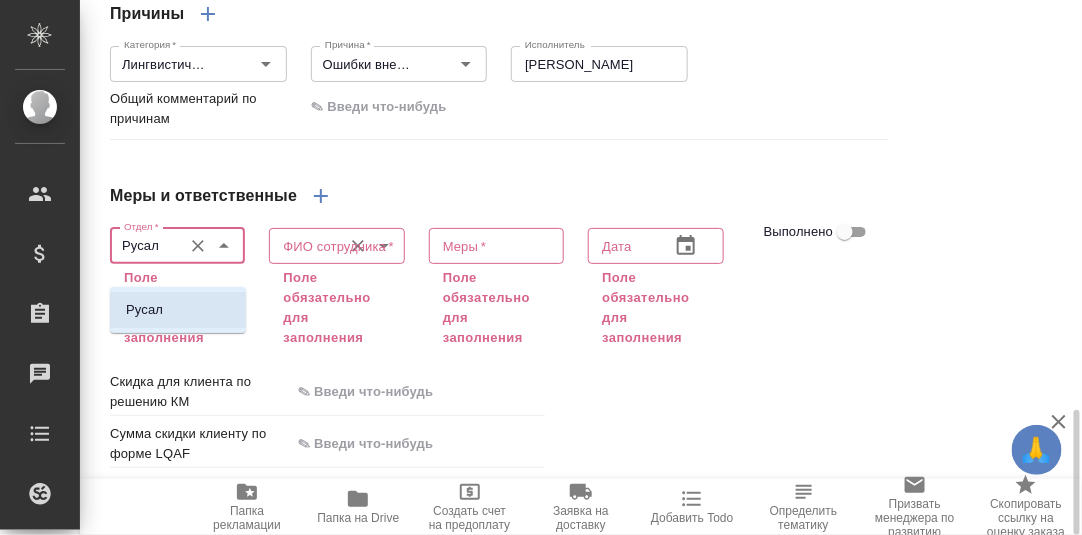 click on "Русал" at bounding box center (178, 310) 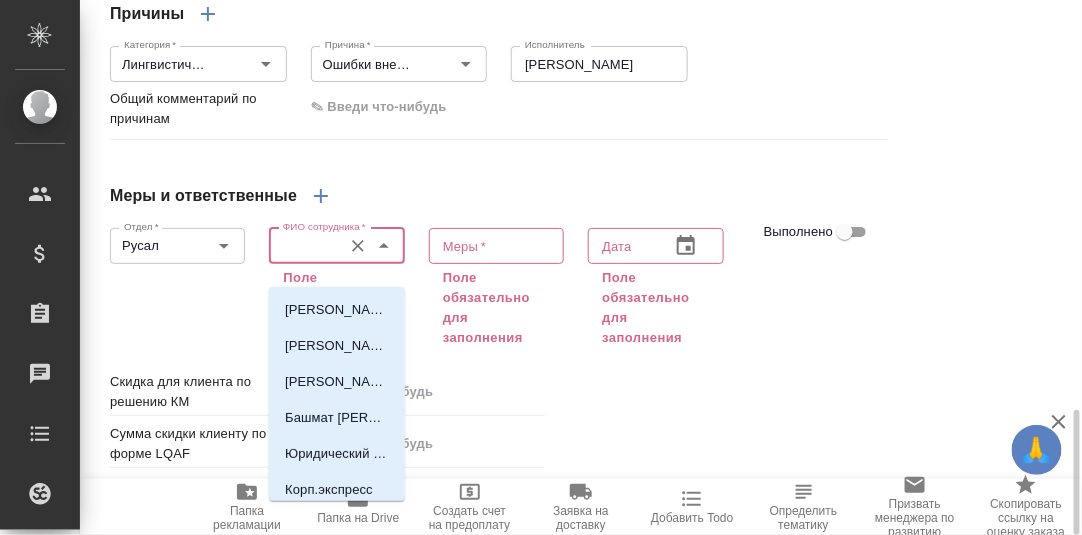 click on "ФИО сотрудника   *" at bounding box center [303, 246] 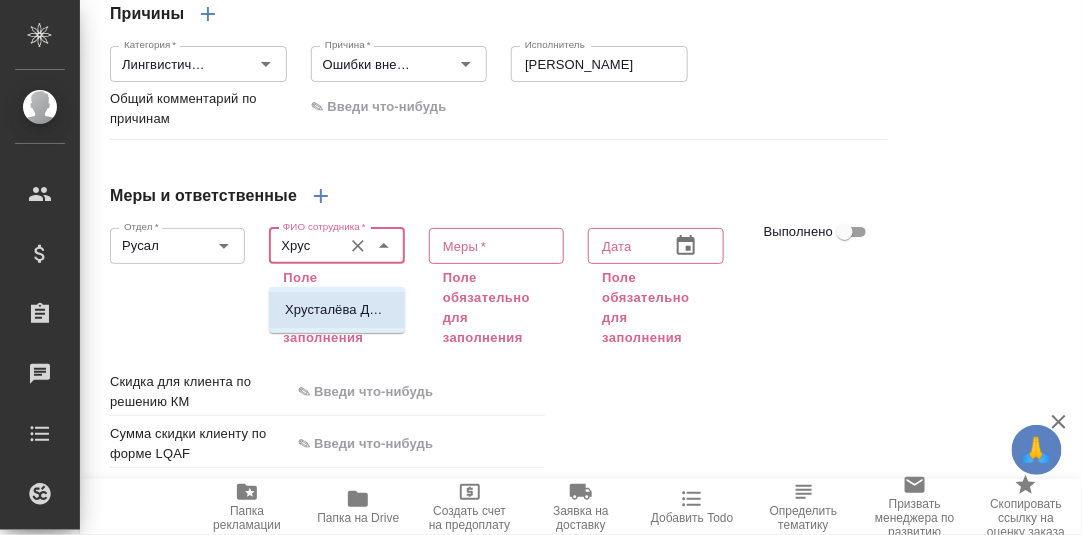 drag, startPoint x: 310, startPoint y: 307, endPoint x: 460, endPoint y: 269, distance: 154.7385 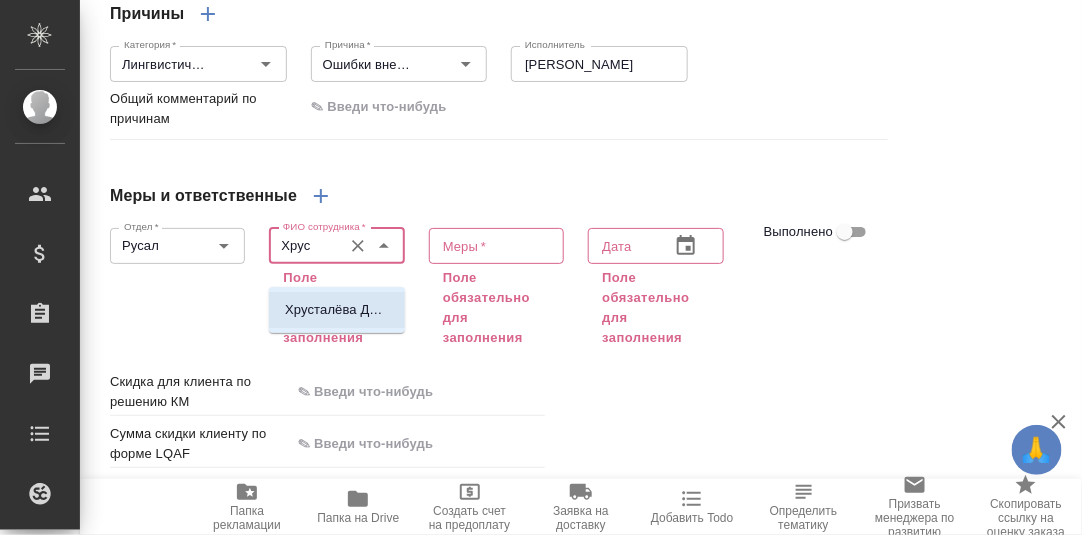 click on "Хрусталёва Дарья" at bounding box center [337, 310] 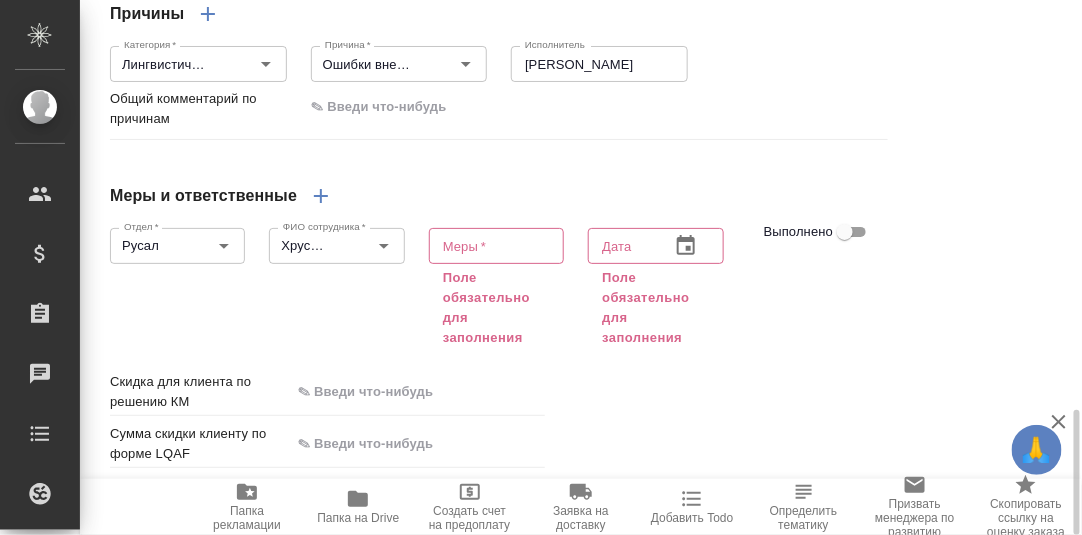 click on "x Меры  *" at bounding box center (496, 246) 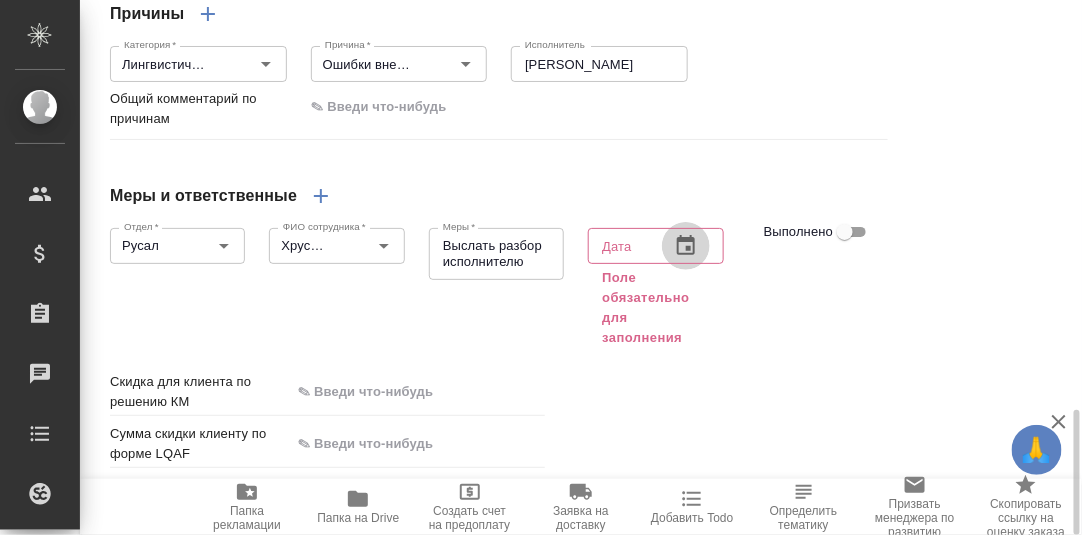 click 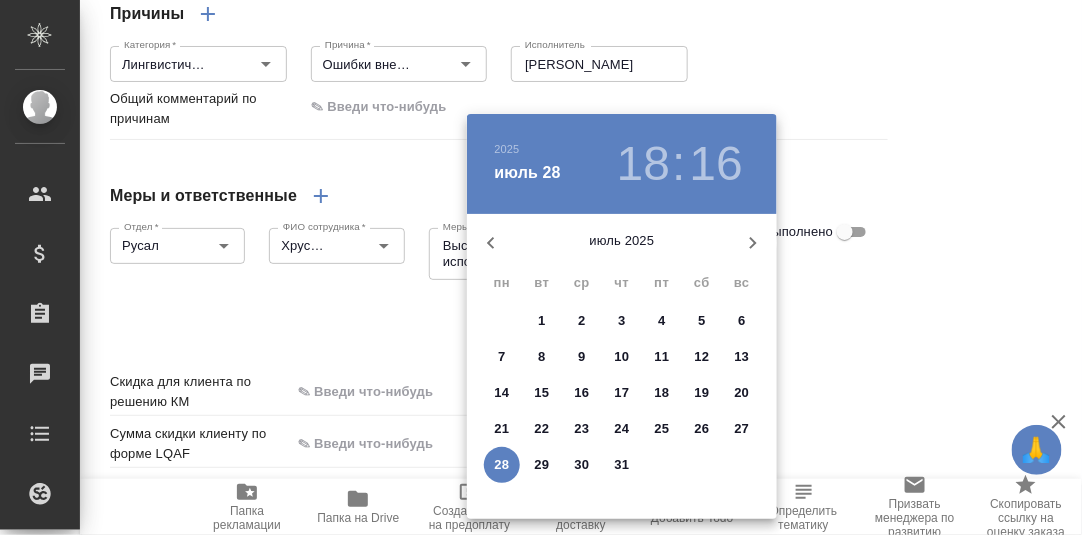 click on "28" at bounding box center (502, 465) 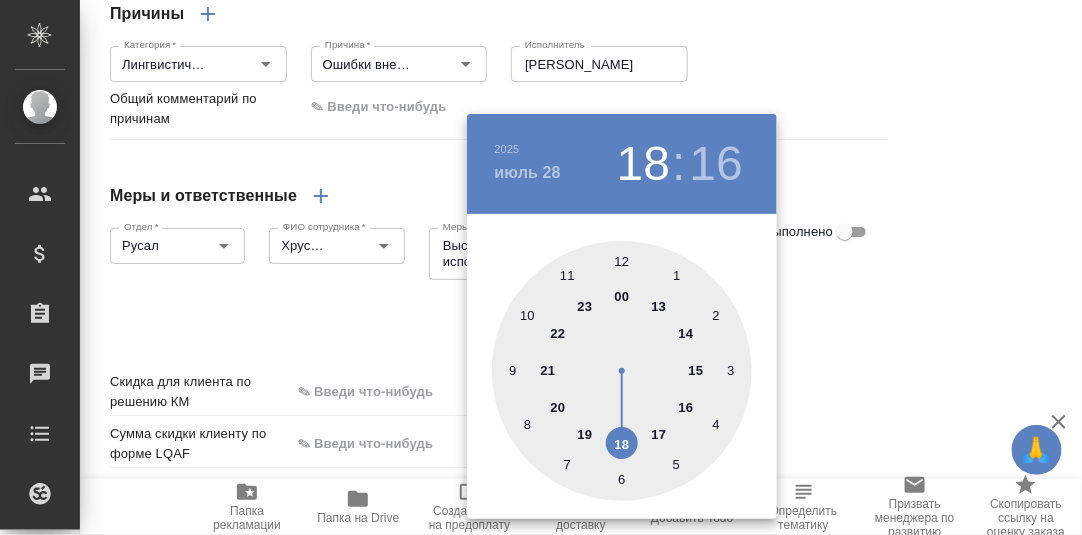 click at bounding box center (622, 371) 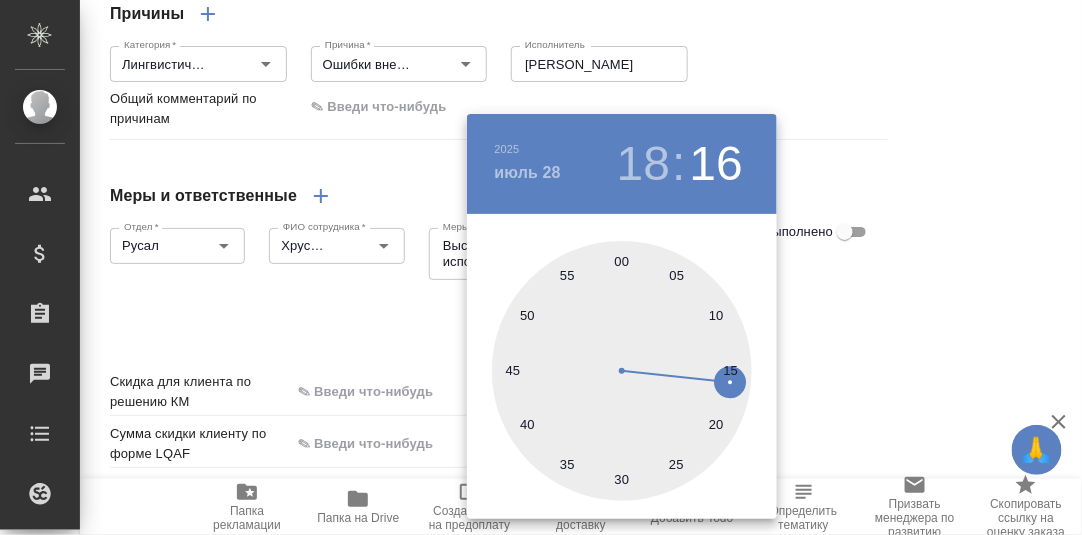 click at bounding box center (622, 371) 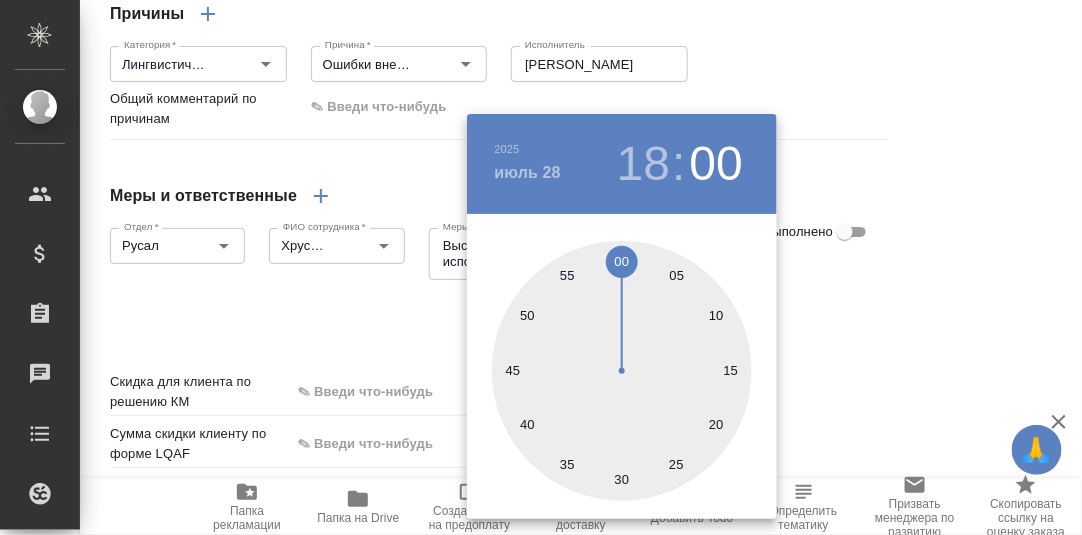 click at bounding box center [541, 267] 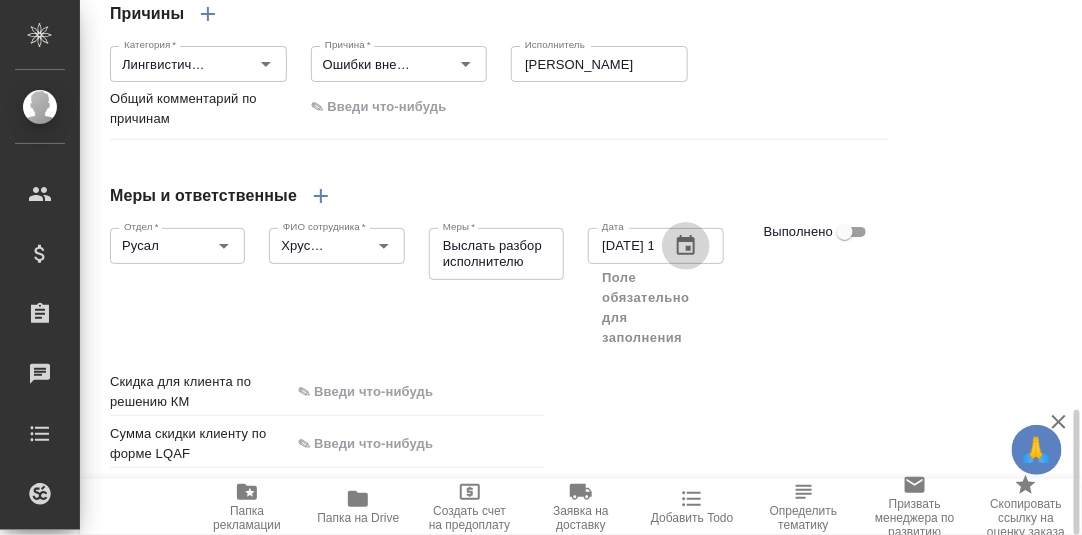 click 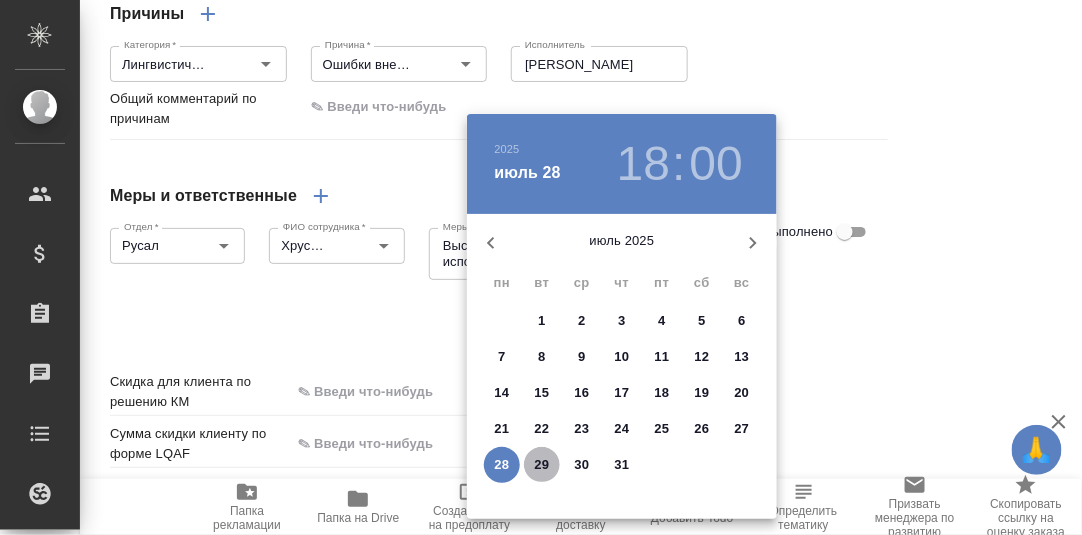 click on "29" at bounding box center (542, 465) 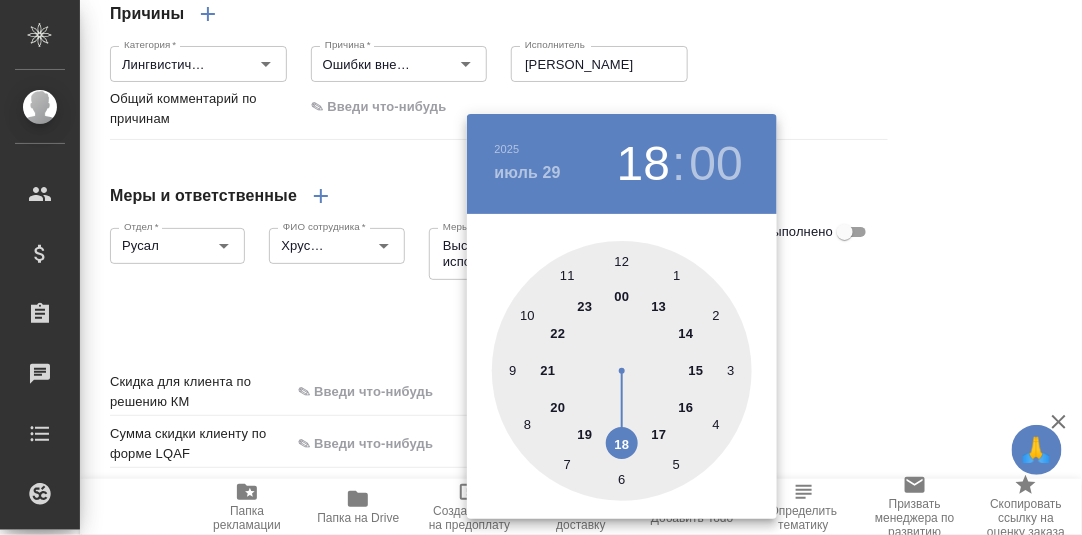 click at bounding box center (541, 267) 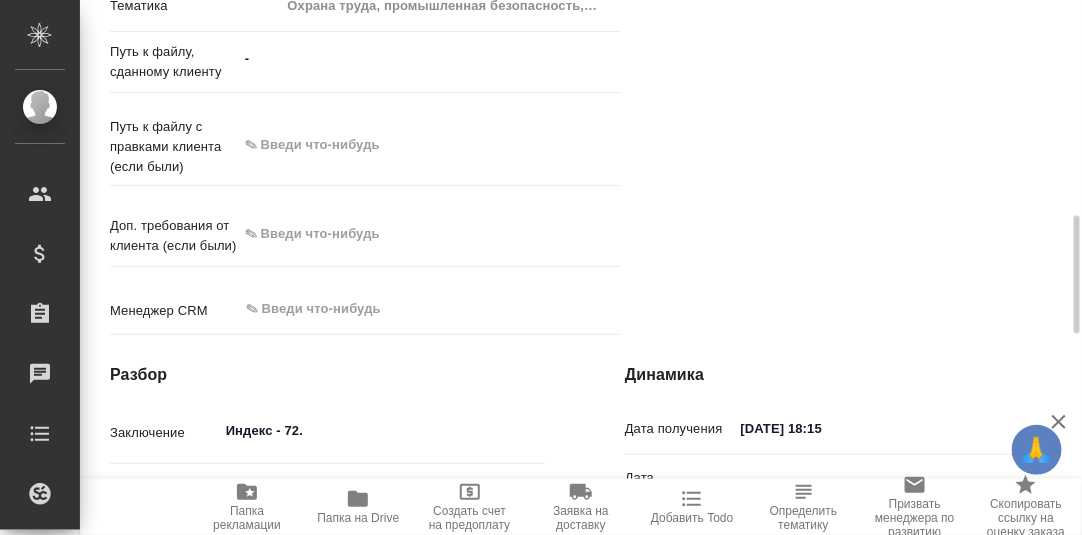 scroll, scrollTop: 1472, scrollLeft: 0, axis: vertical 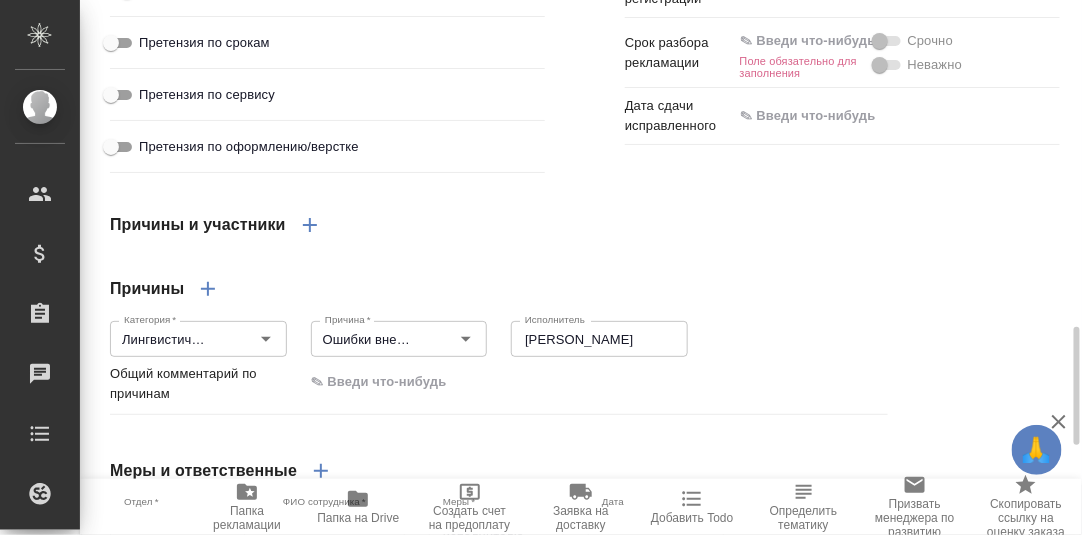 click on "Поле обязательно для заполнения" at bounding box center [806, 67] 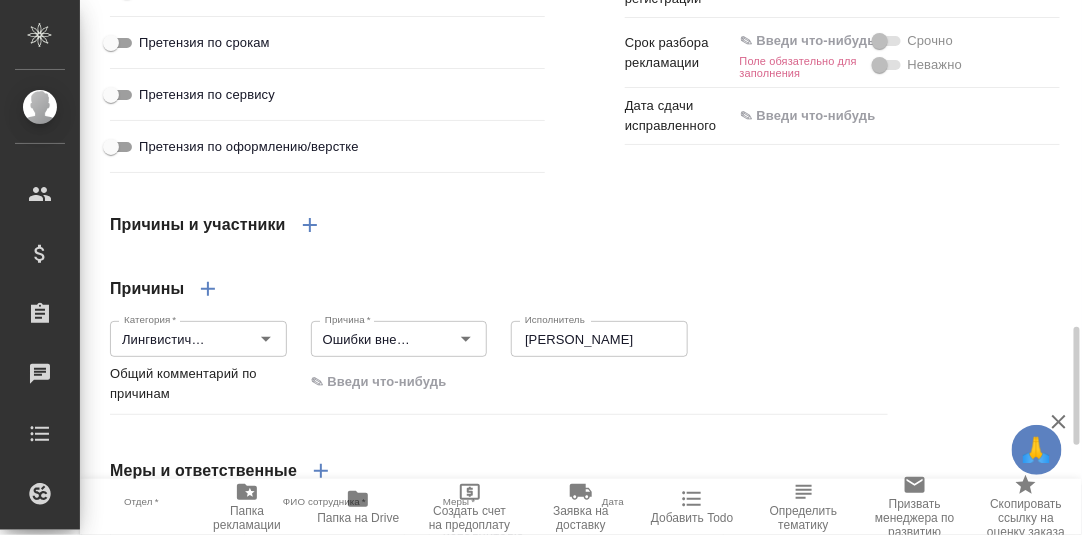 drag, startPoint x: 787, startPoint y: 88, endPoint x: 771, endPoint y: 91, distance: 16.27882 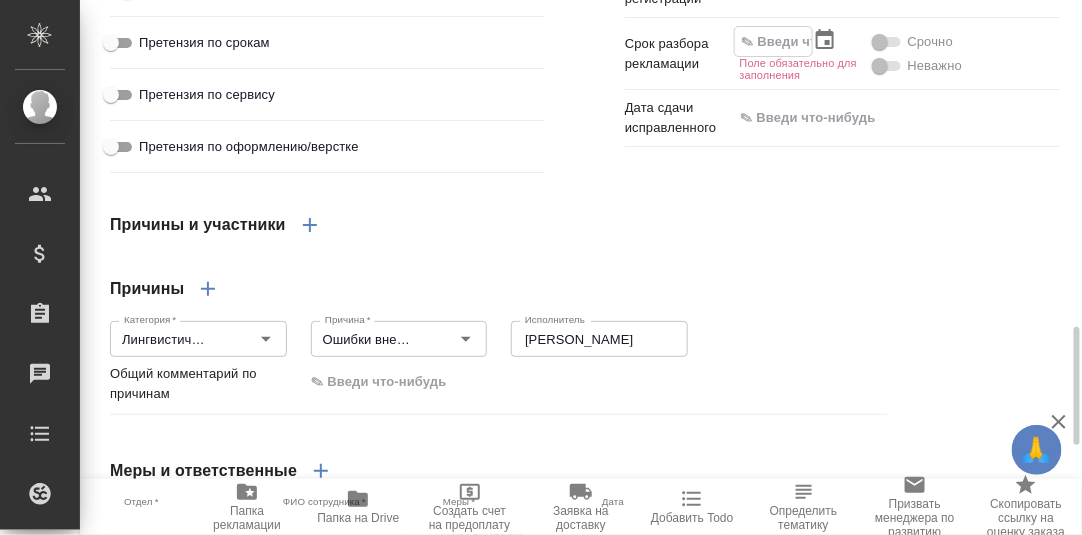 click 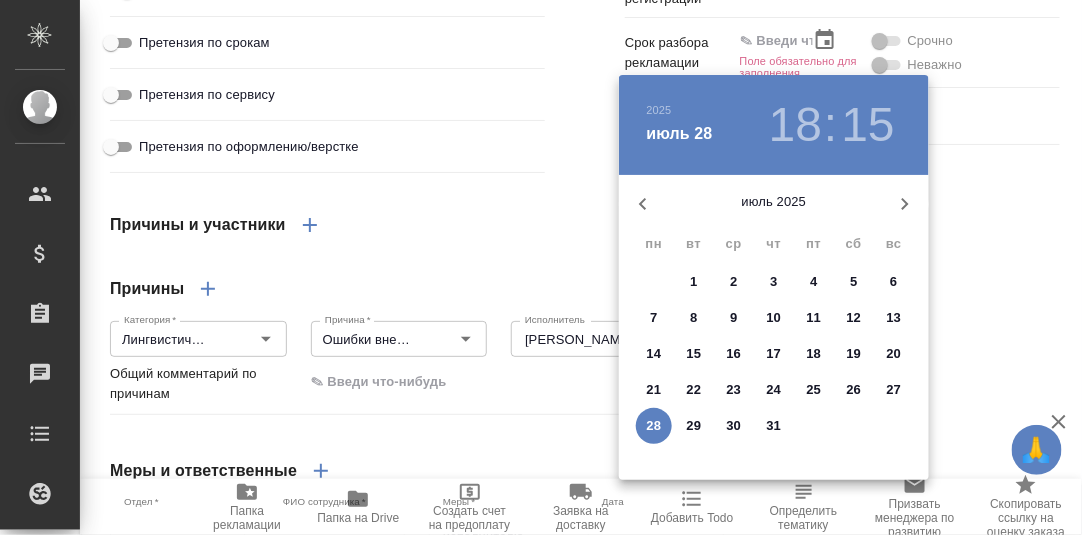 click on "28" at bounding box center [654, 426] 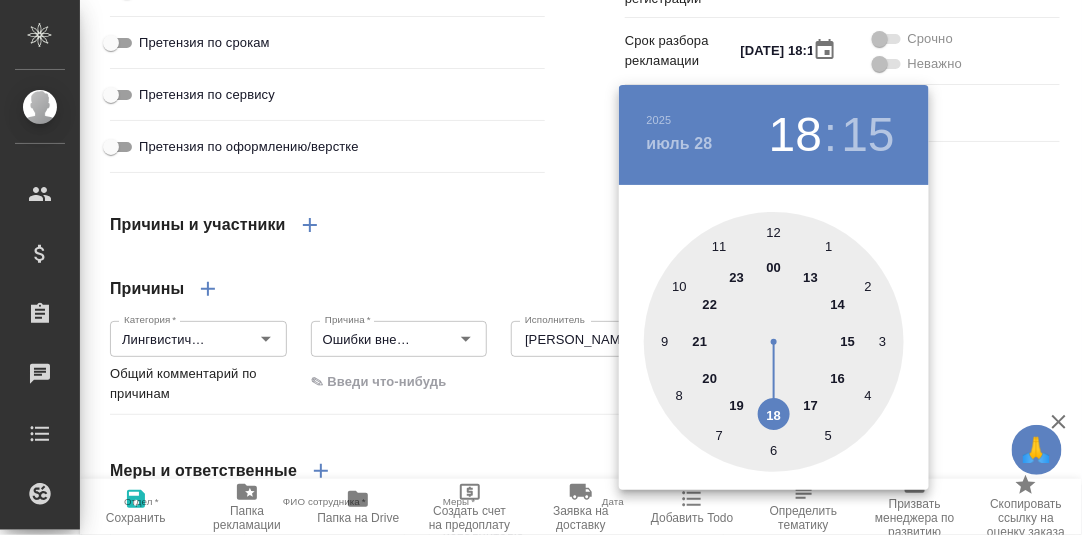drag, startPoint x: 774, startPoint y: 415, endPoint x: 781, endPoint y: 363, distance: 52.46904 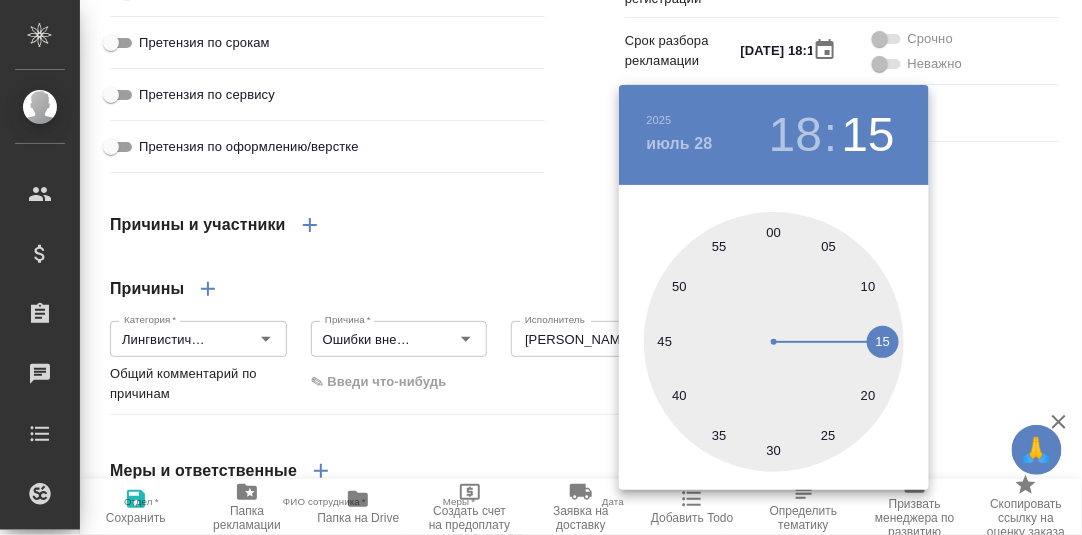 click at bounding box center (774, 342) 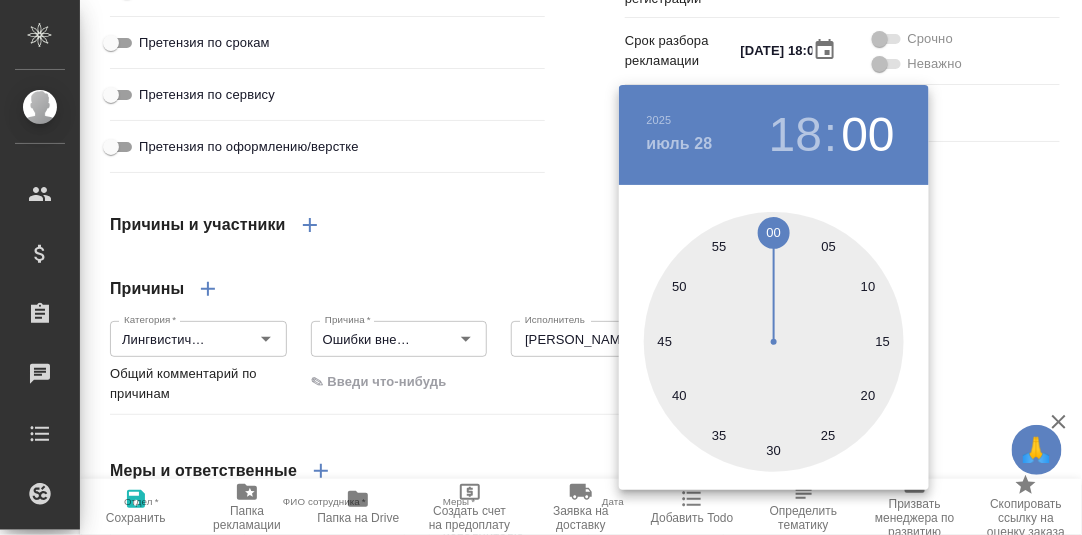 click at bounding box center [541, 267] 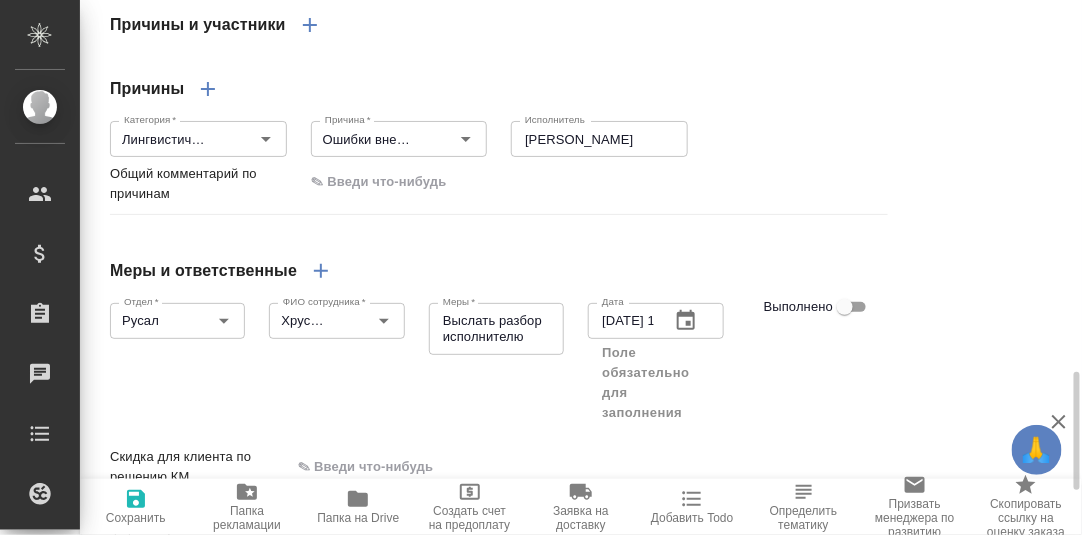 scroll, scrollTop: 1871, scrollLeft: 0, axis: vertical 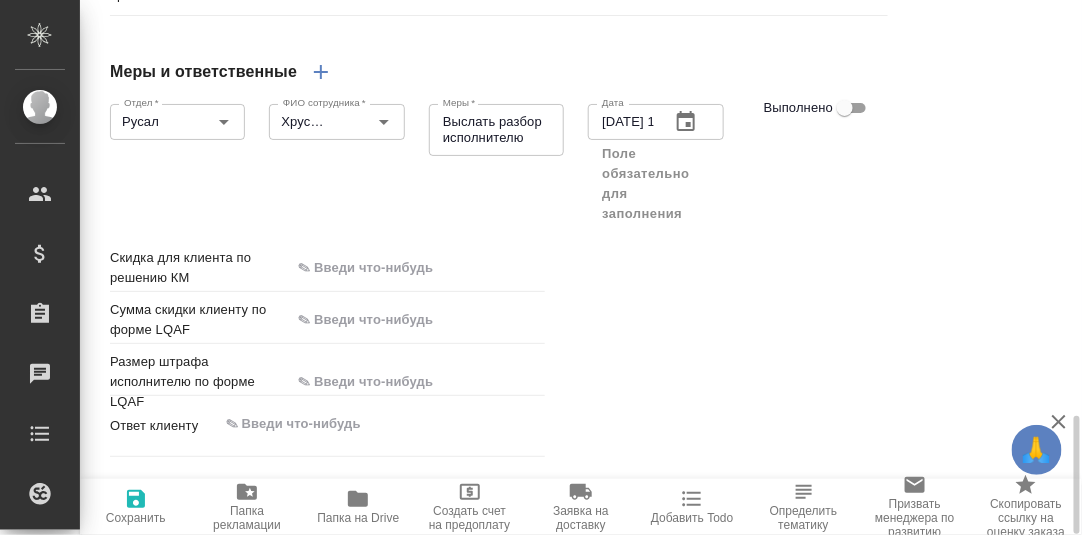 click 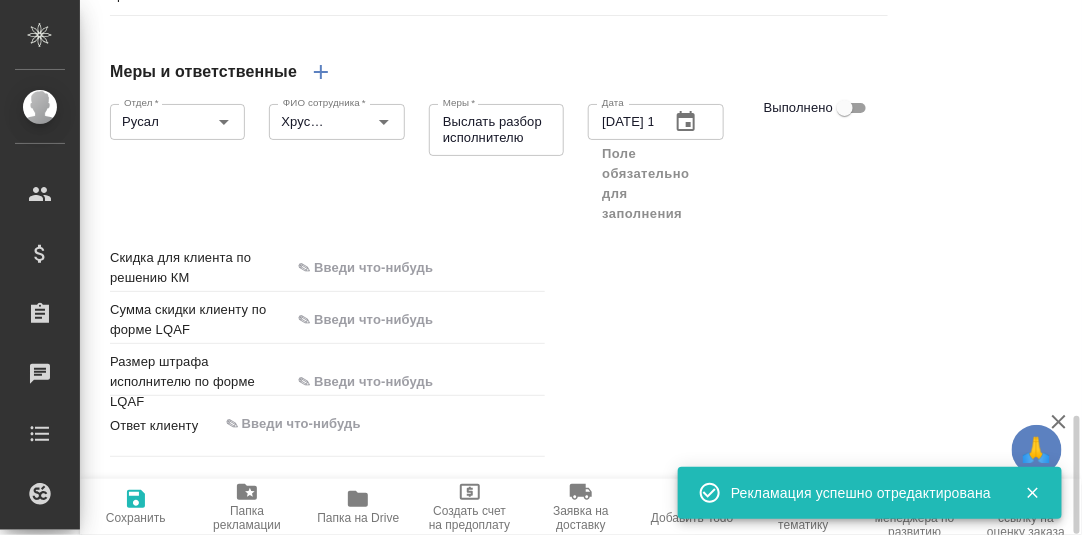 click 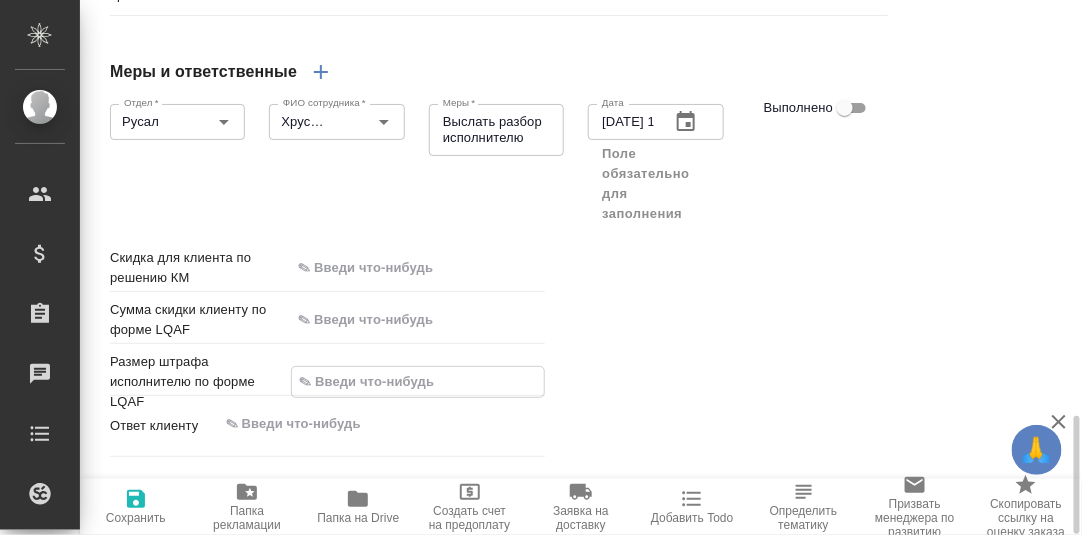 click at bounding box center [418, 381] 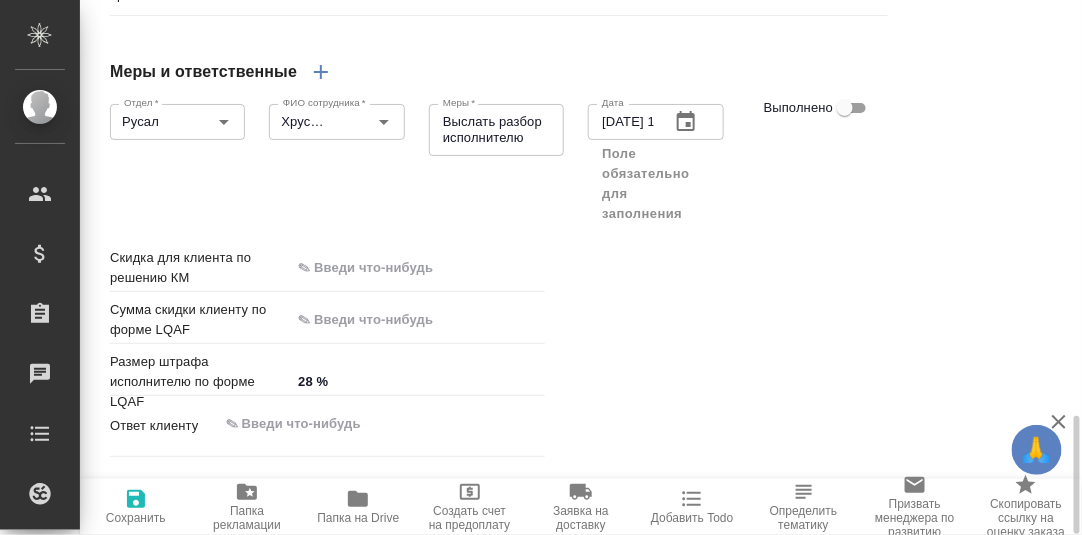 click on "Скидка для клиента по решению КМ Сумма скидки клиенту по форме LQAF Размер штрафа исполнителю по форме LQAF 28 % Ответ клиенту x" at bounding box center [585, 356] 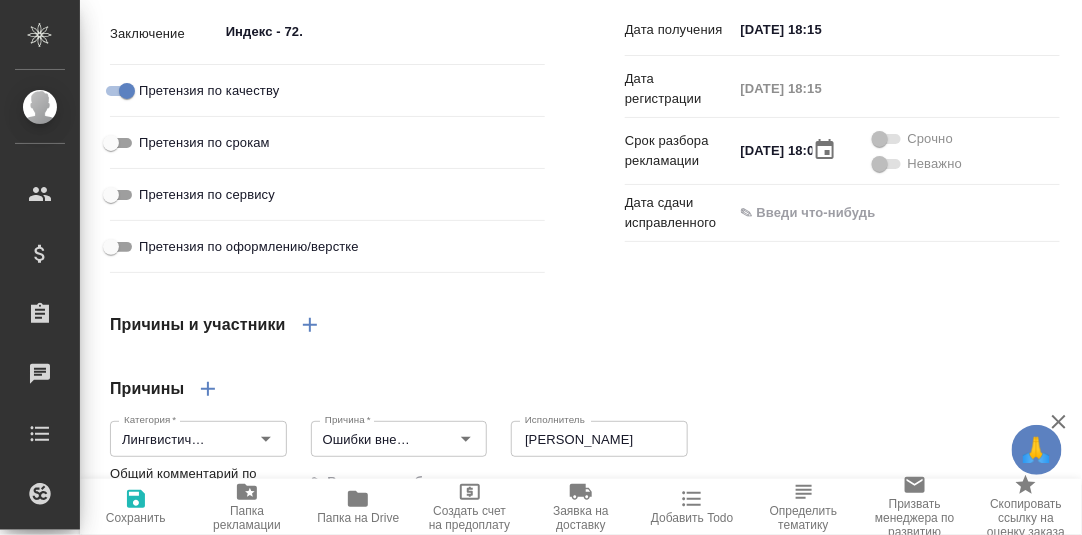 scroll, scrollTop: 1871, scrollLeft: 0, axis: vertical 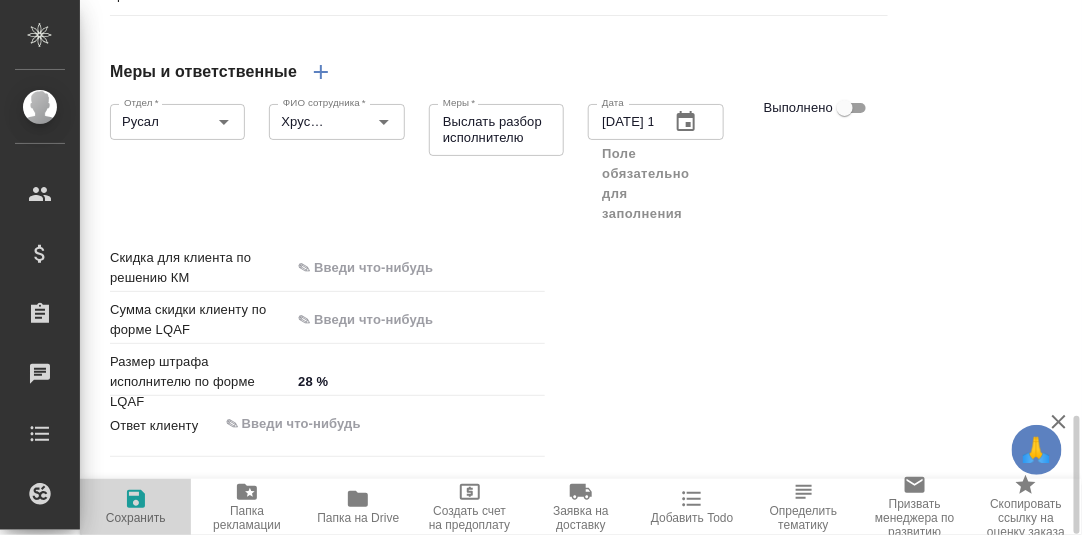 click 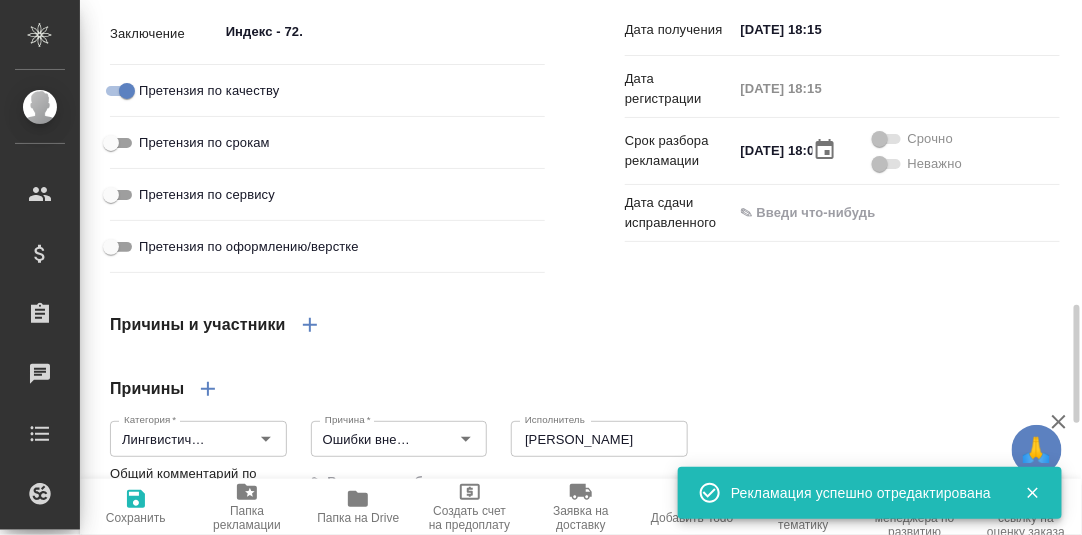 scroll, scrollTop: 1172, scrollLeft: 0, axis: vertical 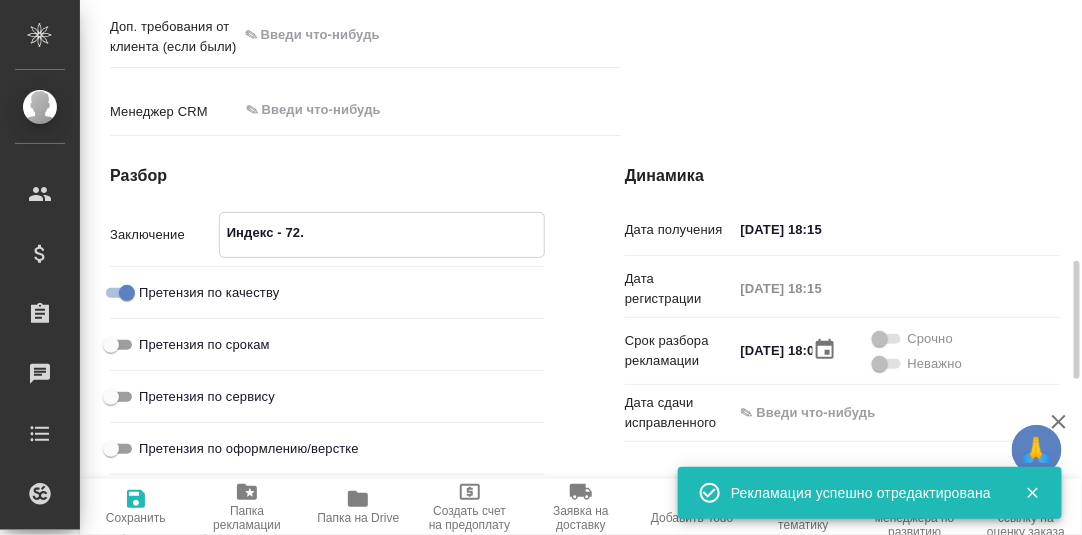 click on "Индекс - 72." at bounding box center (382, 233) 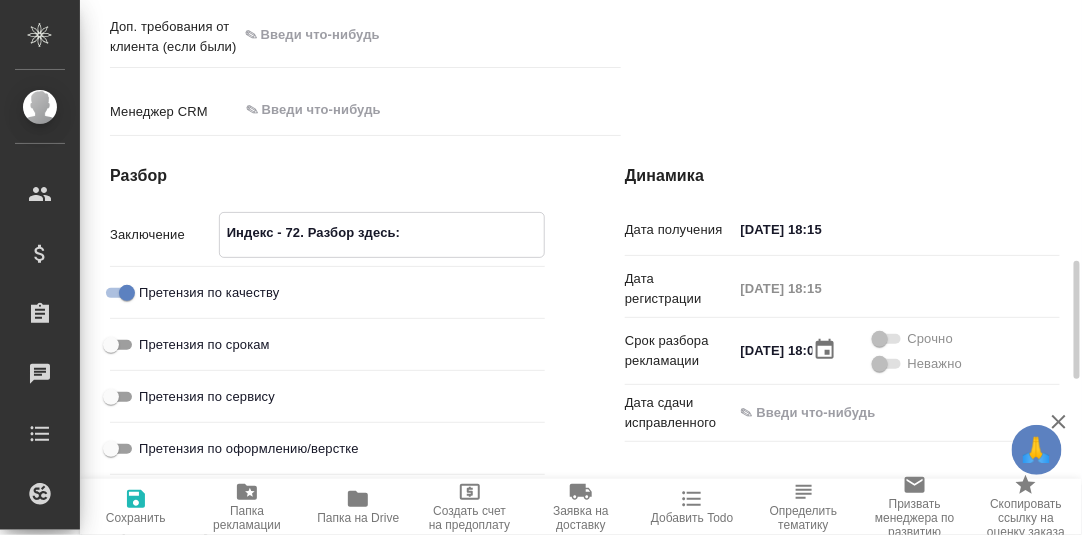 paste on "https://drive.awatera.com/apps/files/index.php/apps/files/?dir=/Shares/recl-2726" 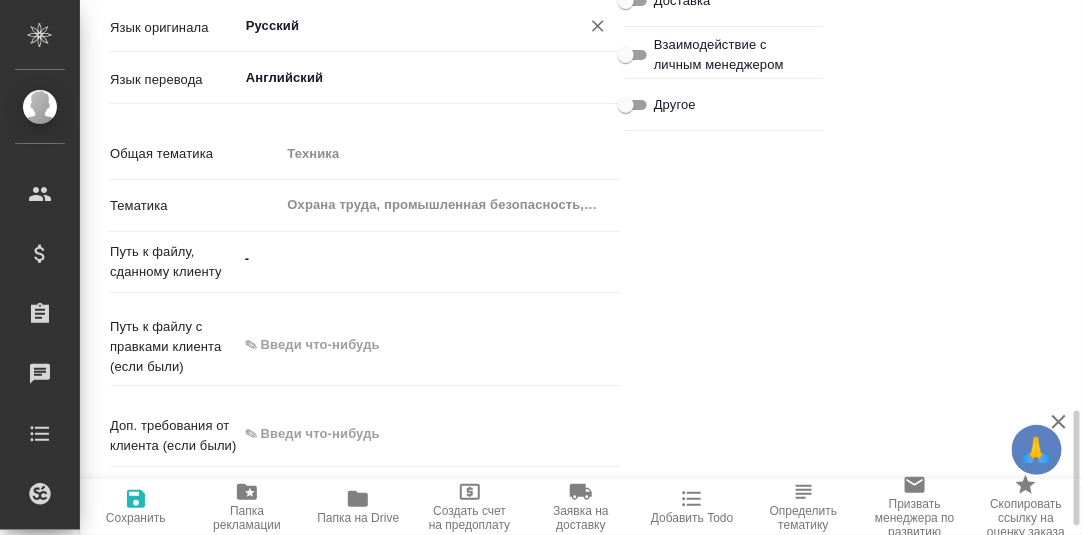 scroll, scrollTop: 673, scrollLeft: 0, axis: vertical 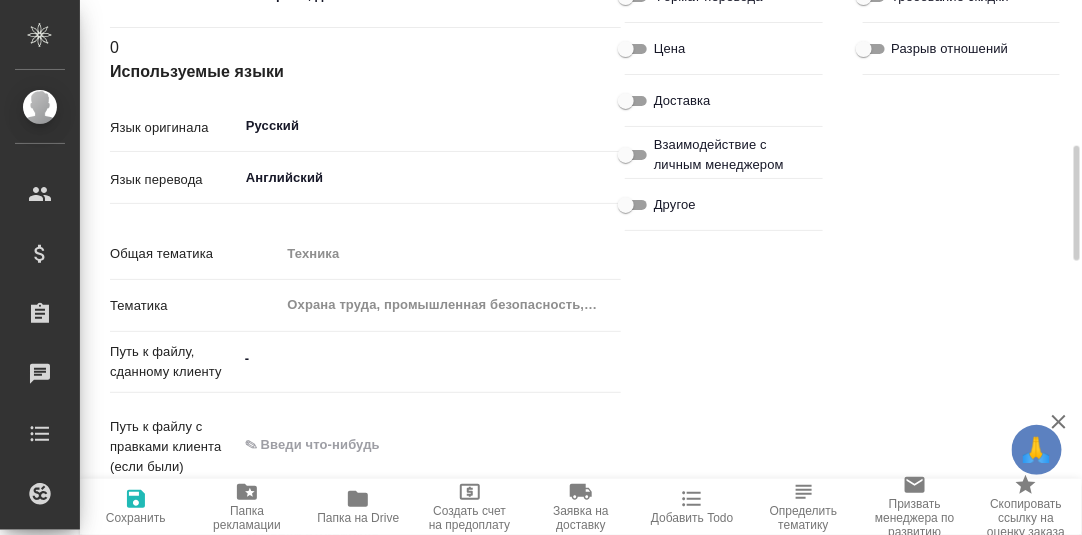 click 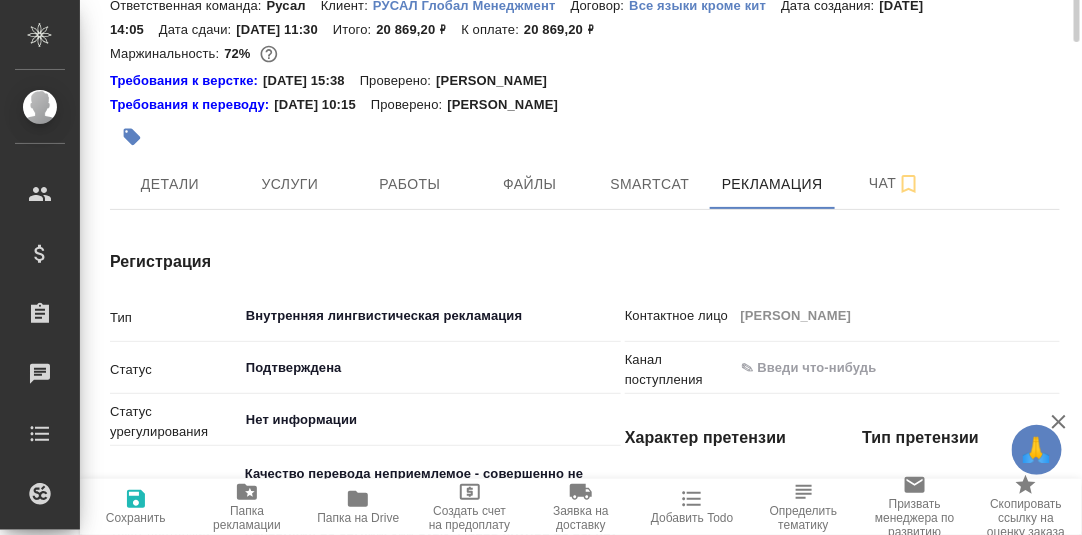 scroll, scrollTop: 0, scrollLeft: 0, axis: both 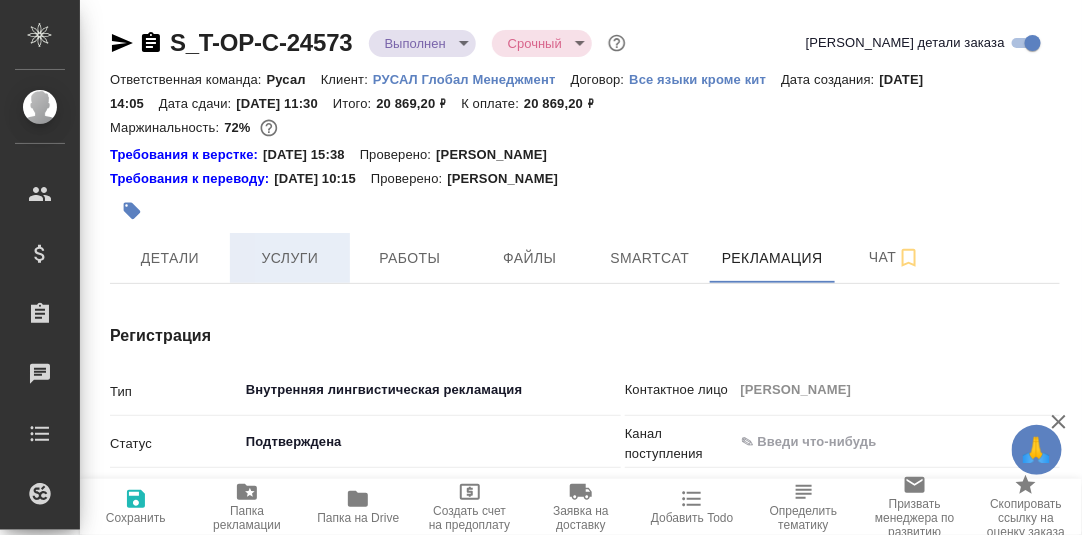 click on "Услуги" at bounding box center [290, 258] 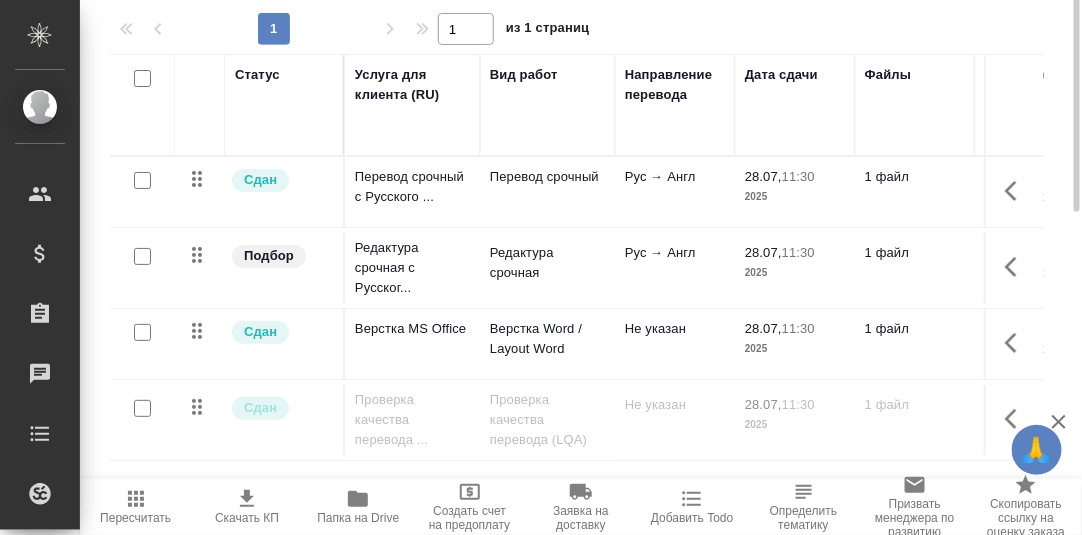scroll, scrollTop: 0, scrollLeft: 0, axis: both 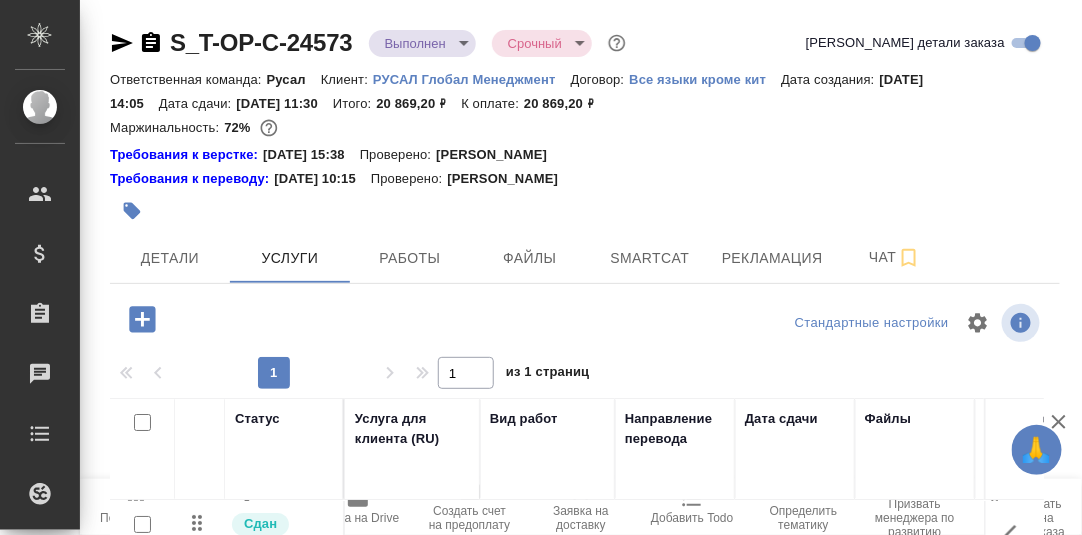click 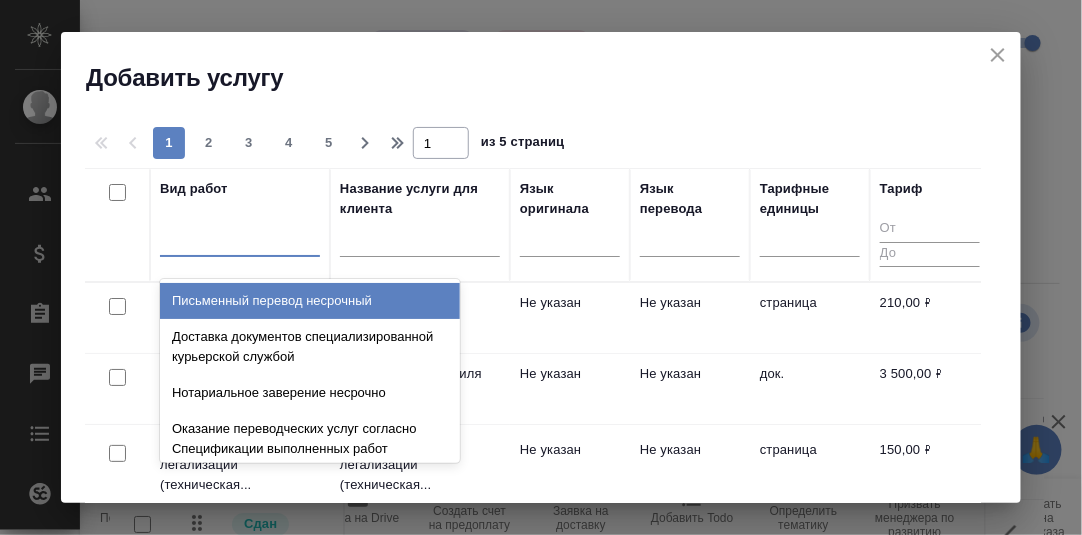 click at bounding box center [240, 236] 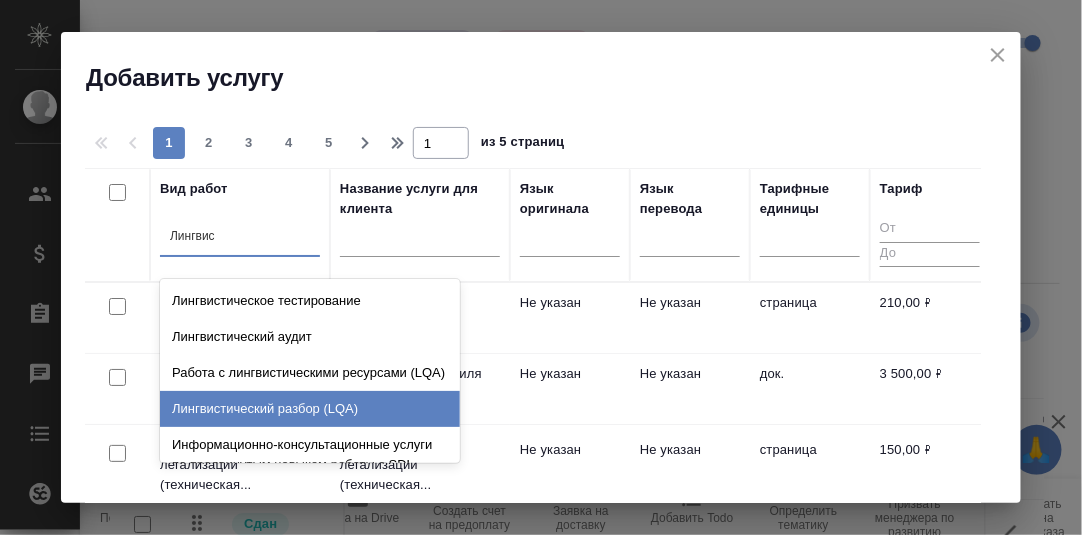 click on "Лингвистический разбор (LQA)" at bounding box center [310, 409] 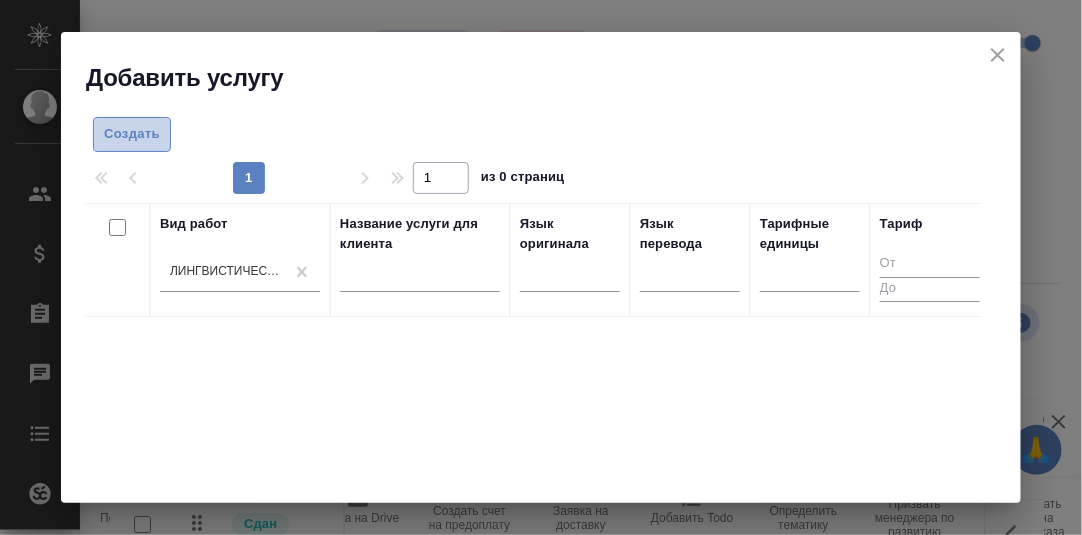 click on "Создать" at bounding box center (132, 134) 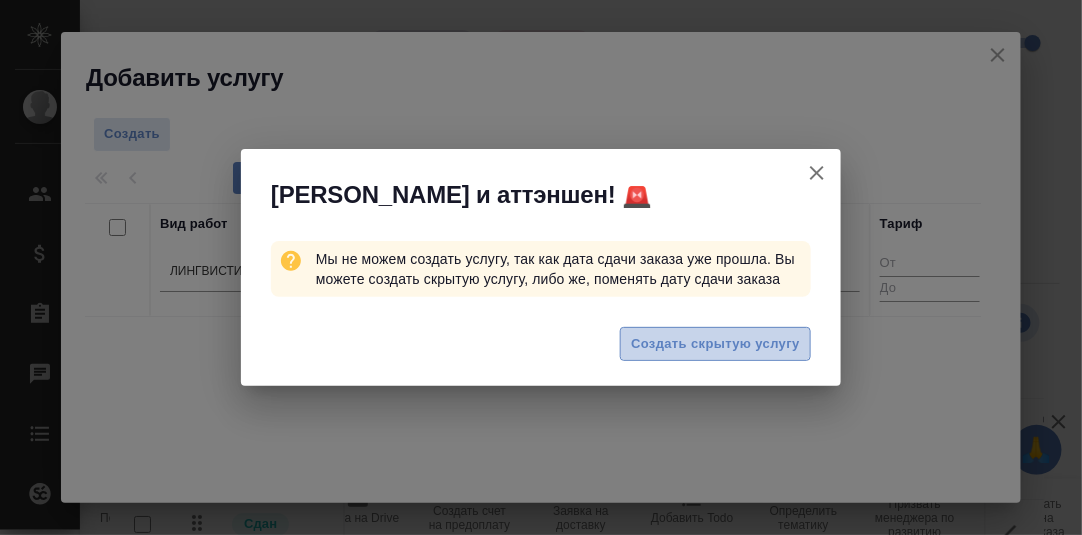 click on "Создать скрытую услугу" at bounding box center (715, 344) 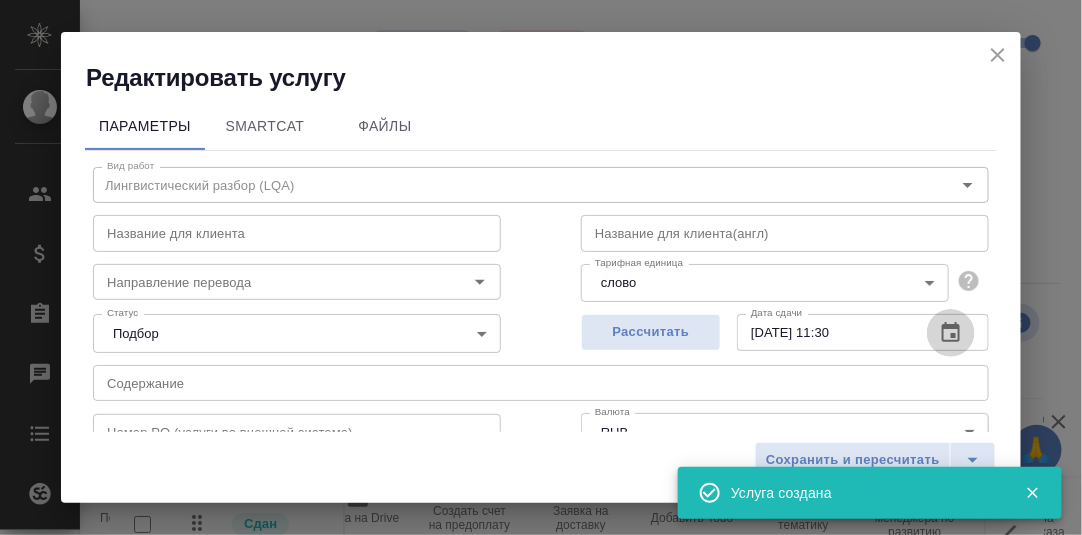 click 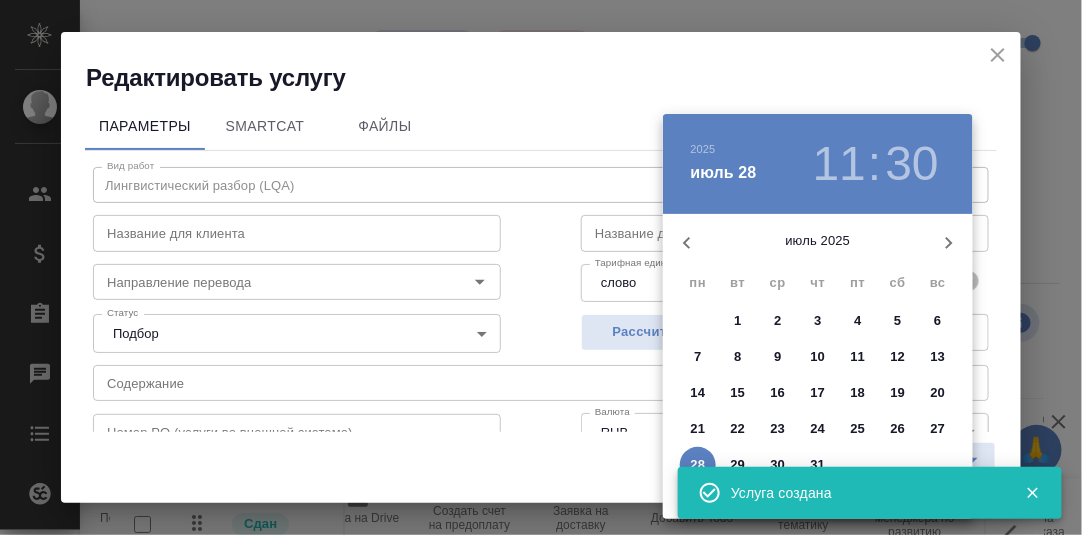 drag, startPoint x: 1039, startPoint y: 493, endPoint x: 995, endPoint y: 490, distance: 44.102154 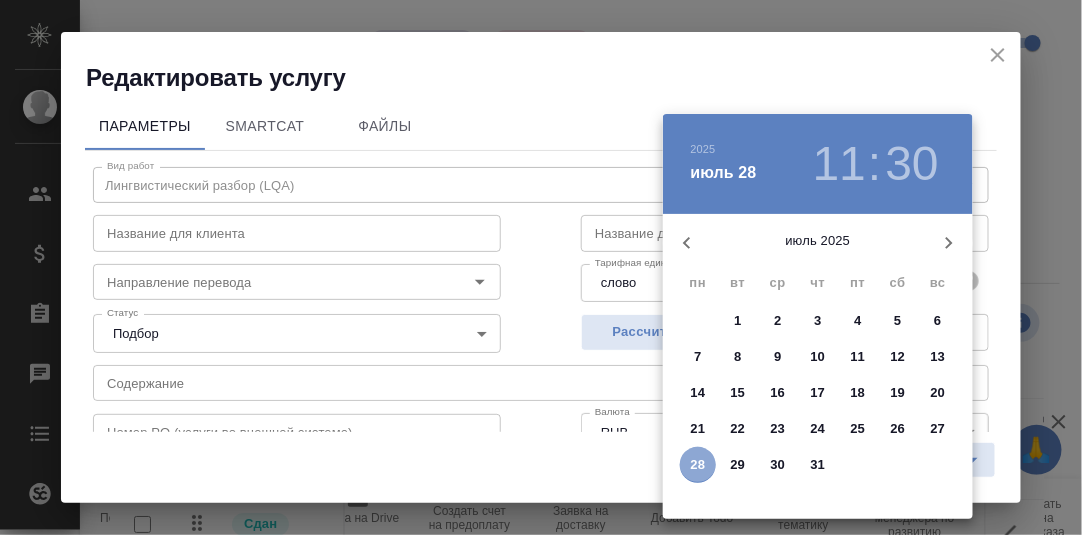 click on "28" at bounding box center (698, 465) 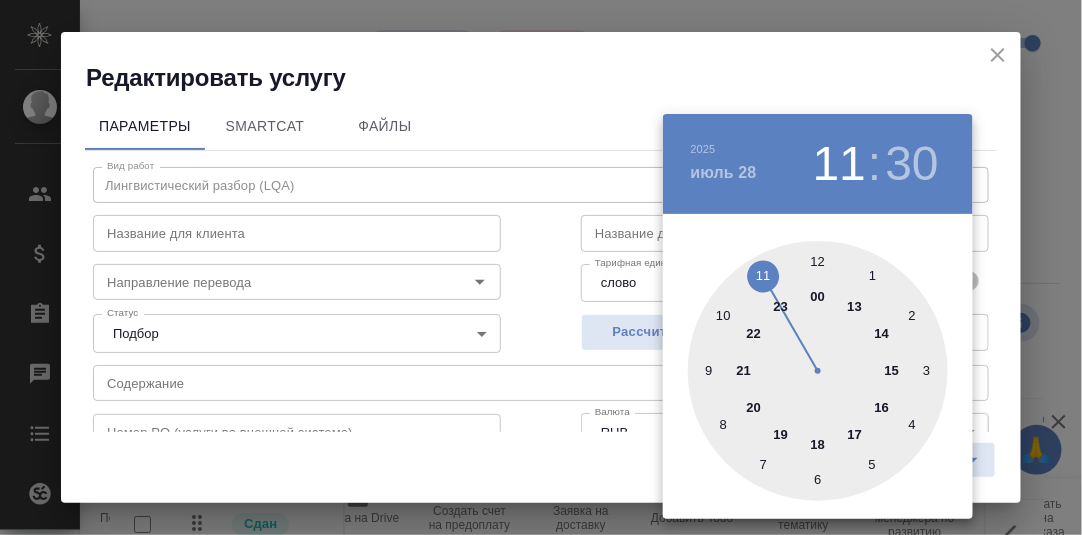 click at bounding box center [818, 371] 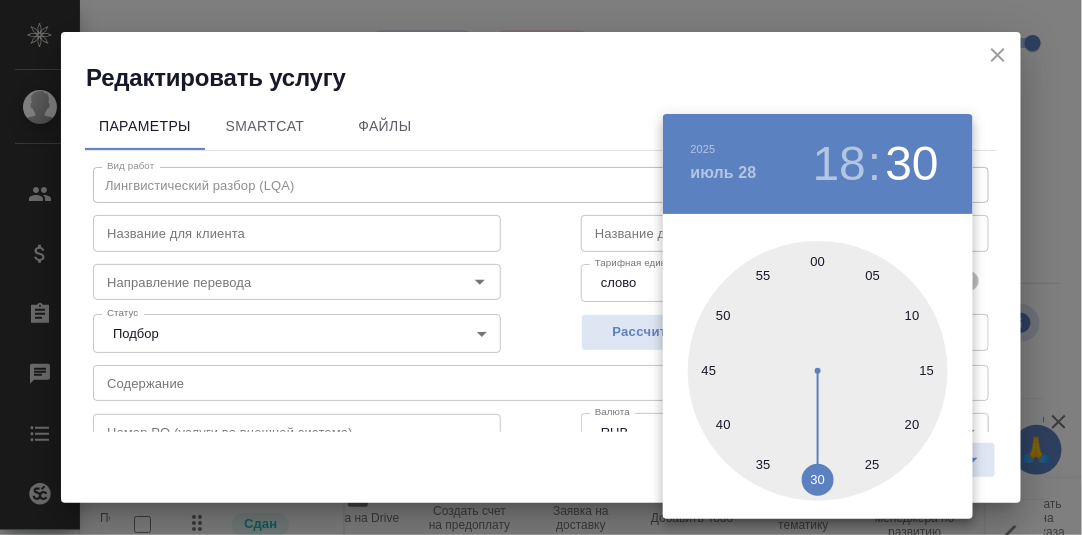 click at bounding box center (818, 371) 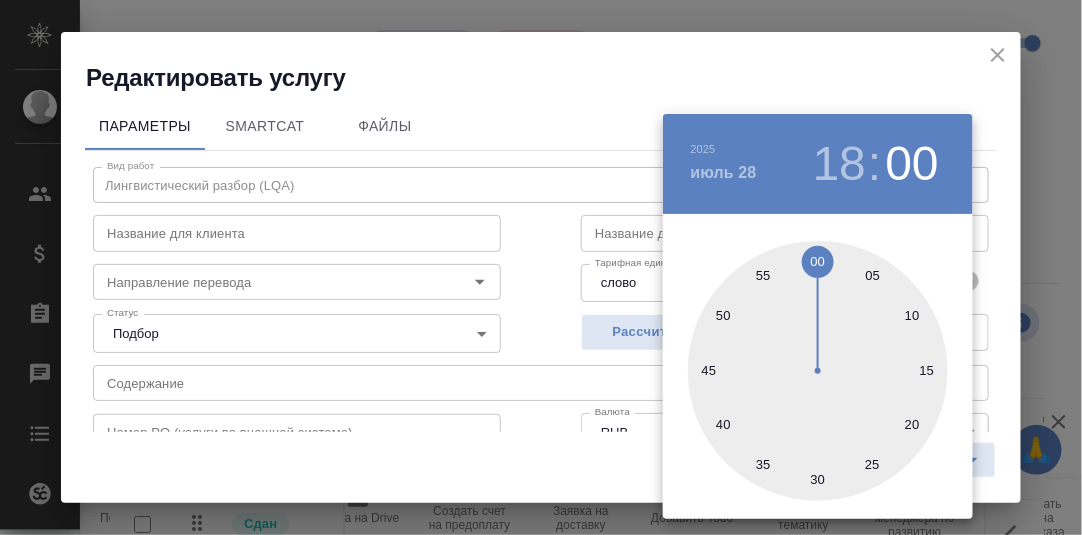 click at bounding box center (541, 267) 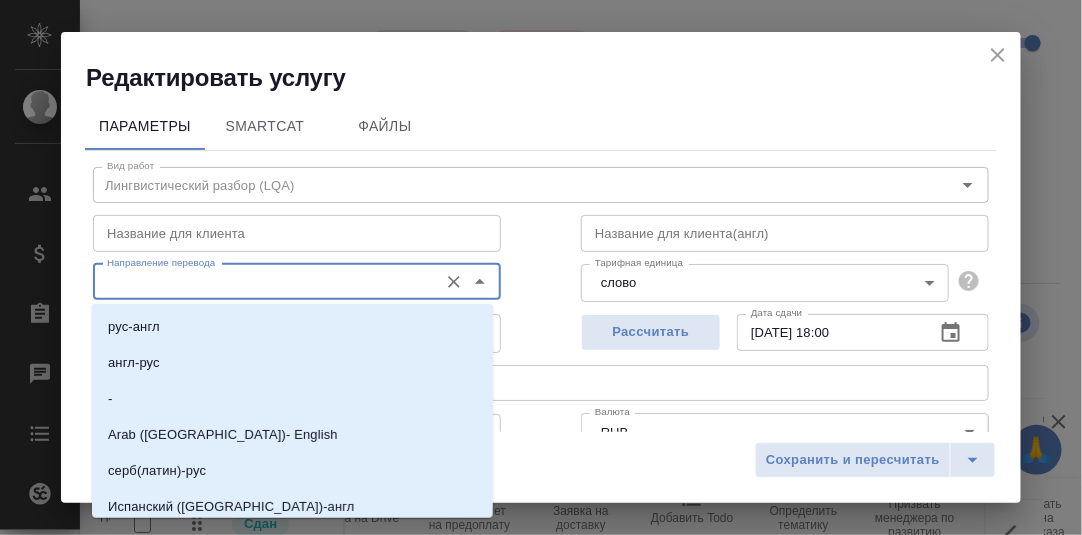 click on "Направление перевода" at bounding box center [263, 282] 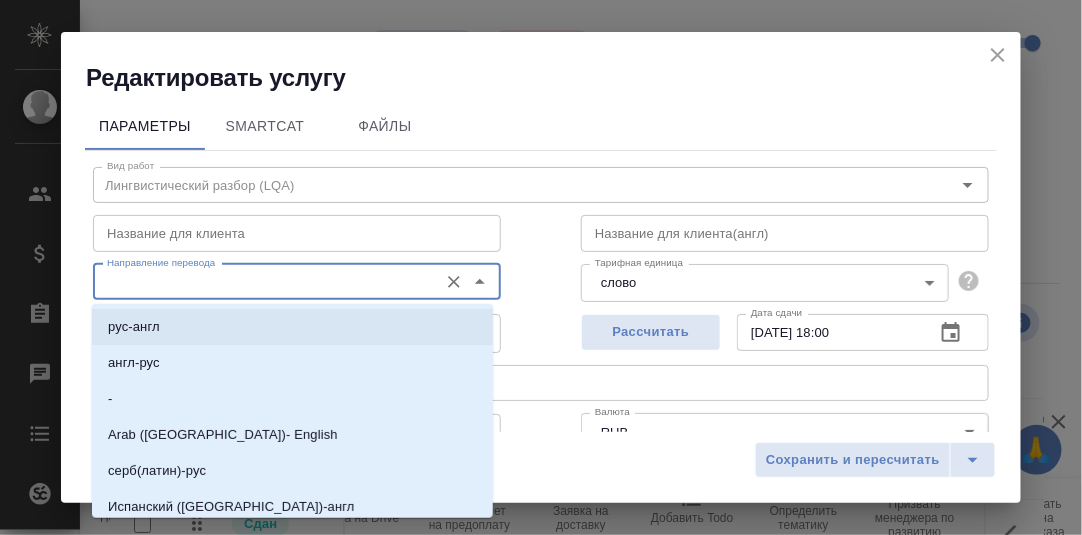 click on "рус-англ" at bounding box center (292, 327) 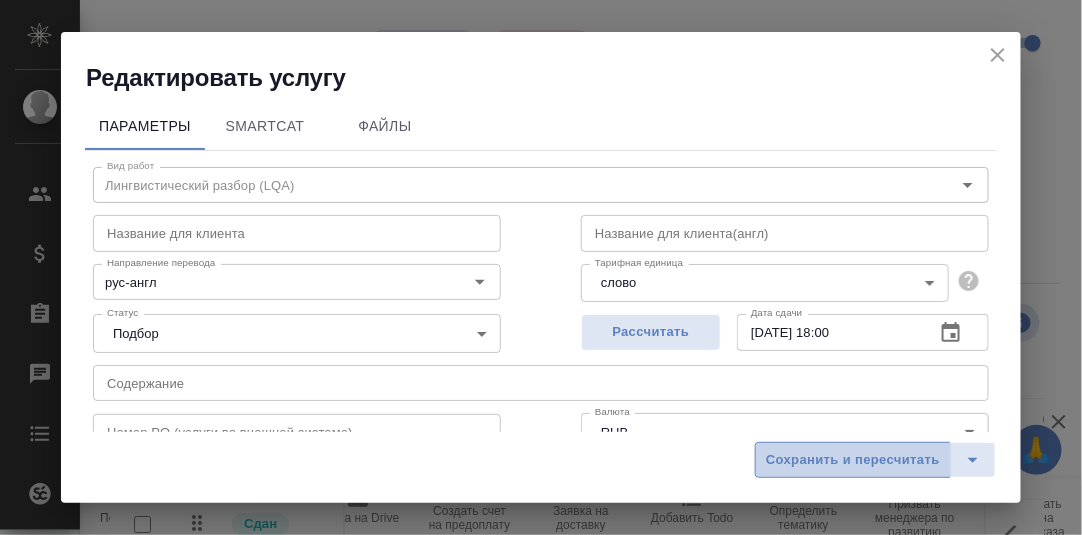 click on "Сохранить и пересчитать" at bounding box center (853, 460) 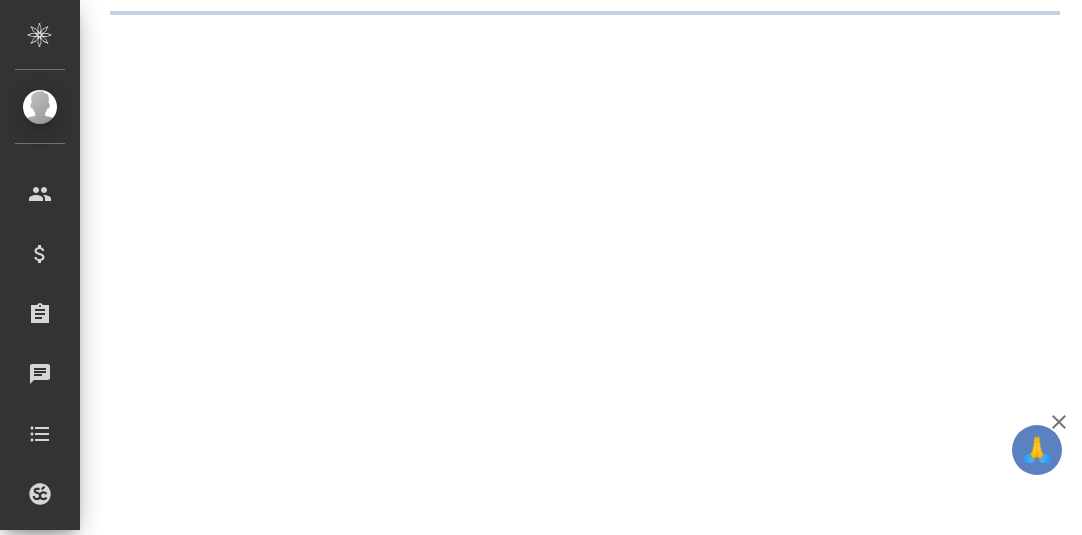 scroll, scrollTop: 0, scrollLeft: 0, axis: both 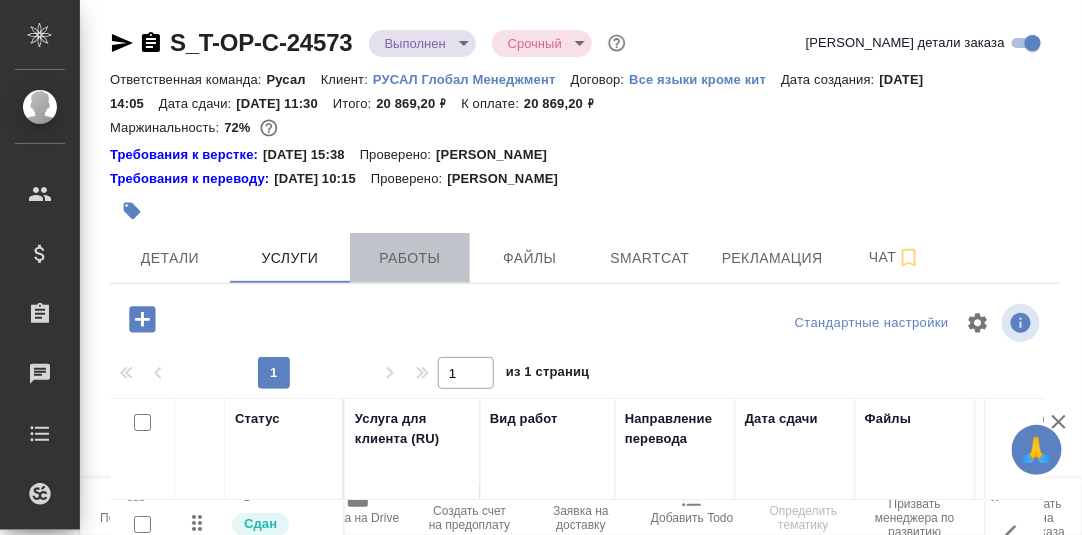 click on "Работы" at bounding box center [410, 258] 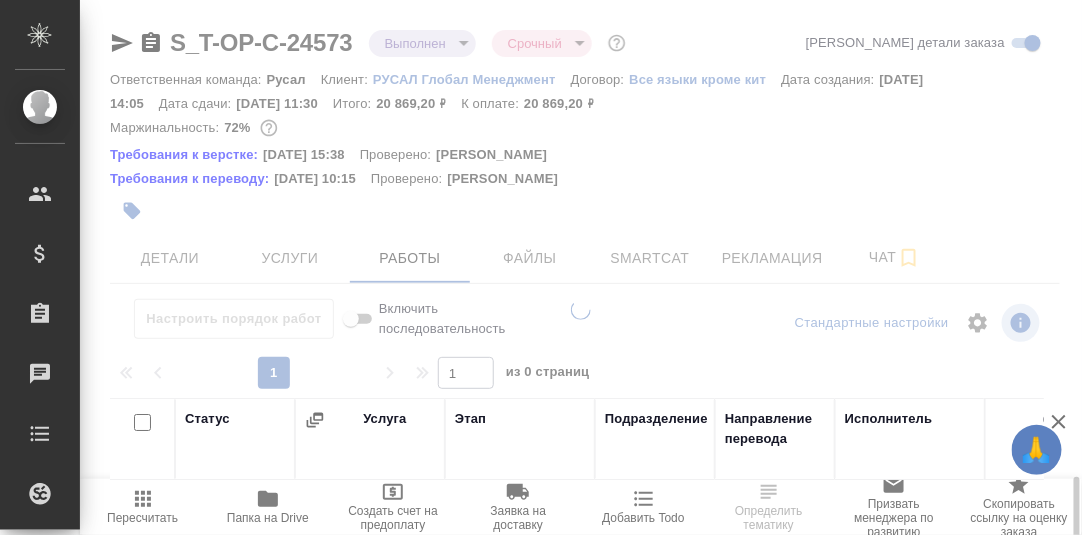 scroll, scrollTop: 364, scrollLeft: 0, axis: vertical 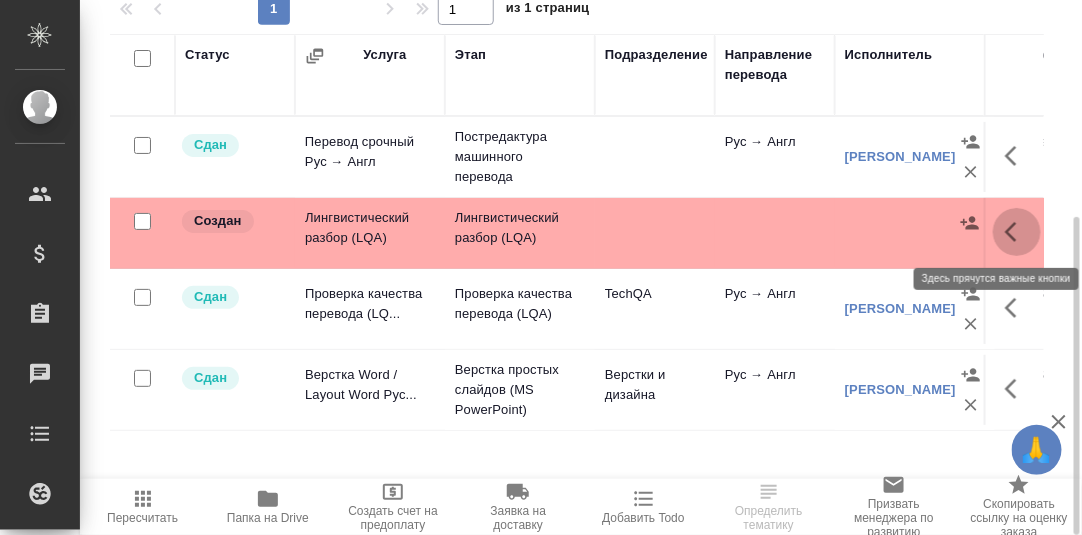 click 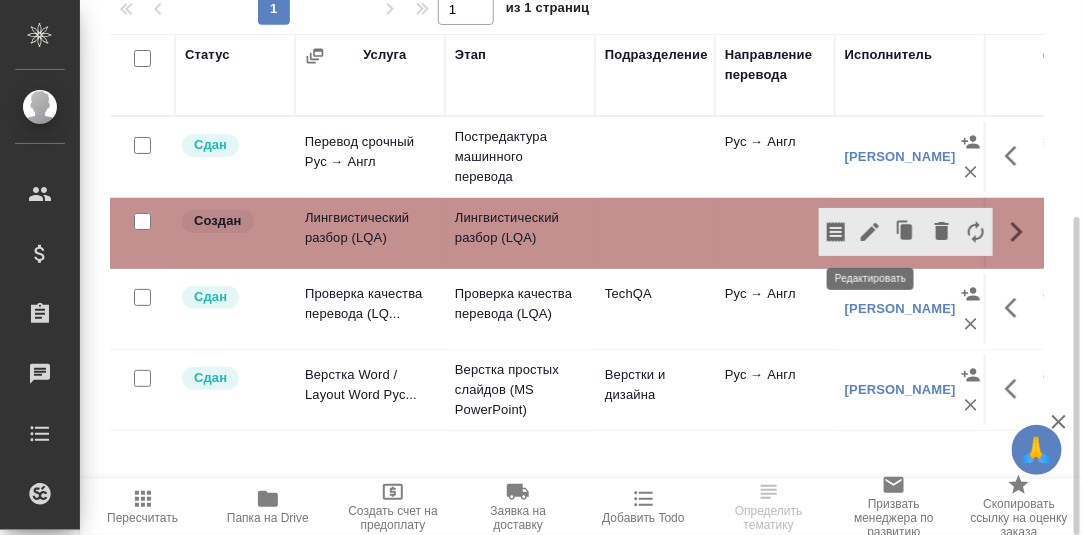 click 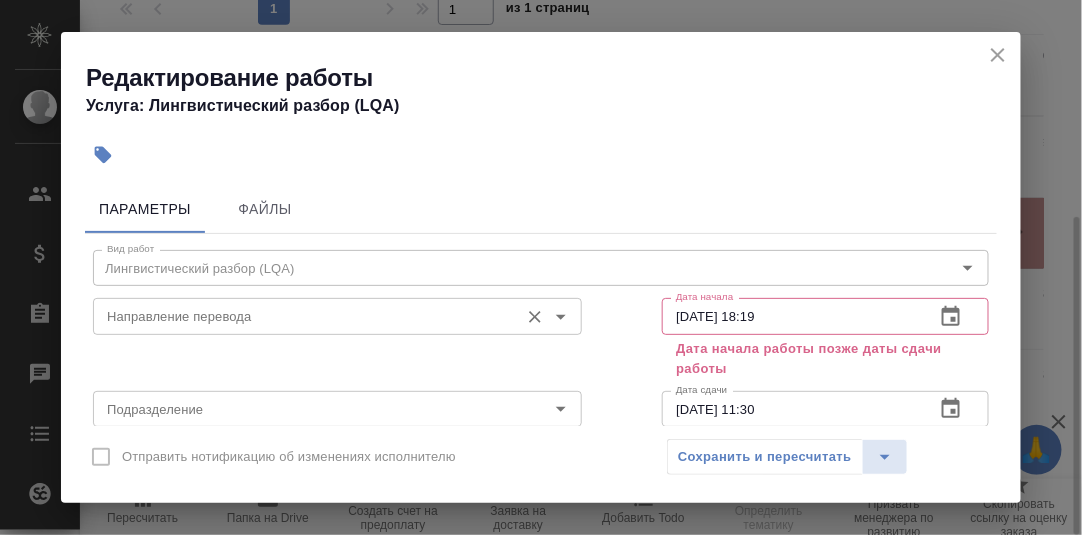 click on "Направление перевода" at bounding box center [304, 316] 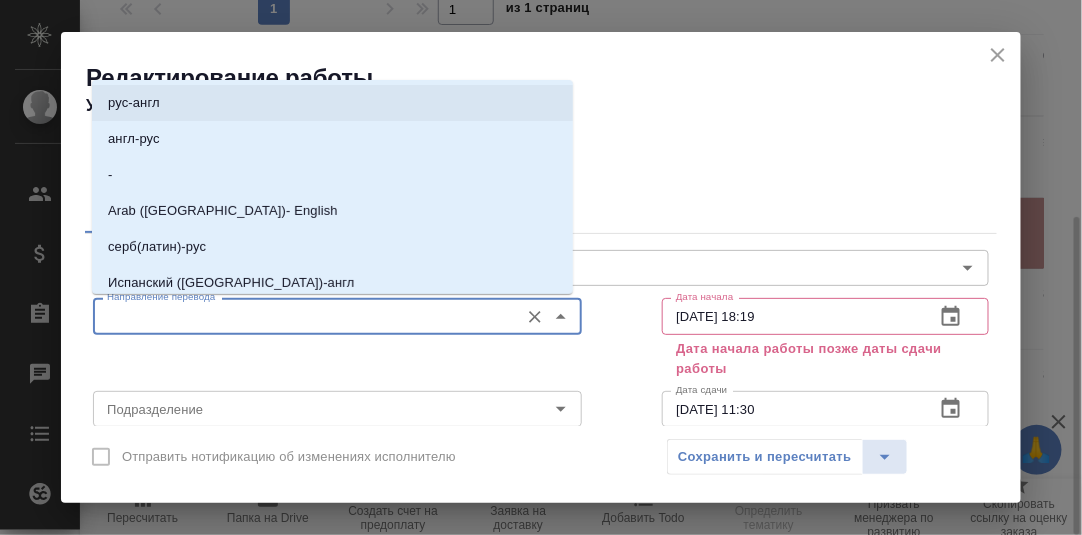 click on "рус-англ" at bounding box center [134, 103] 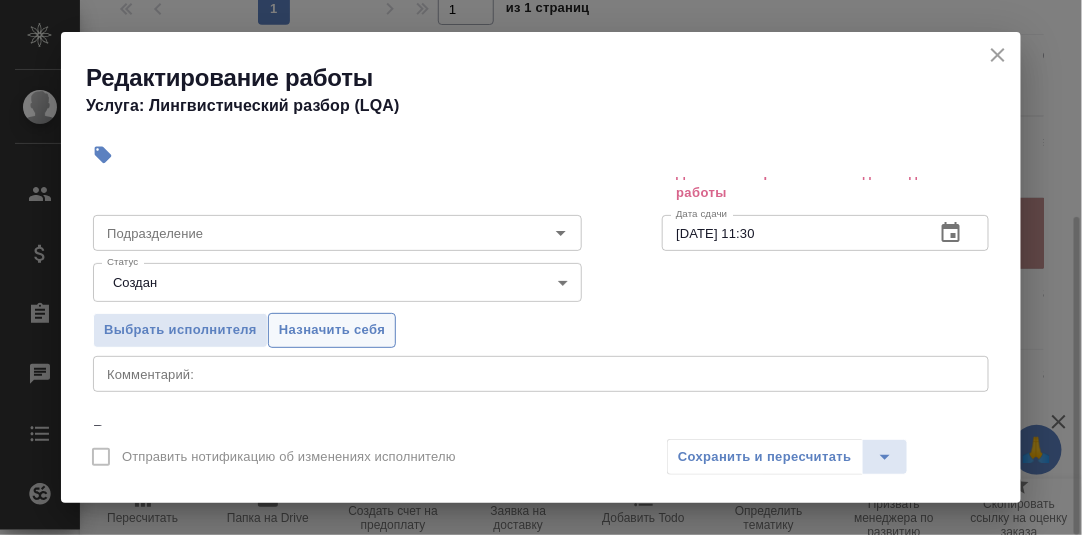 scroll, scrollTop: 200, scrollLeft: 0, axis: vertical 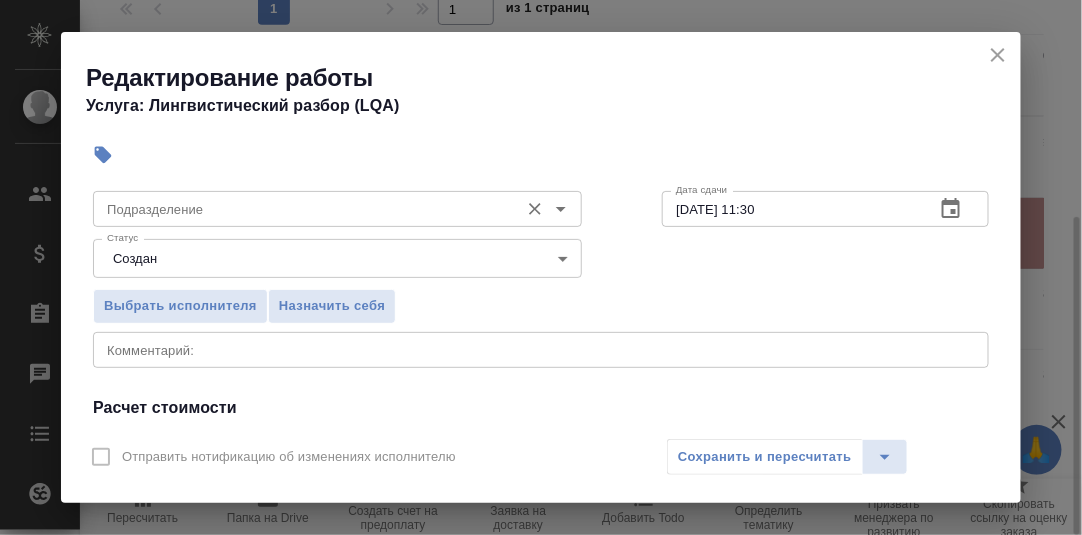 click on "Подразделение" at bounding box center (337, 209) 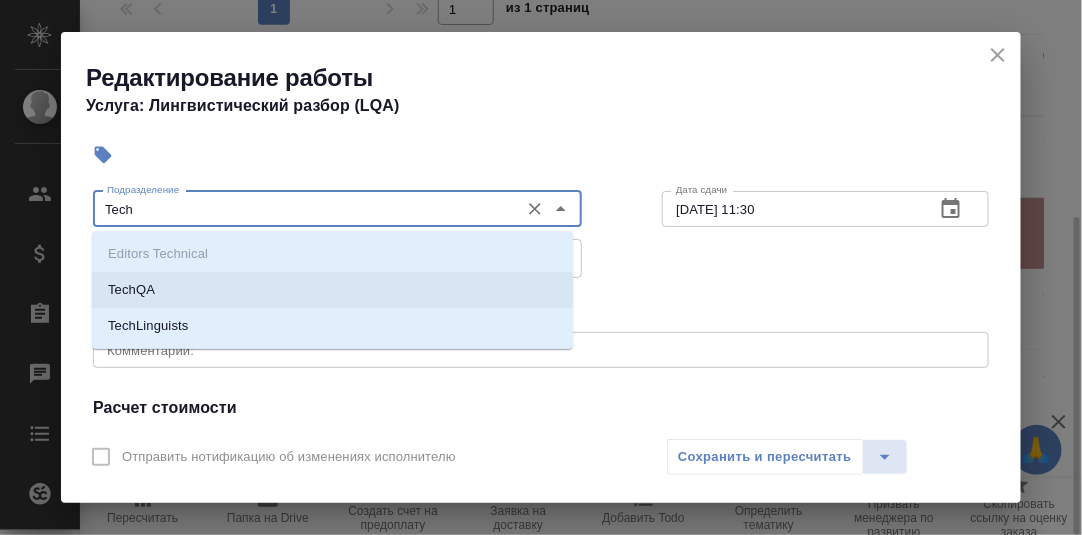 click on "TechQA" at bounding box center (332, 290) 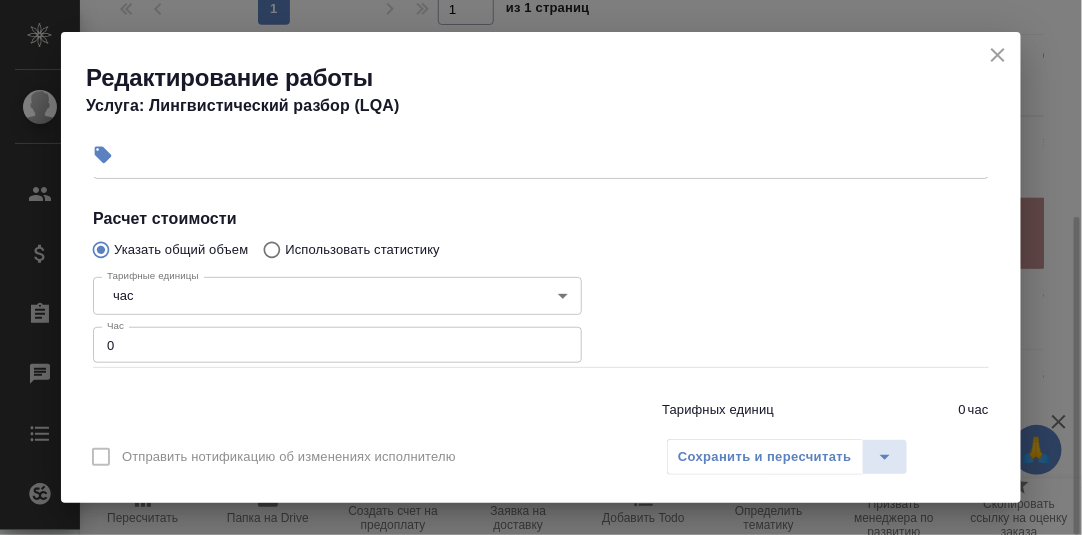 scroll, scrollTop: 400, scrollLeft: 0, axis: vertical 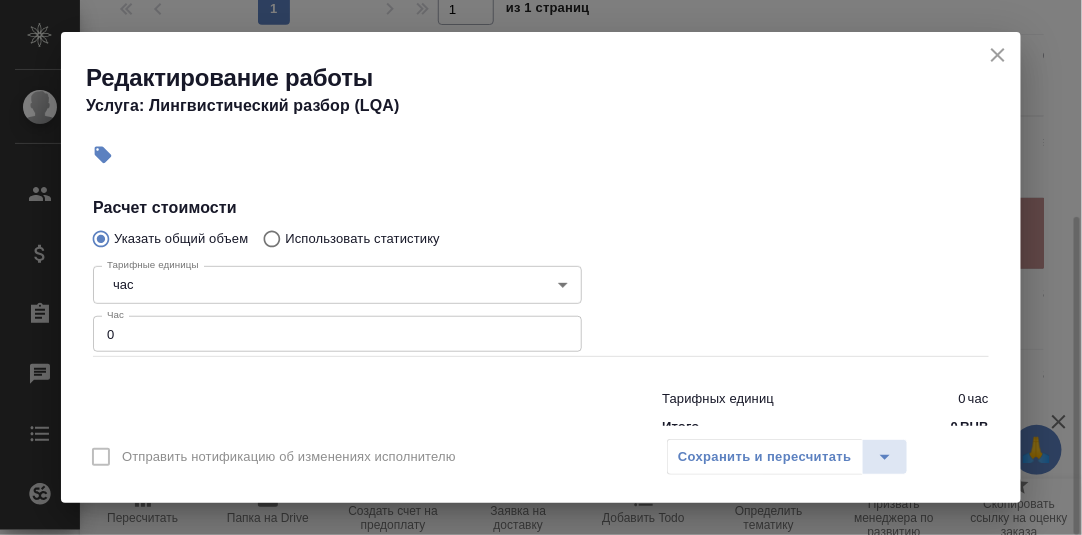 type on "TechQA" 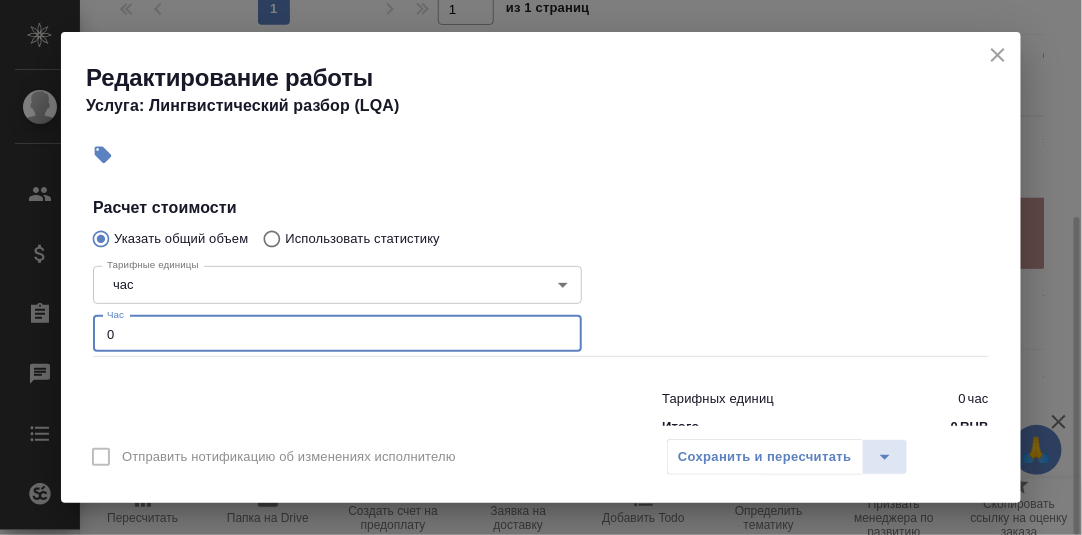 drag, startPoint x: 112, startPoint y: 331, endPoint x: 69, endPoint y: 332, distance: 43.011627 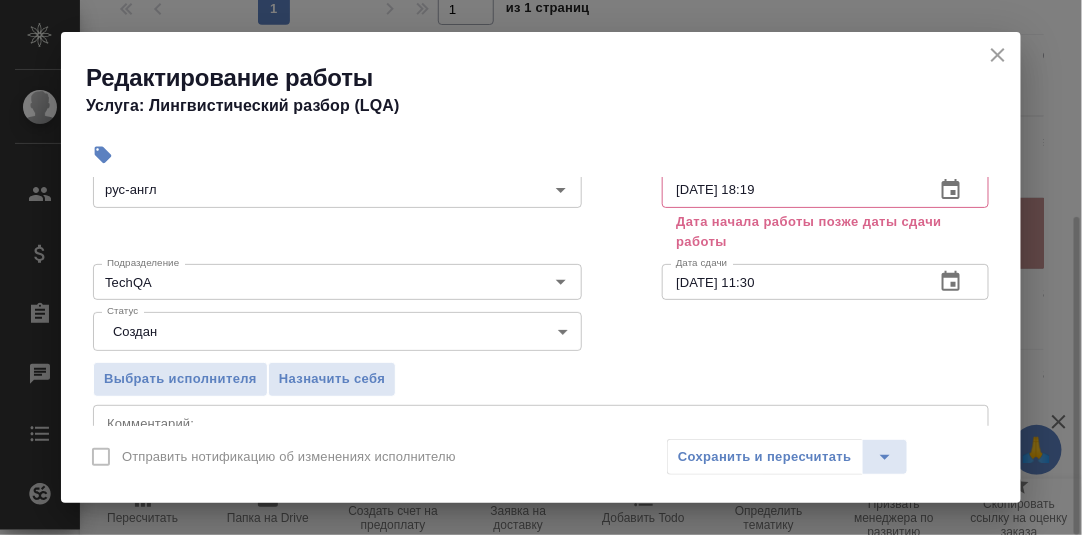 scroll, scrollTop: 99, scrollLeft: 0, axis: vertical 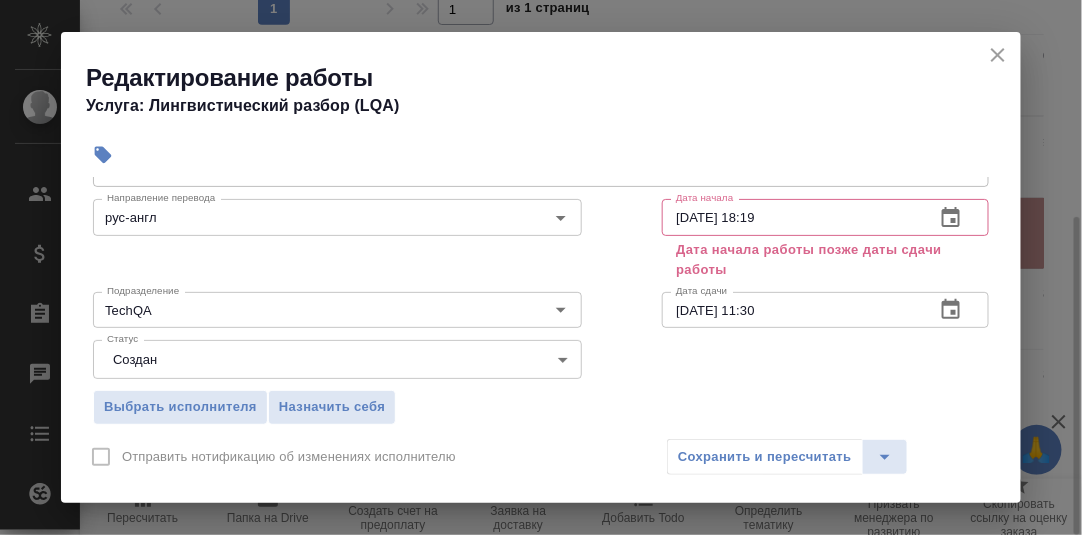 type on "2" 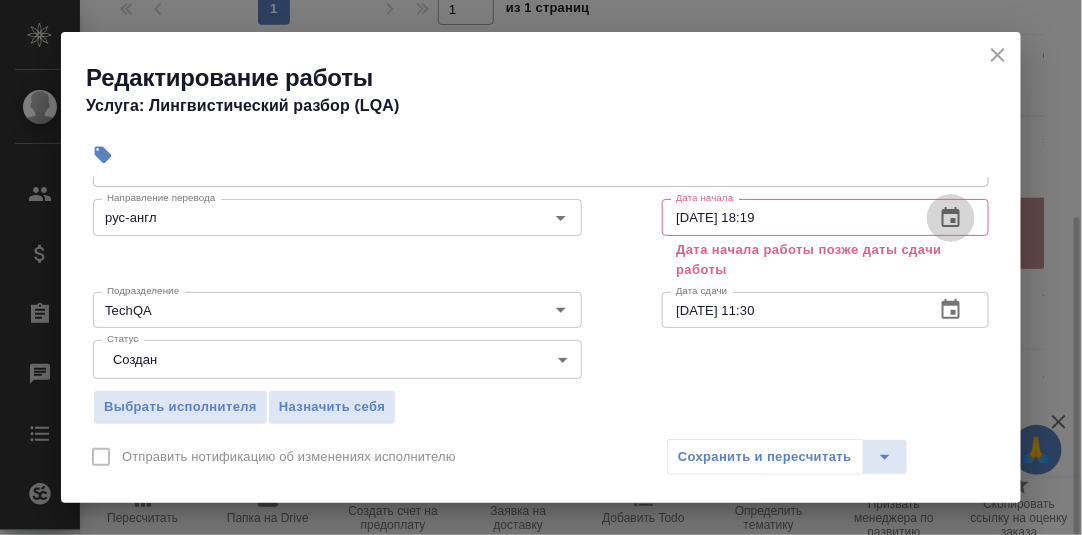 click 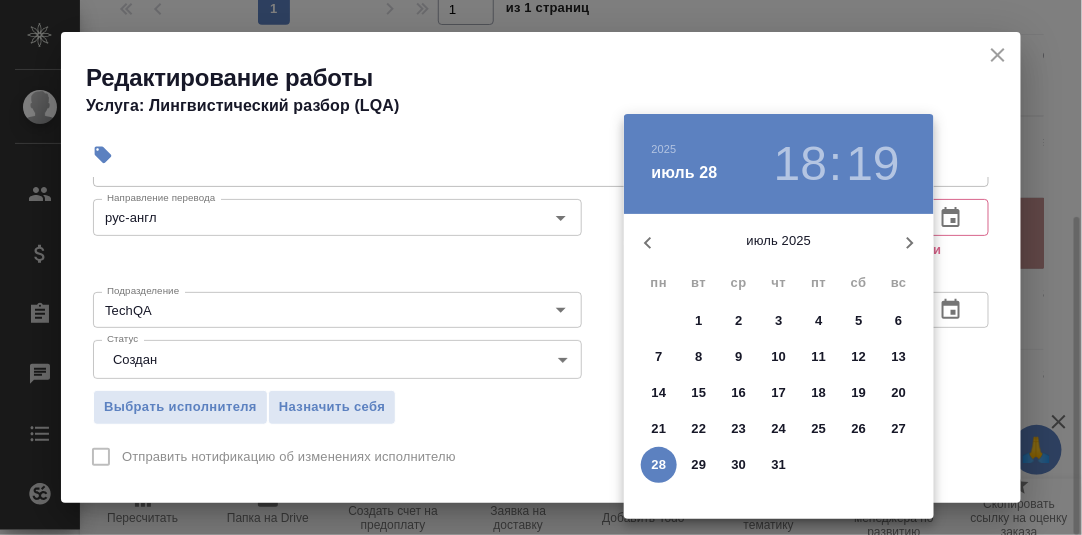 click on "28" at bounding box center (659, 465) 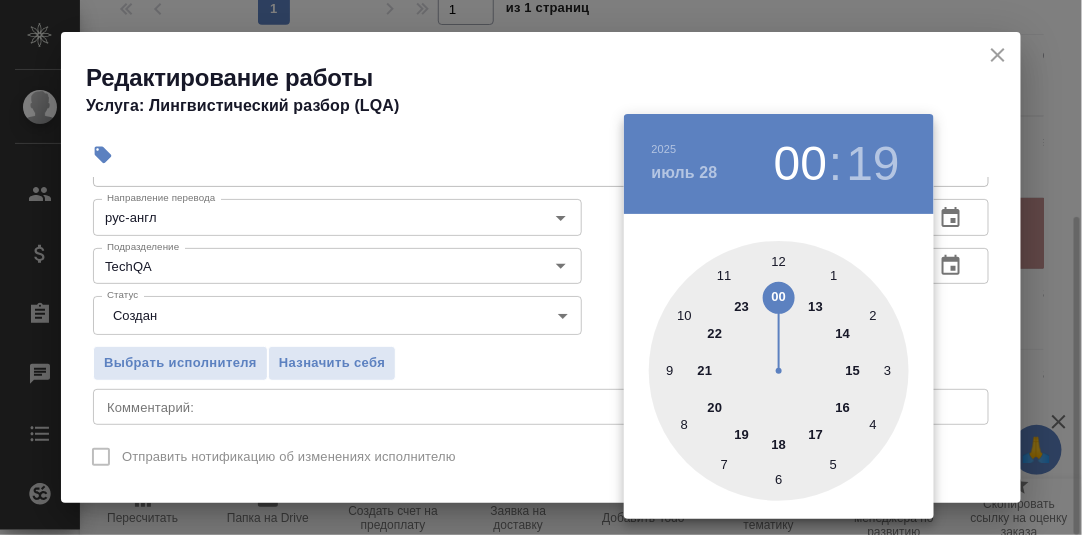 drag, startPoint x: 819, startPoint y: 303, endPoint x: 783, endPoint y: 322, distance: 40.706264 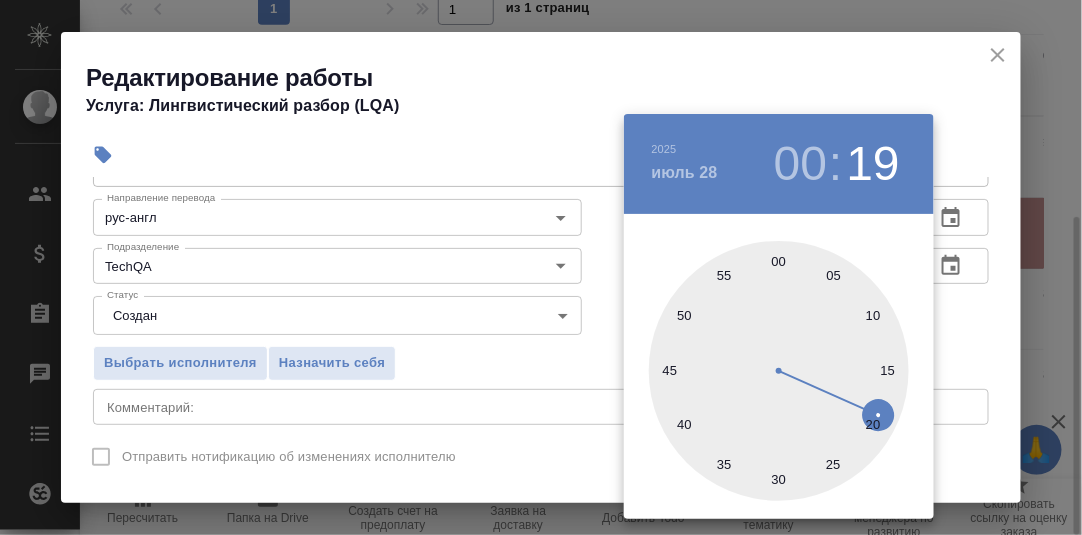 click on "00" at bounding box center [800, 164] 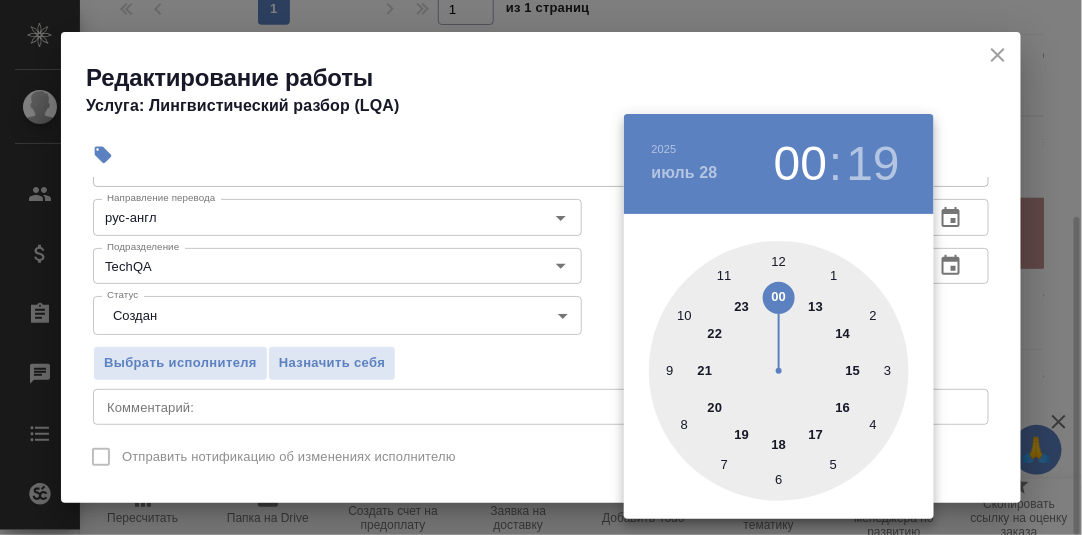 click at bounding box center (779, 371) 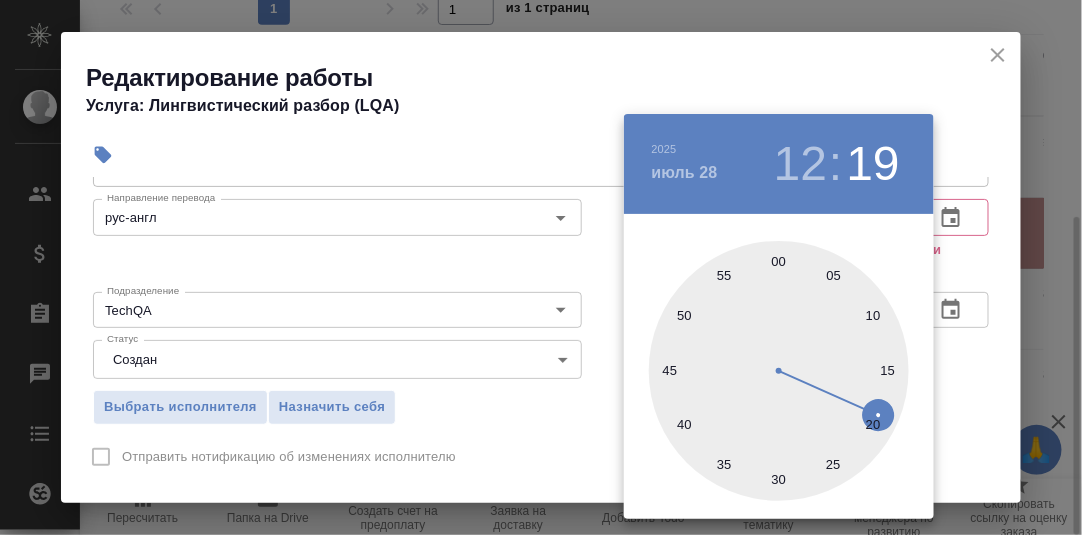 click at bounding box center (779, 371) 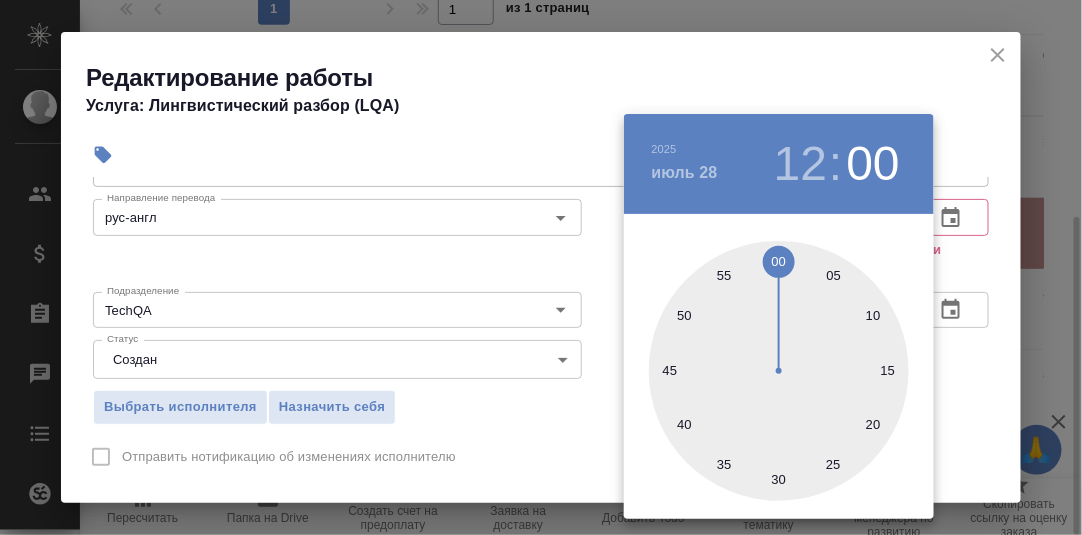 click at bounding box center [541, 267] 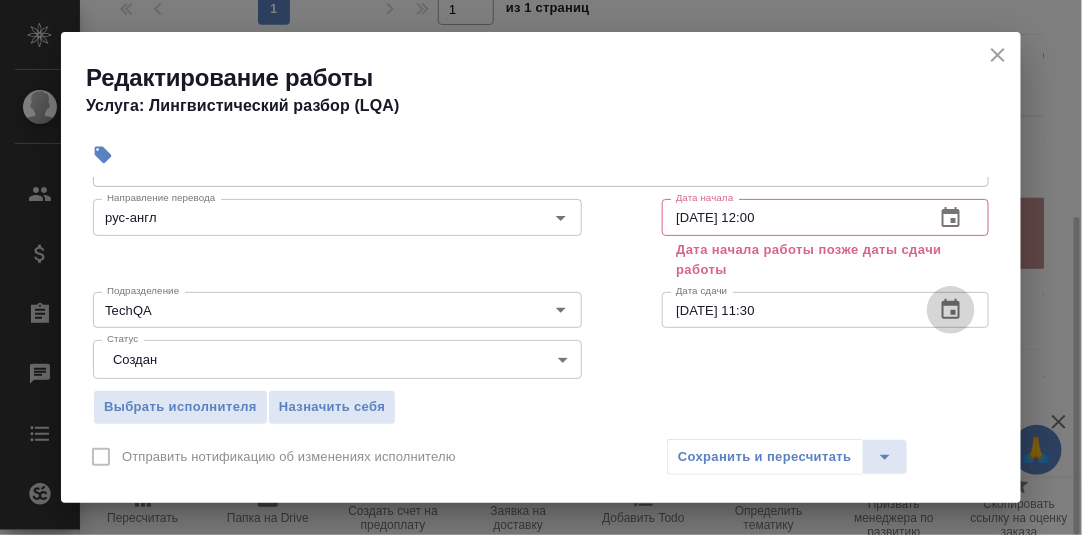 click 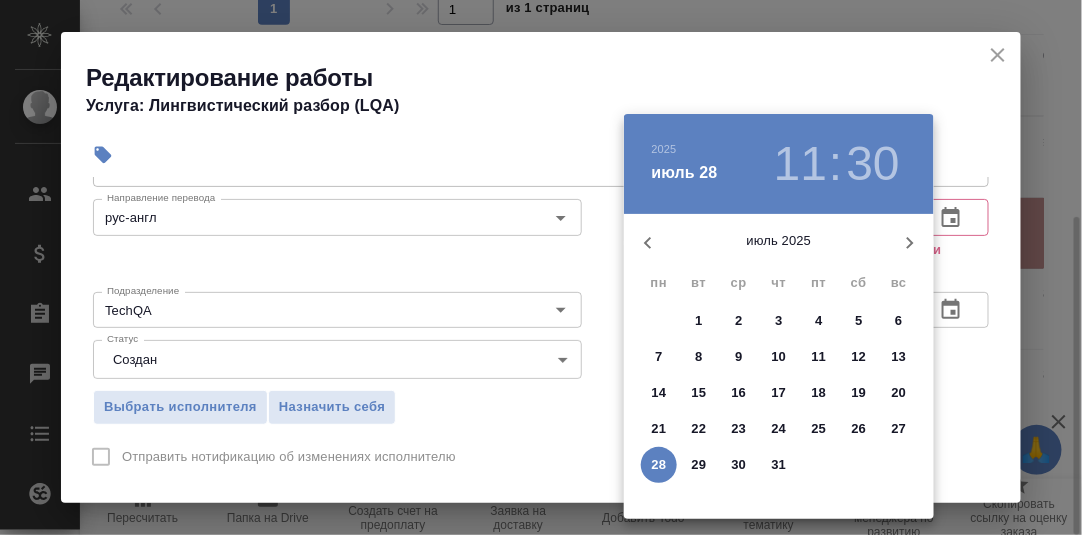 click at bounding box center [541, 267] 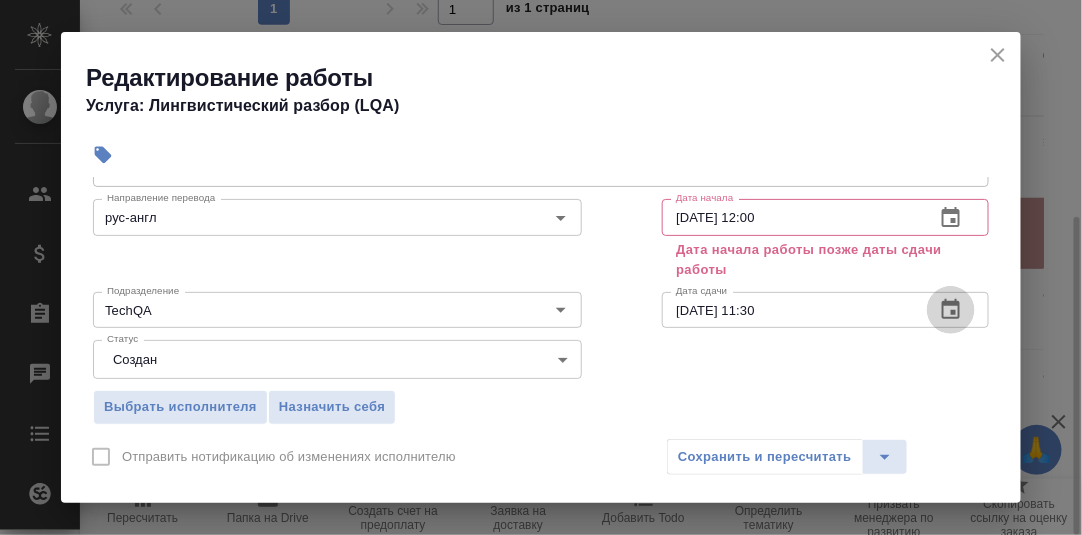 click 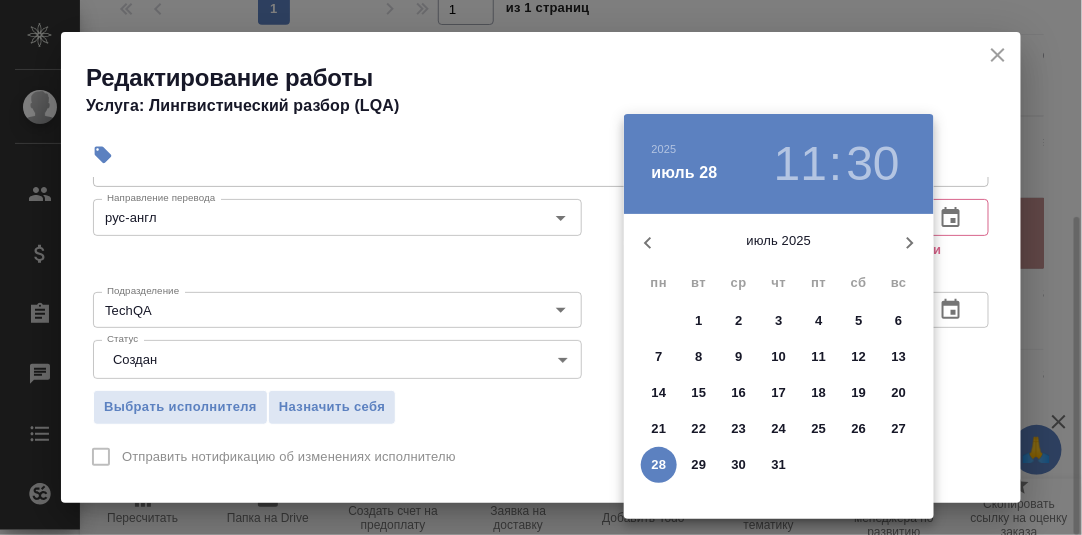 click on "28" at bounding box center [659, 465] 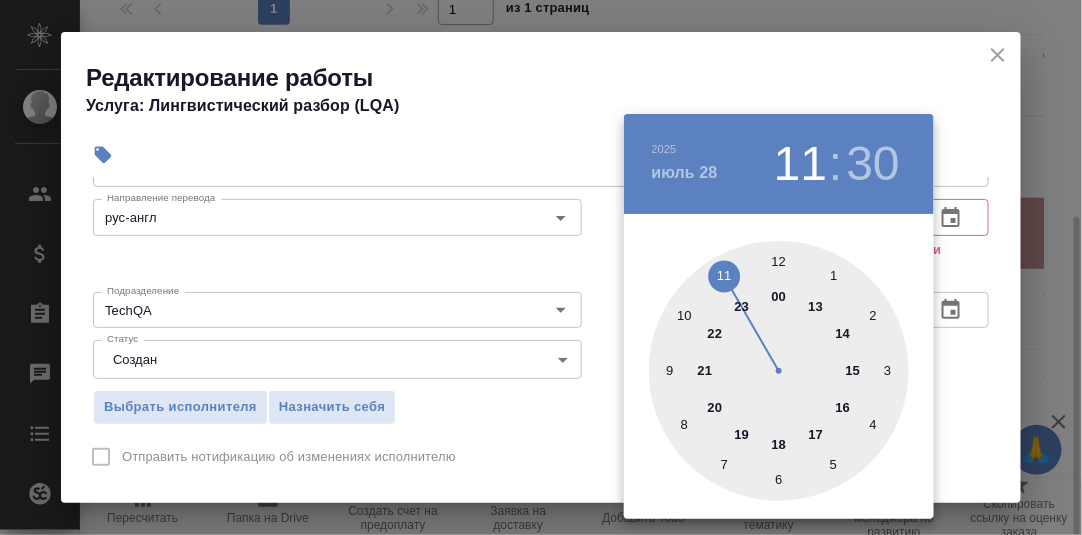 click at bounding box center (779, 371) 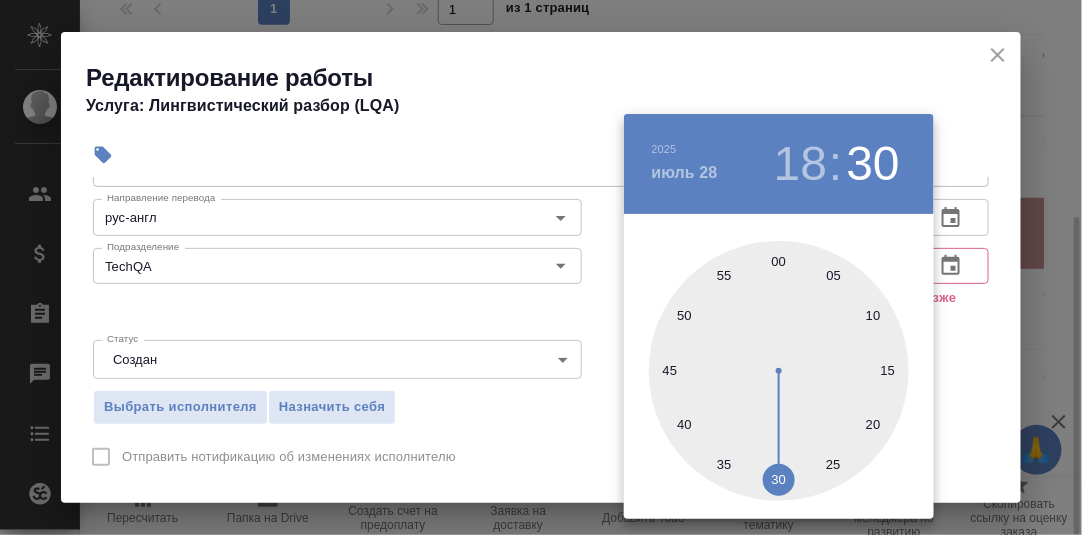 drag, startPoint x: 778, startPoint y: 266, endPoint x: 853, endPoint y: 301, distance: 82.764725 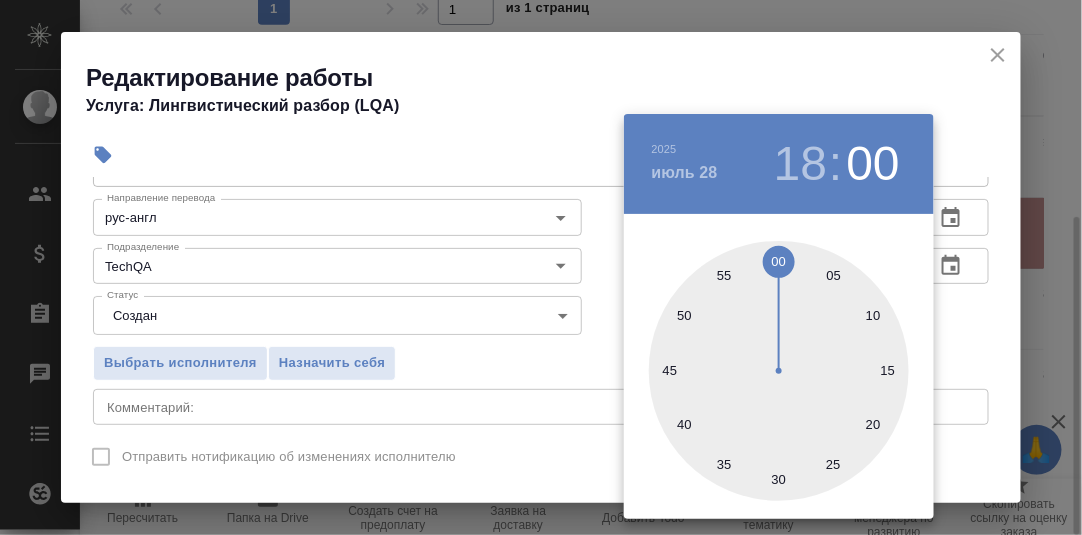 click at bounding box center (541, 267) 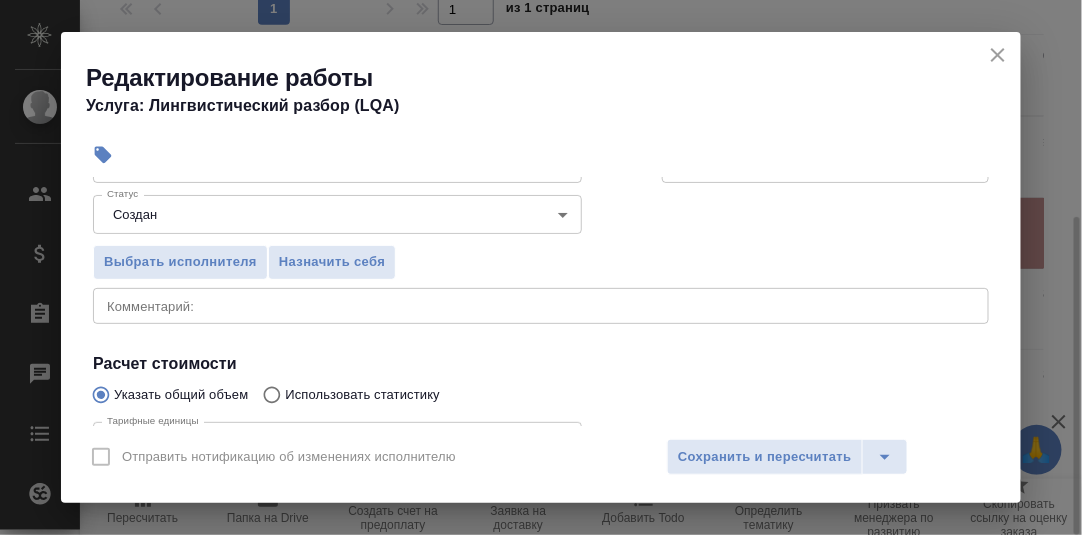 scroll, scrollTop: 99, scrollLeft: 0, axis: vertical 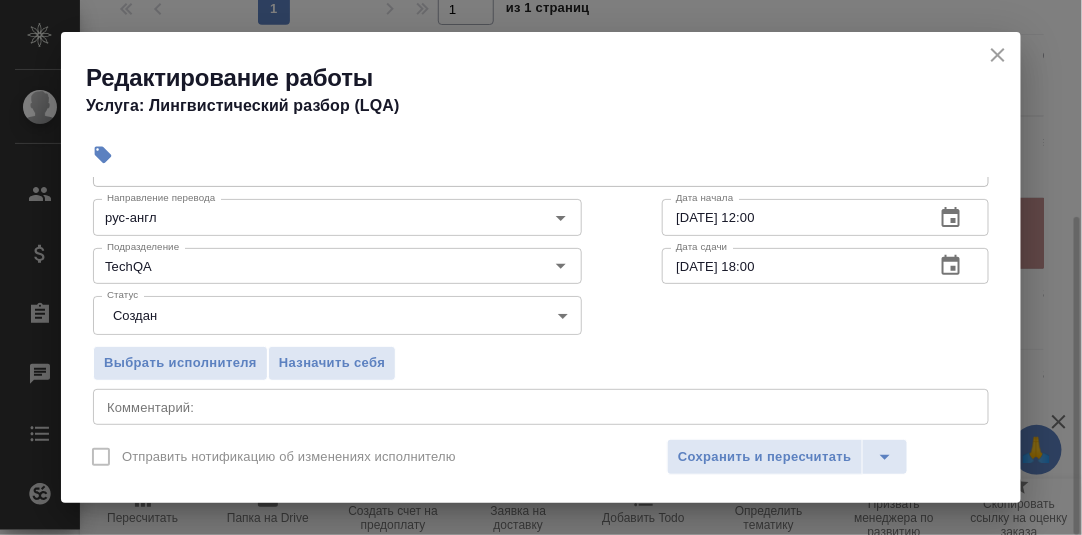 click at bounding box center (541, 406) 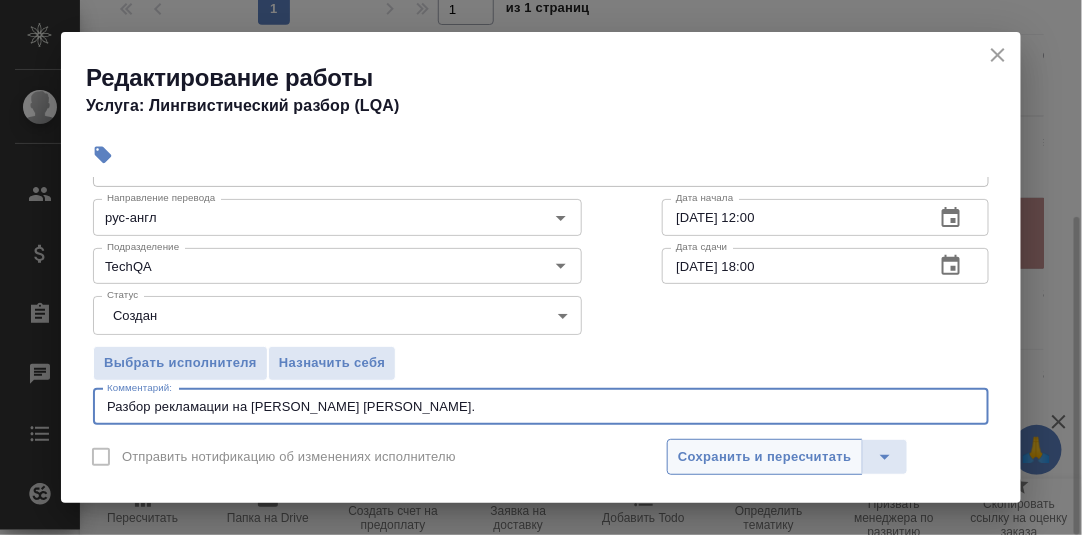 type on "Разбор рекламации на Чечина А." 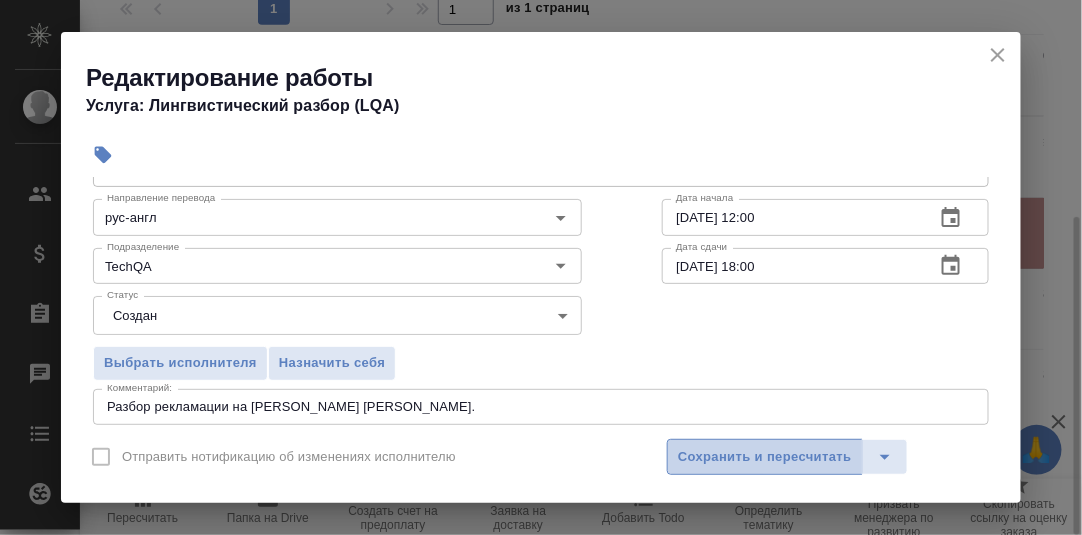 click on "Сохранить и пересчитать" at bounding box center (765, 457) 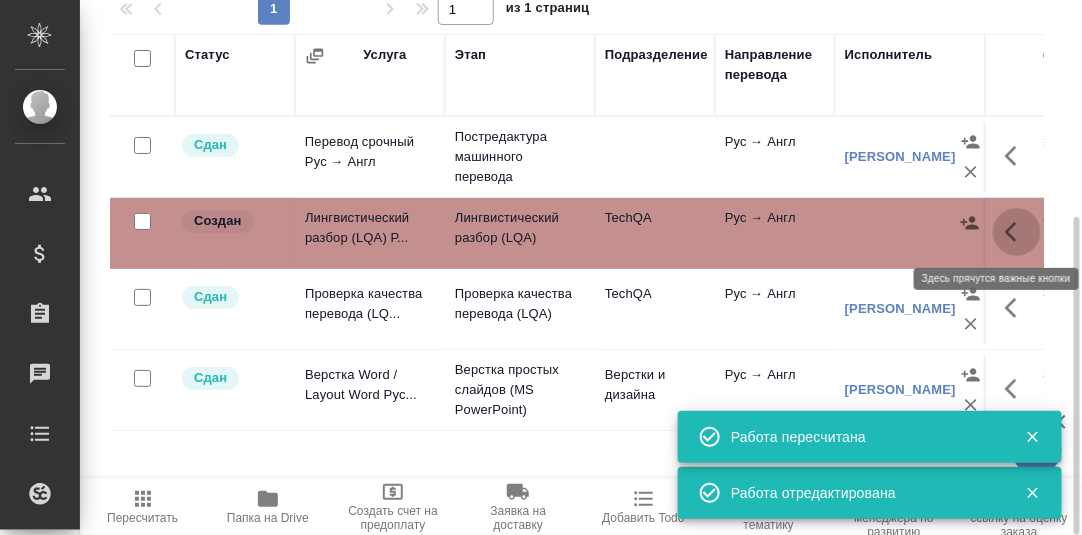 click 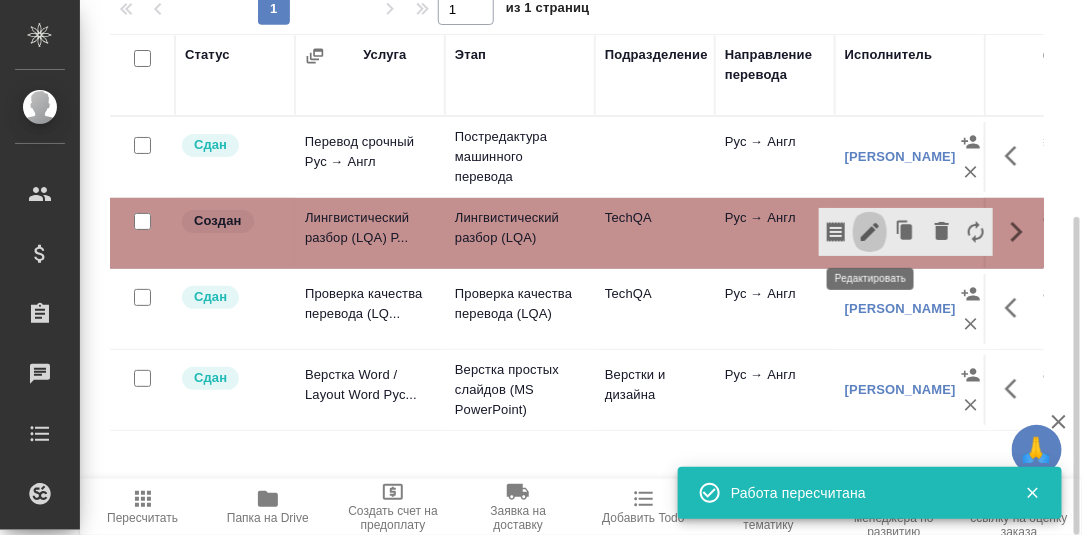 click 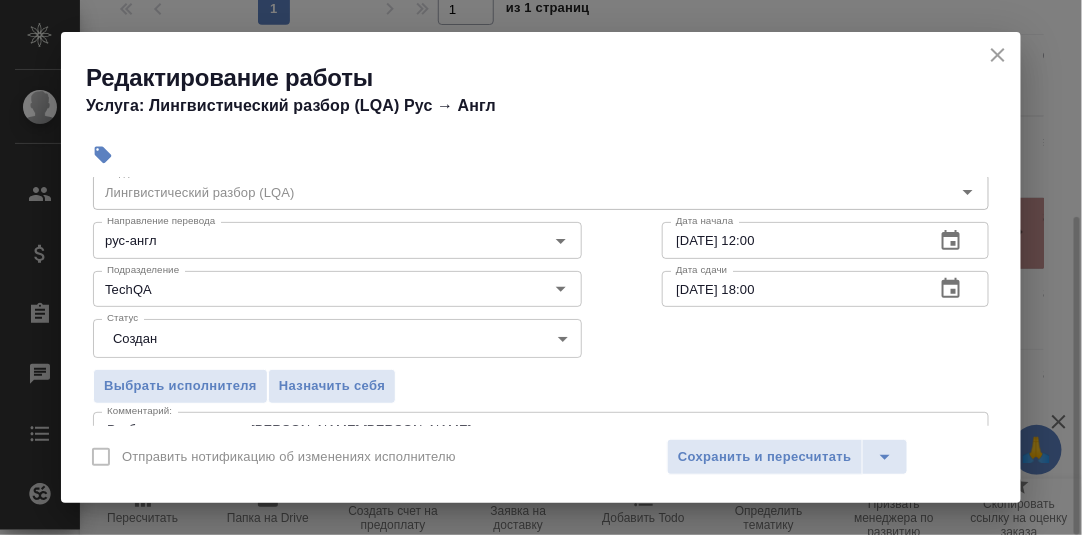 scroll, scrollTop: 99, scrollLeft: 0, axis: vertical 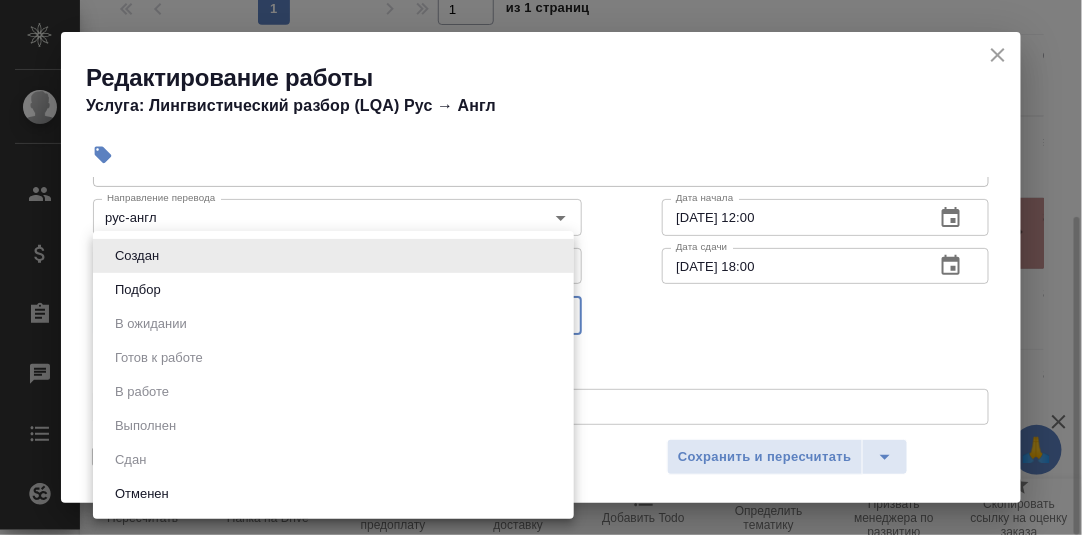 click on "🙏 .cls-1
fill:#fff;
AWATERA Румянцева Дарья d.rumyantseva Клиенты Спецификации Заказы 0 Чаты Todo Проекты SC Исполнители Кандидаты Работы Входящие заявки Заявки на доставку Рекламации Проекты процессинга Конференции Выйти S_T-OP-C-24573 Выполнен completed Срочный urgent Кратко детали заказа Ответственная команда: Русал Клиент: РУСАЛ Глобал Менеджмент Договор: Все языки кроме кит Дата создания: 25.07.2025, 14:05 Дата сдачи: 28.07.2025, 11:30 Итого: 20 869,20 ₽ К оплате: 20 869,20 ₽ Маржинальность: 72% Требования к верстке: 06.06.2024 15:38 Проверено: Зверева Анна  Требования к переводу: 04.09.2024 10:15 Детали" at bounding box center [541, 267] 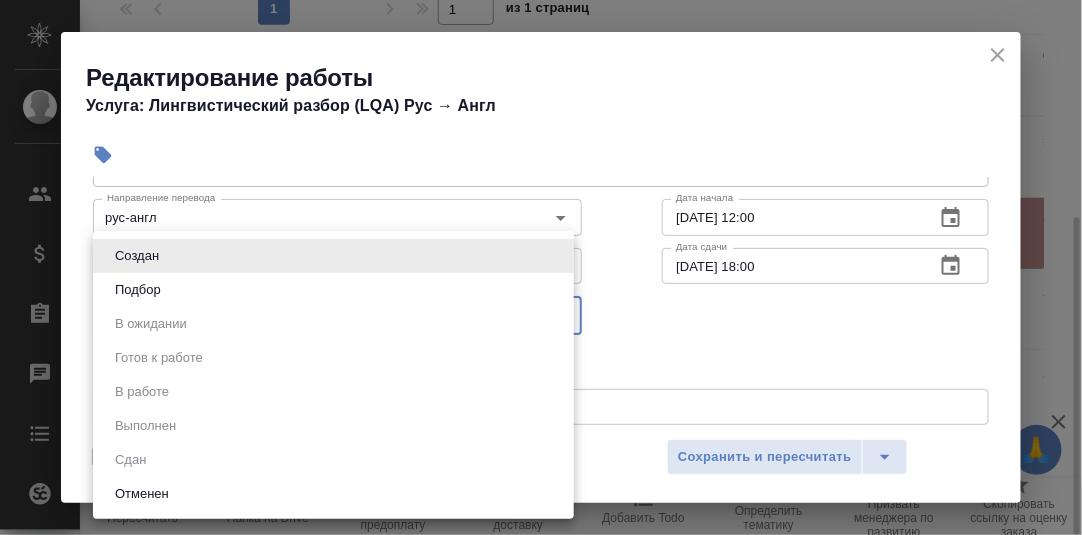 click at bounding box center (541, 267) 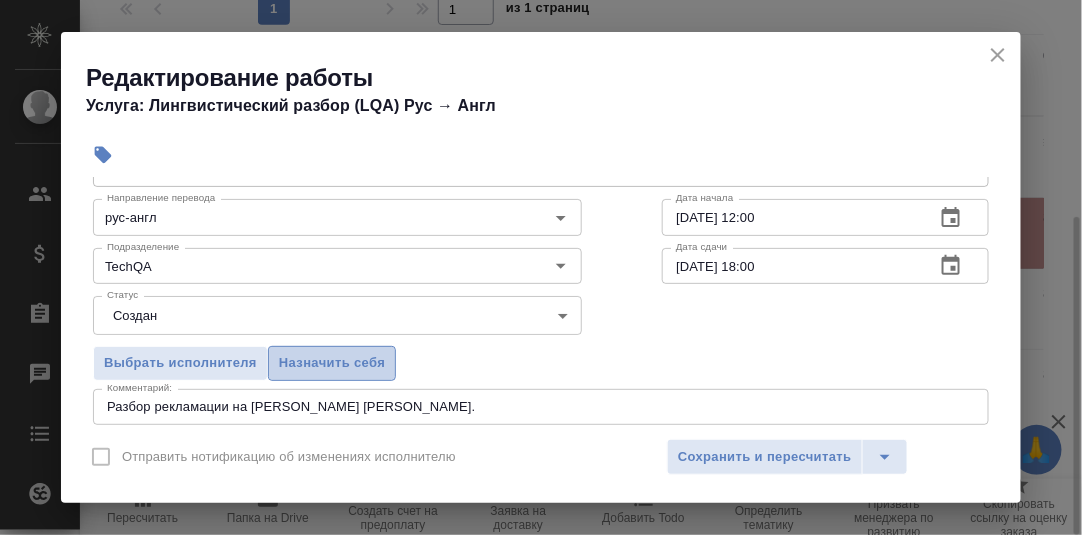 click on "Назначить себя" at bounding box center [332, 363] 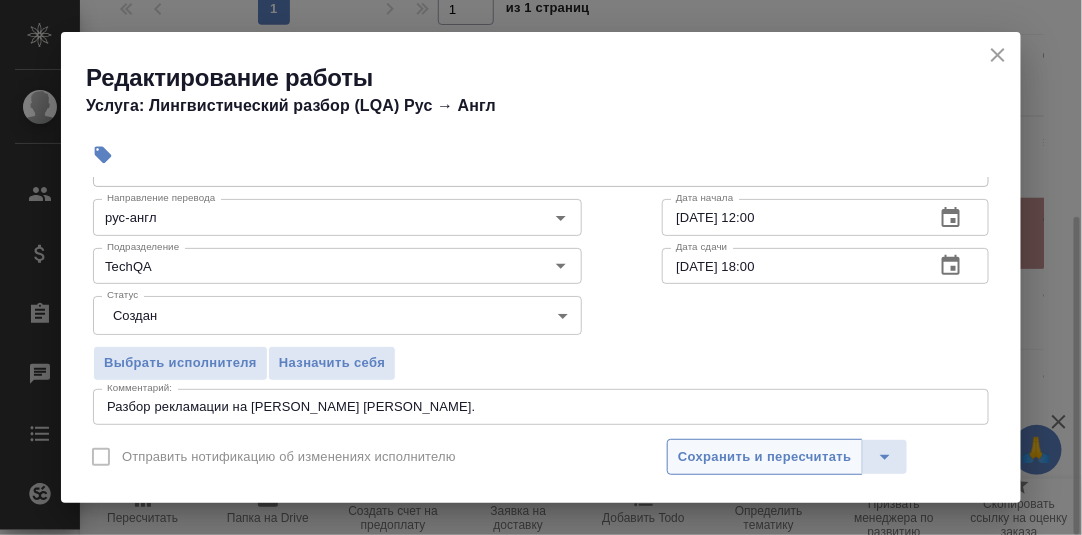 drag, startPoint x: 763, startPoint y: 448, endPoint x: 808, endPoint y: 441, distance: 45.54119 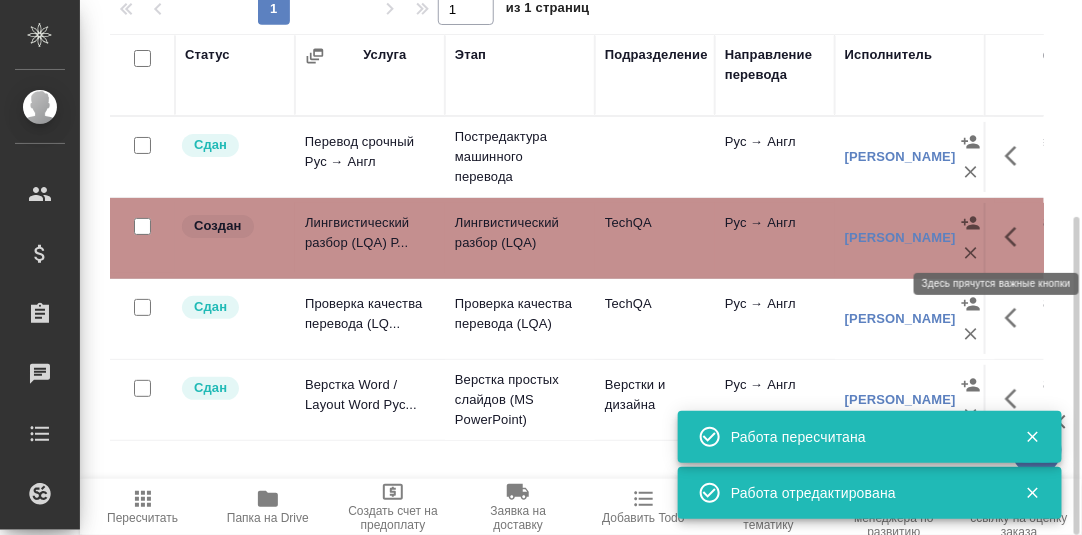 click 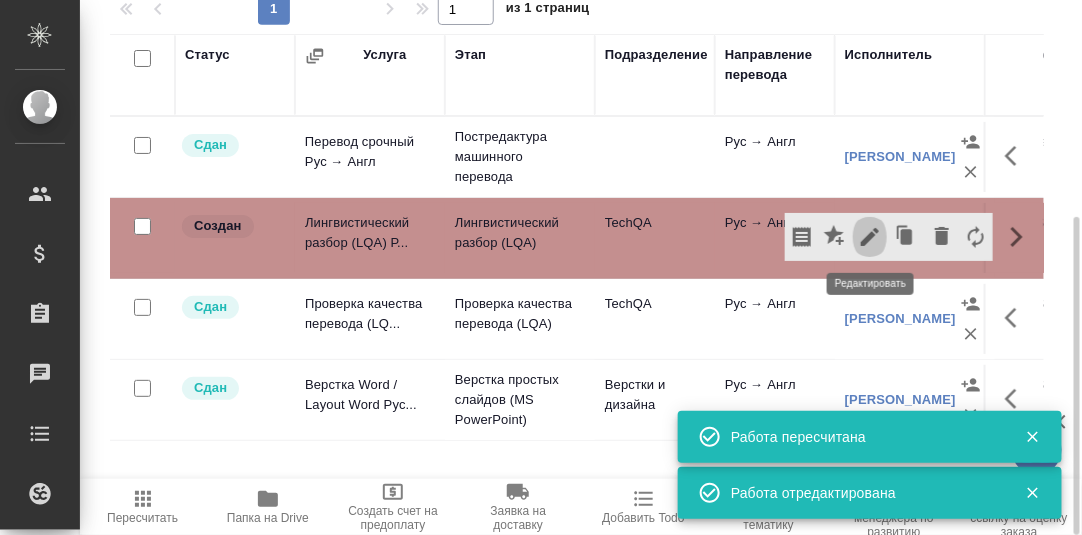 click 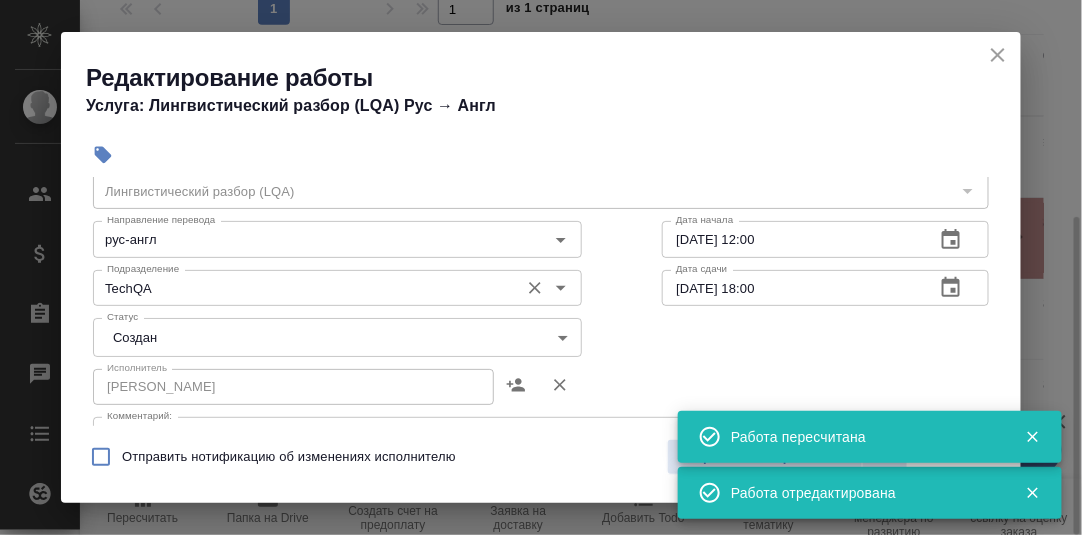 scroll, scrollTop: 99, scrollLeft: 0, axis: vertical 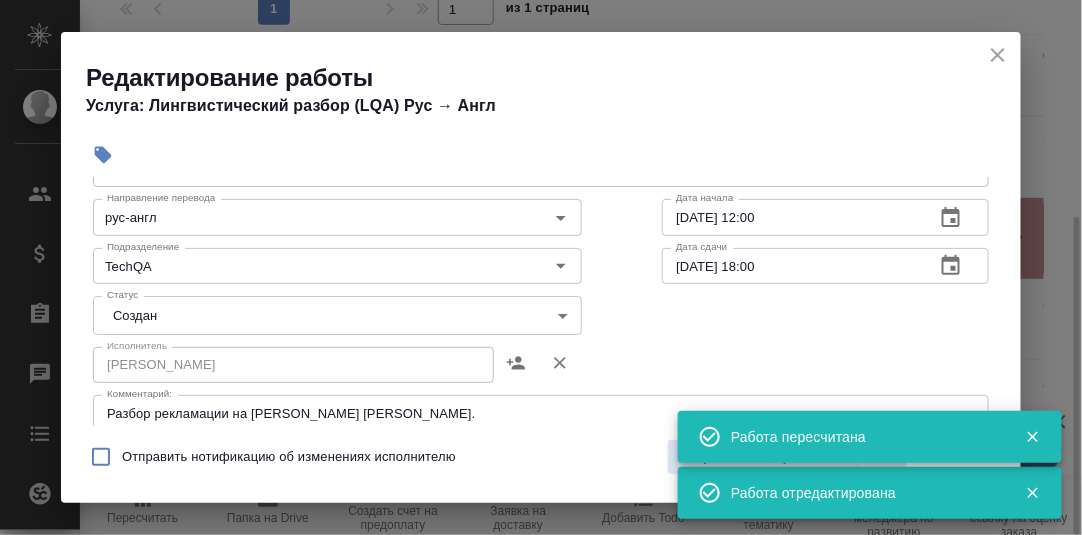click on "🙏 .cls-1
fill:#fff;
AWATERA Румянцева Дарья d.rumyantseva Клиенты Спецификации Заказы 0 Чаты Todo Проекты SC Исполнители Кандидаты Работы Входящие заявки Заявки на доставку Рекламации Проекты процессинга Конференции Выйти S_T-OP-C-24573 Выполнен completed Срочный urgent Кратко детали заказа Ответственная команда: Русал Клиент: РУСАЛ Глобал Менеджмент Договор: Все языки кроме кит Дата создания: 25.07.2025, 14:05 Дата сдачи: 28.07.2025, 11:30 Итого: 20 869,20 ₽ К оплате: 20 869,20 ₽ Маржинальность: 72% Требования к верстке: 06.06.2024 15:38 Проверено: Зверева Анна  Требования к переводу: 04.09.2024 10:15 Детали" at bounding box center (541, 267) 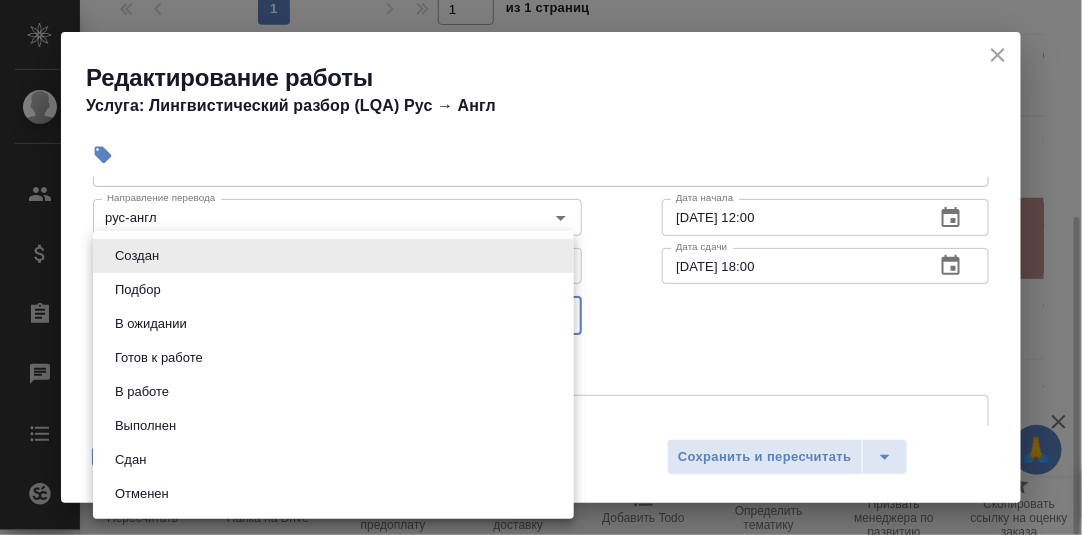 click on "Сдан" at bounding box center (333, 460) 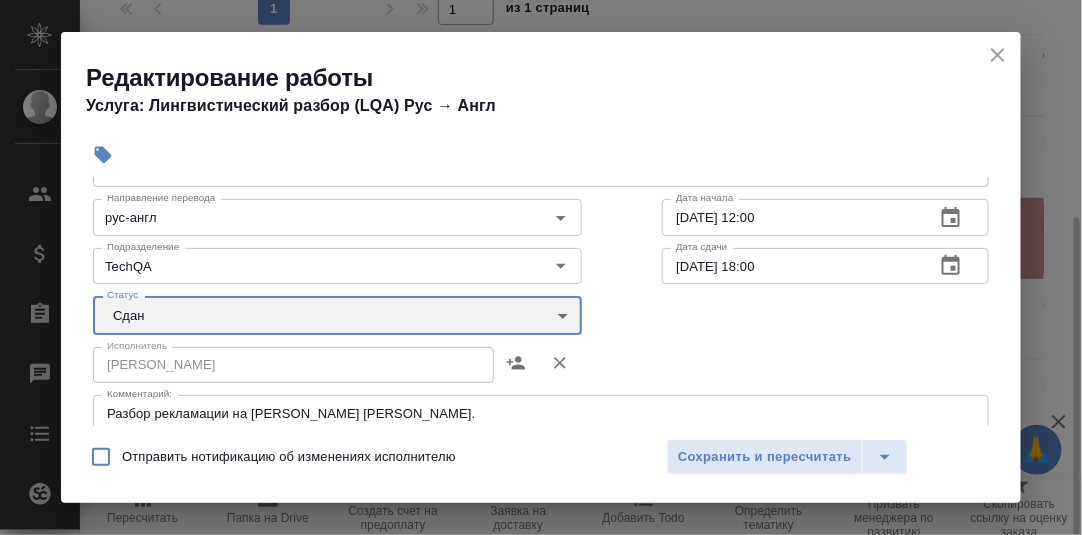 type on "closed" 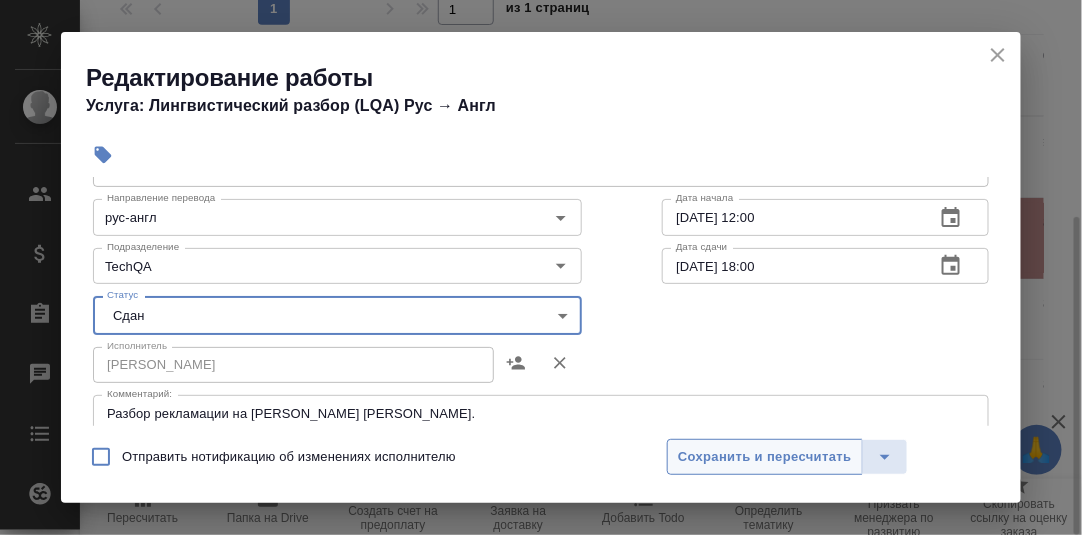 click on "Сохранить и пересчитать" at bounding box center [765, 457] 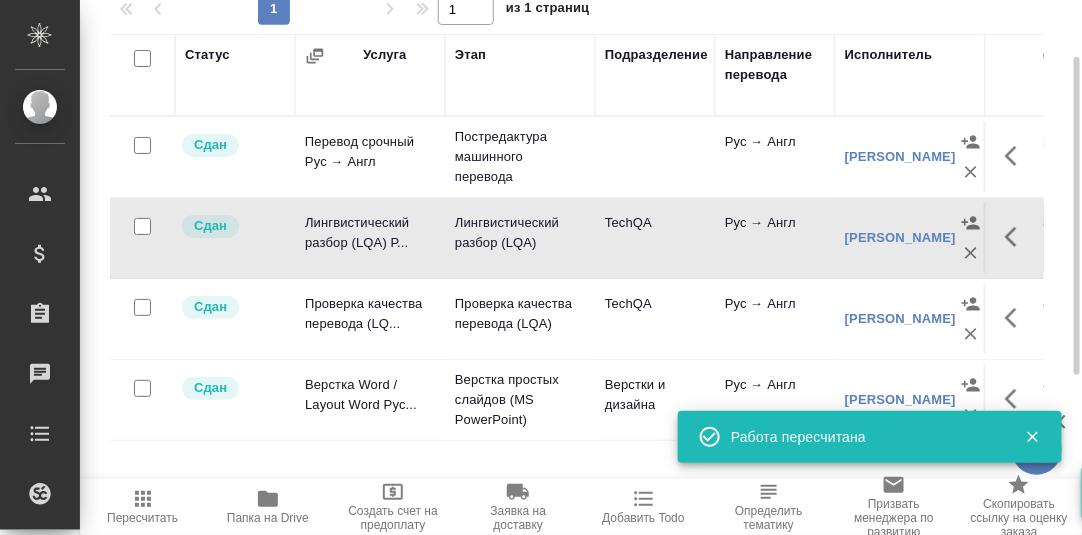 scroll, scrollTop: 0, scrollLeft: 0, axis: both 